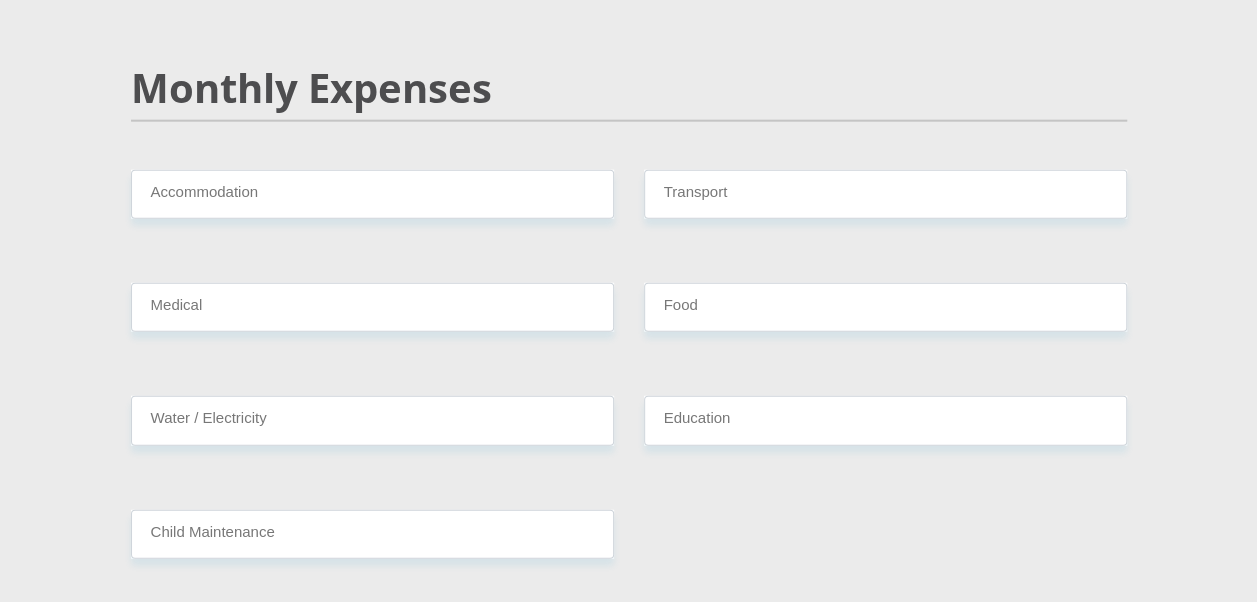 scroll, scrollTop: 2500, scrollLeft: 0, axis: vertical 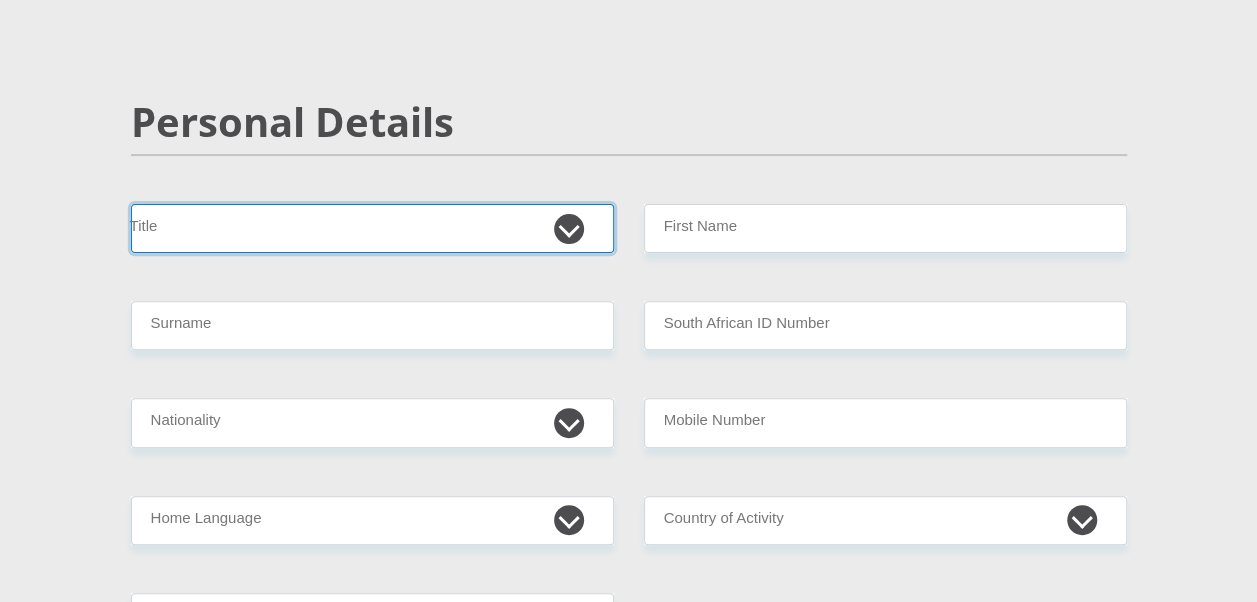 click on "Mr
Ms
Mrs
Dr
Other" at bounding box center (372, 228) 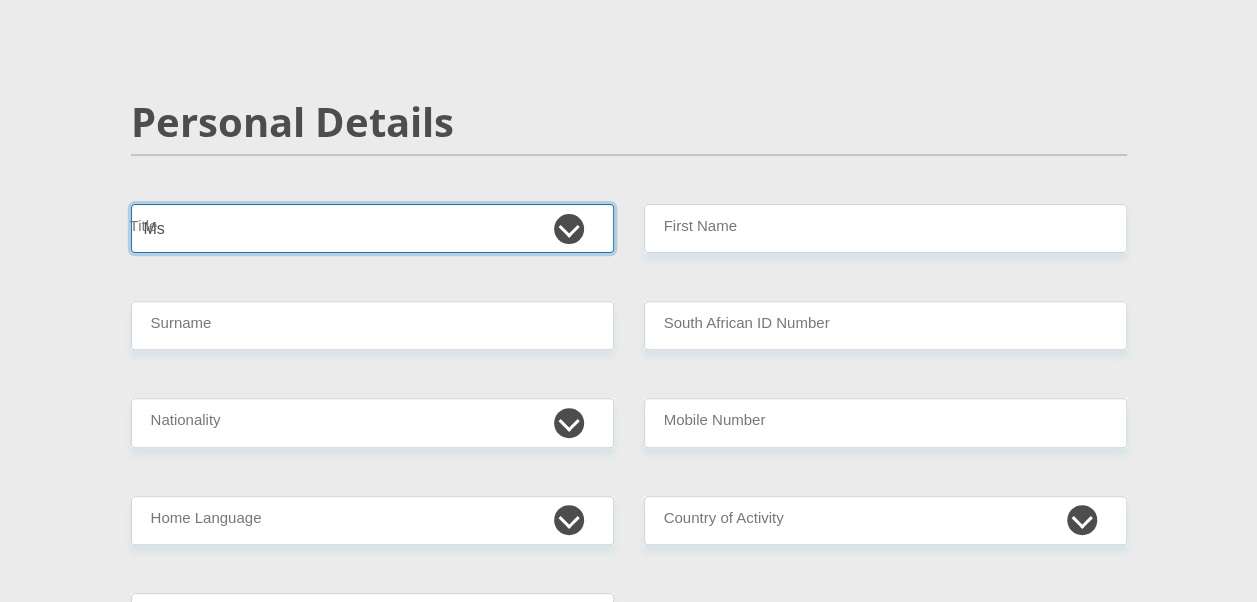 click on "Mr
Ms
Mrs
Dr
Other" at bounding box center [372, 228] 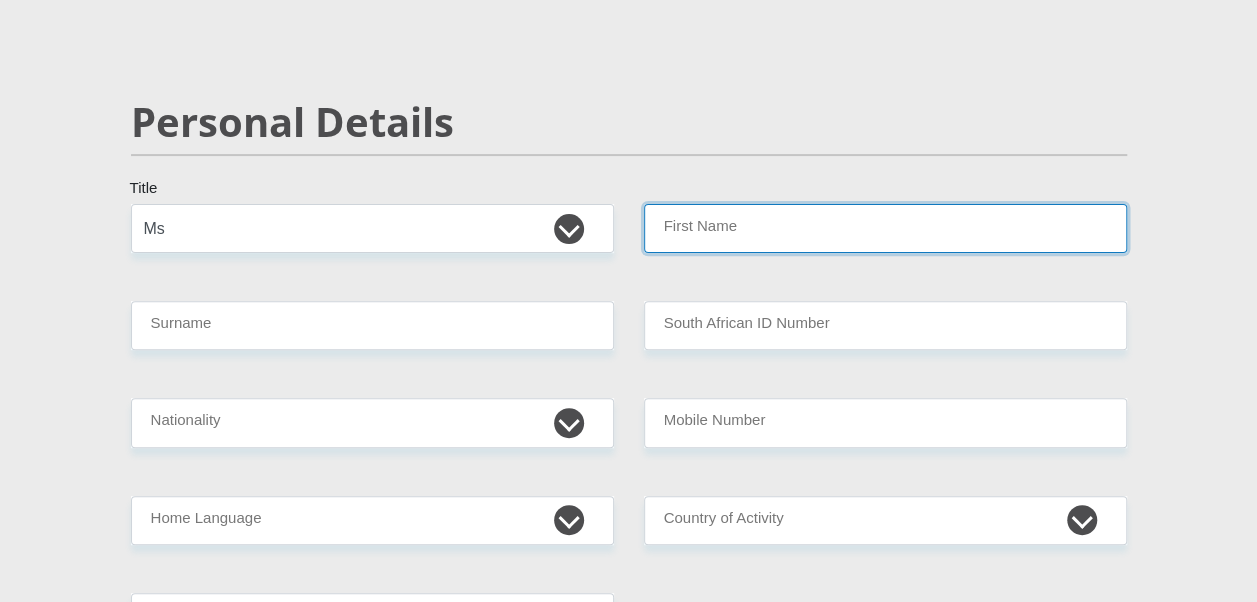 click on "First Name" at bounding box center (885, 228) 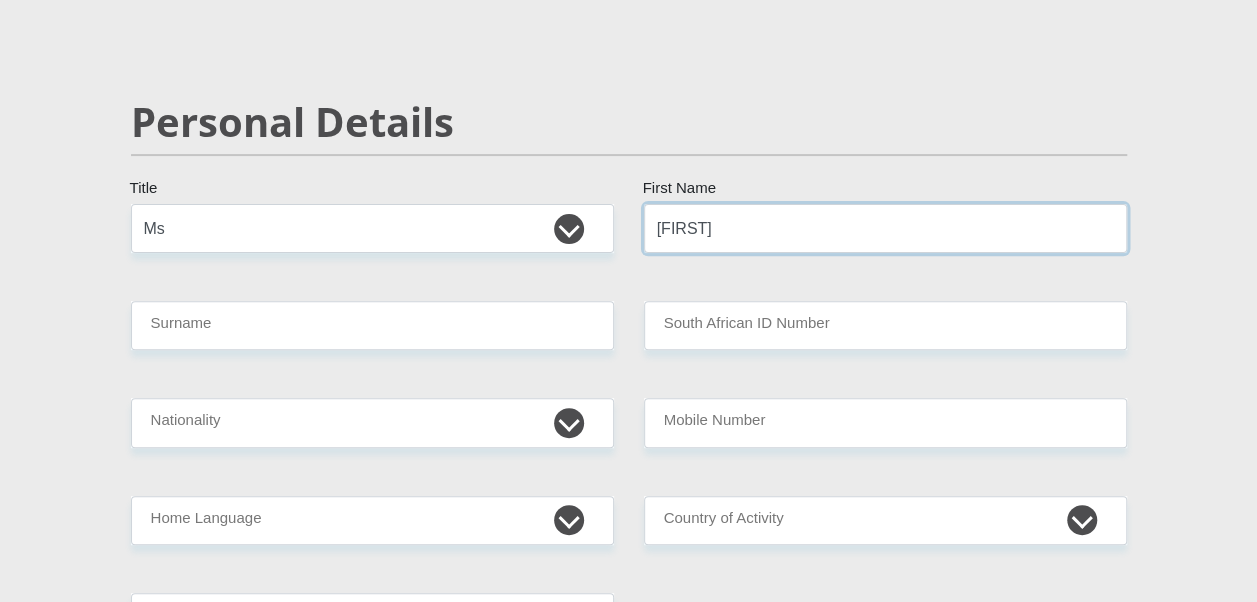 type on "Brenda" 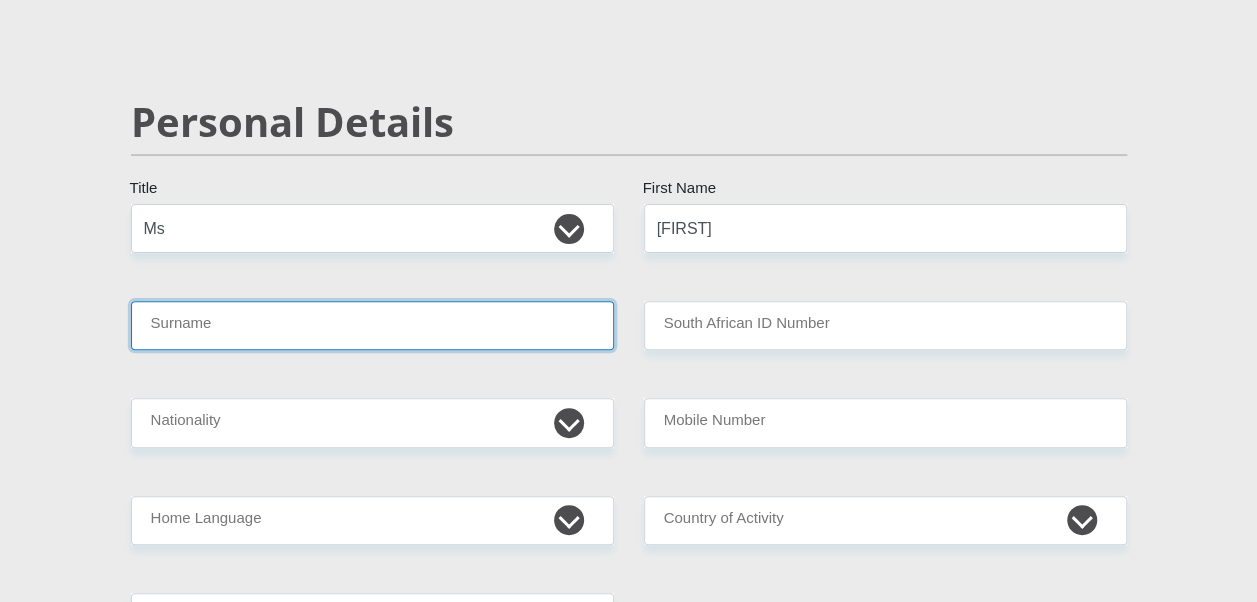 click on "Surname" at bounding box center (372, 325) 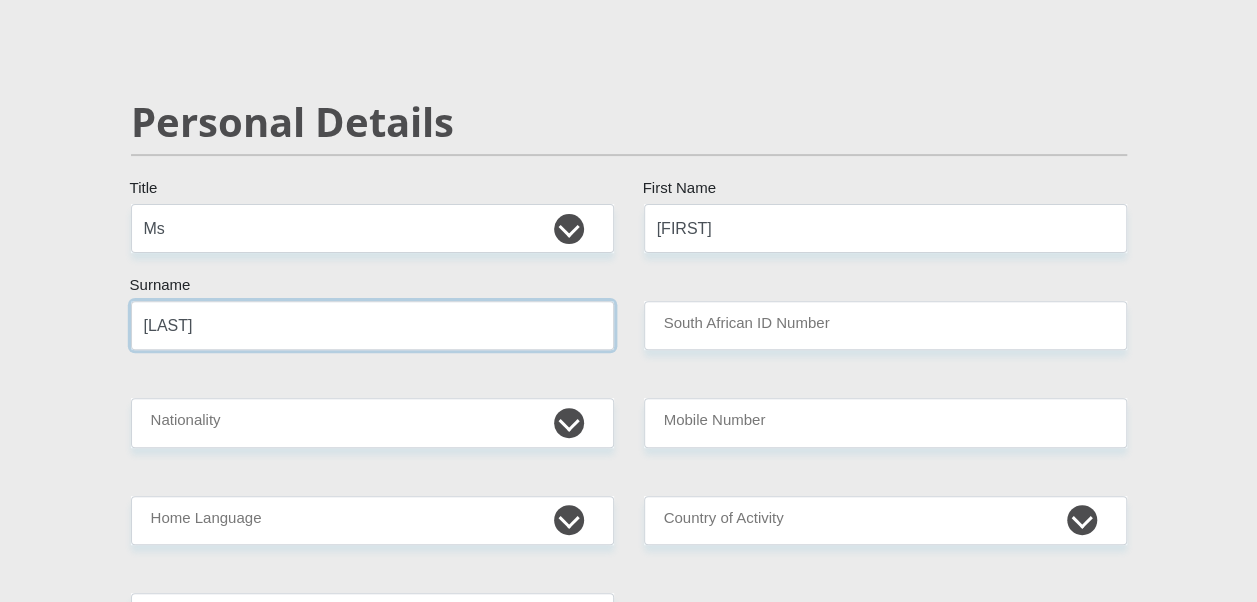 type on "Maphutha" 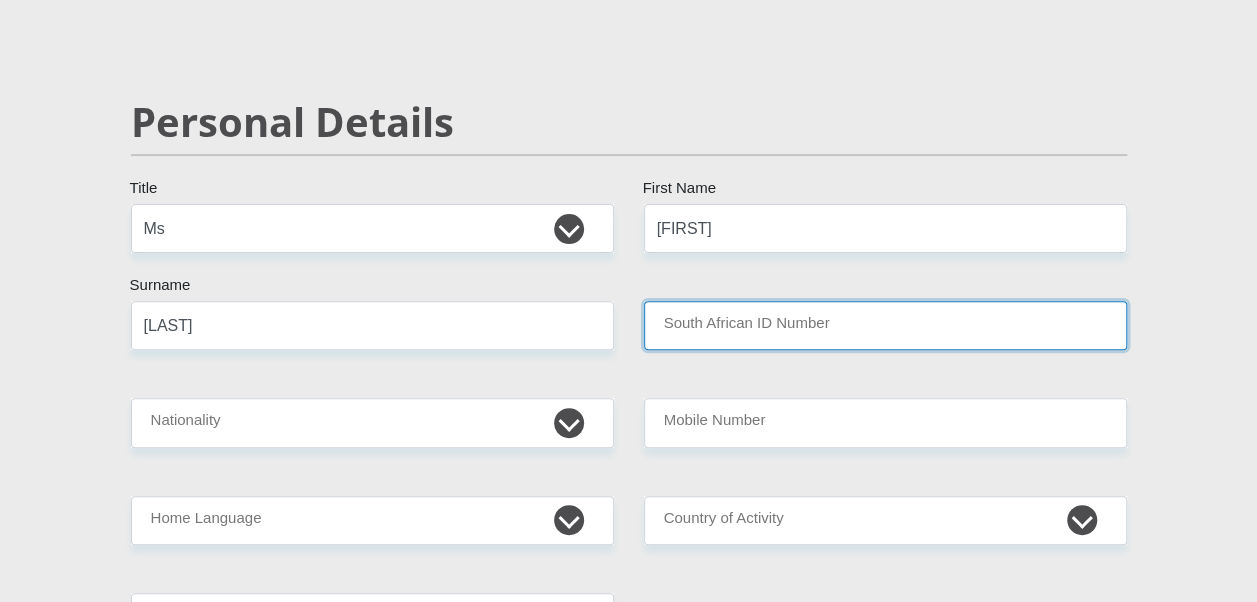 click on "South African ID Number" at bounding box center (885, 325) 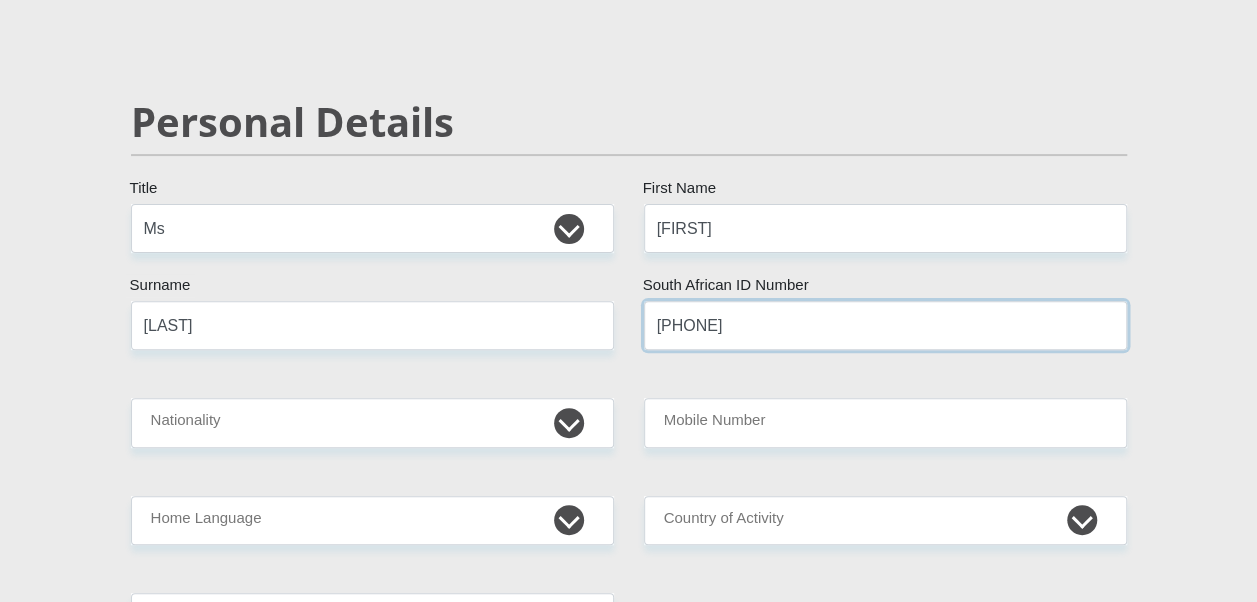 type on "8108030722089" 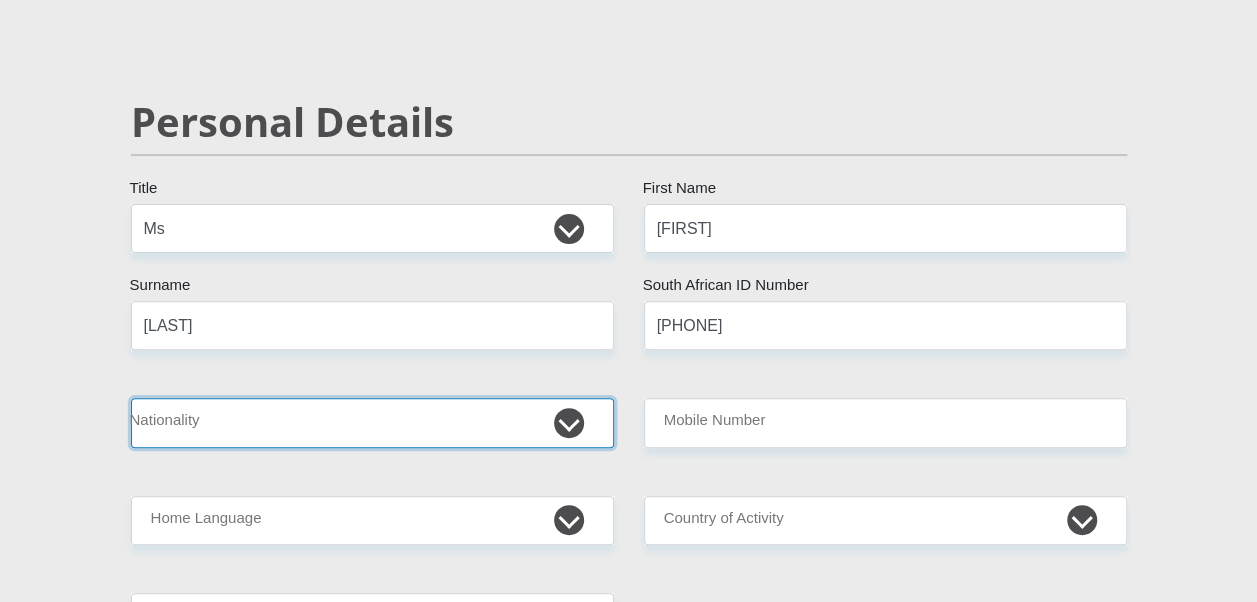 click on "South Africa
Afghanistan
Aland Islands
Albania
Algeria
America Samoa
American Virgin Islands
Andorra
Angola
Anguilla
Antarctica
Antigua and Barbuda
Argentina
Armenia
Aruba
Ascension Island
Australia
Austria
Azerbaijan
Bahamas
Bahrain
Bangladesh
Barbados
Chad" at bounding box center (372, 422) 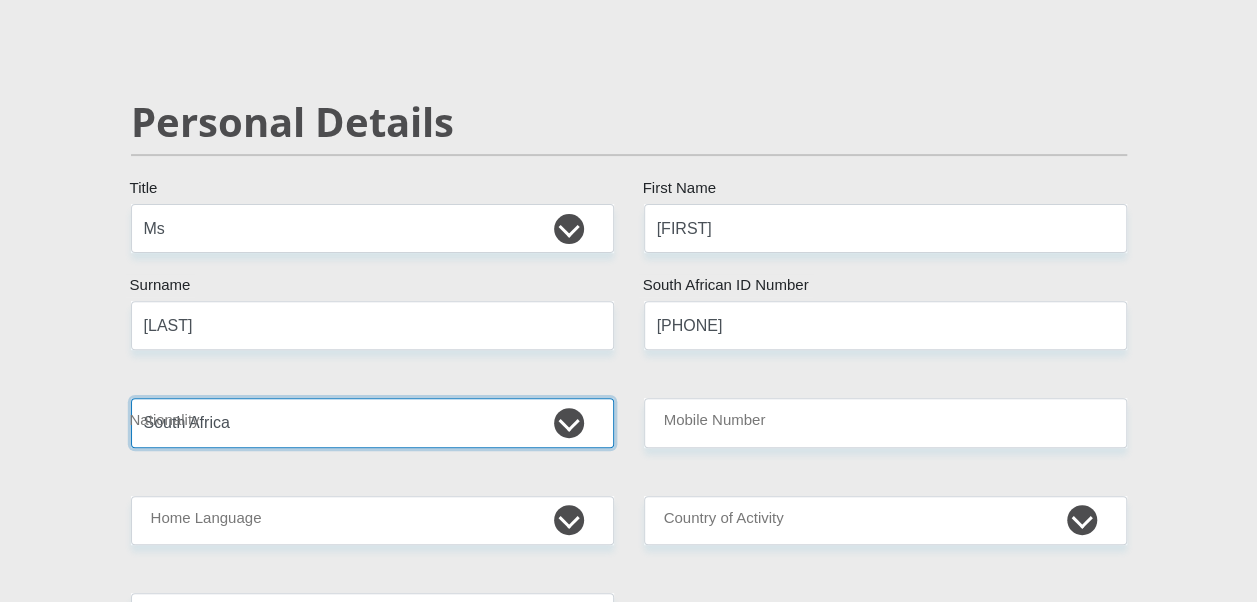 click on "South Africa
Afghanistan
Aland Islands
Albania
Algeria
America Samoa
American Virgin Islands
Andorra
Angola
Anguilla
Antarctica
Antigua and Barbuda
Argentina
Armenia
Aruba
Ascension Island
Australia
Austria
Azerbaijan
Bahamas
Bahrain
Bangladesh
Barbados
Chad" at bounding box center (372, 422) 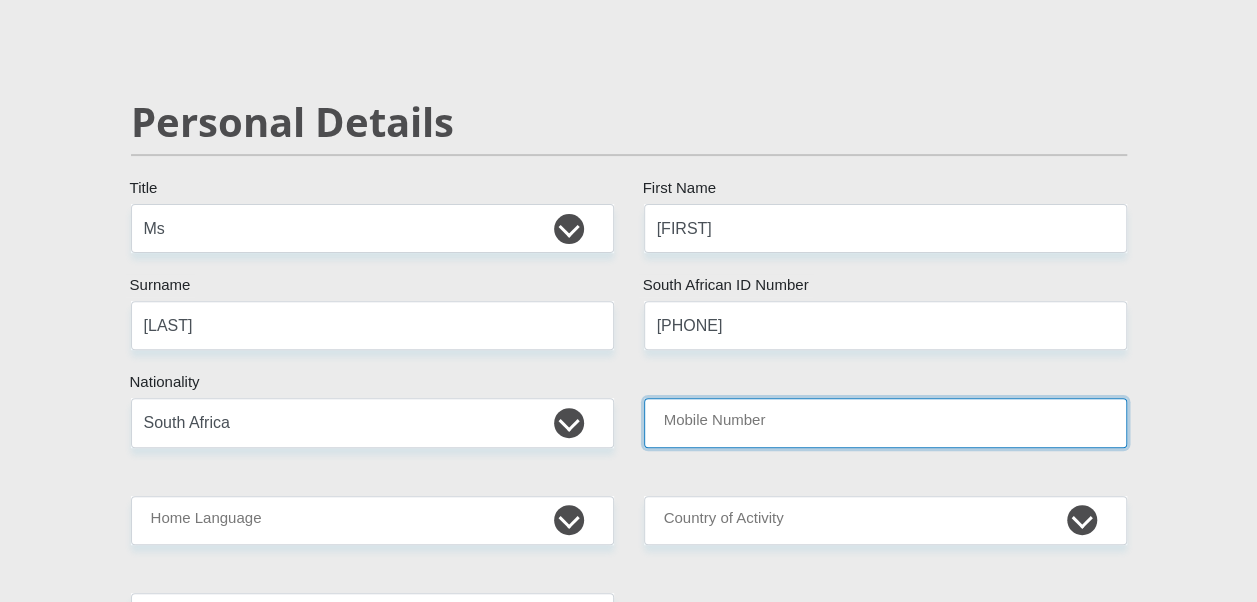 click on "Mobile Number" at bounding box center [885, 422] 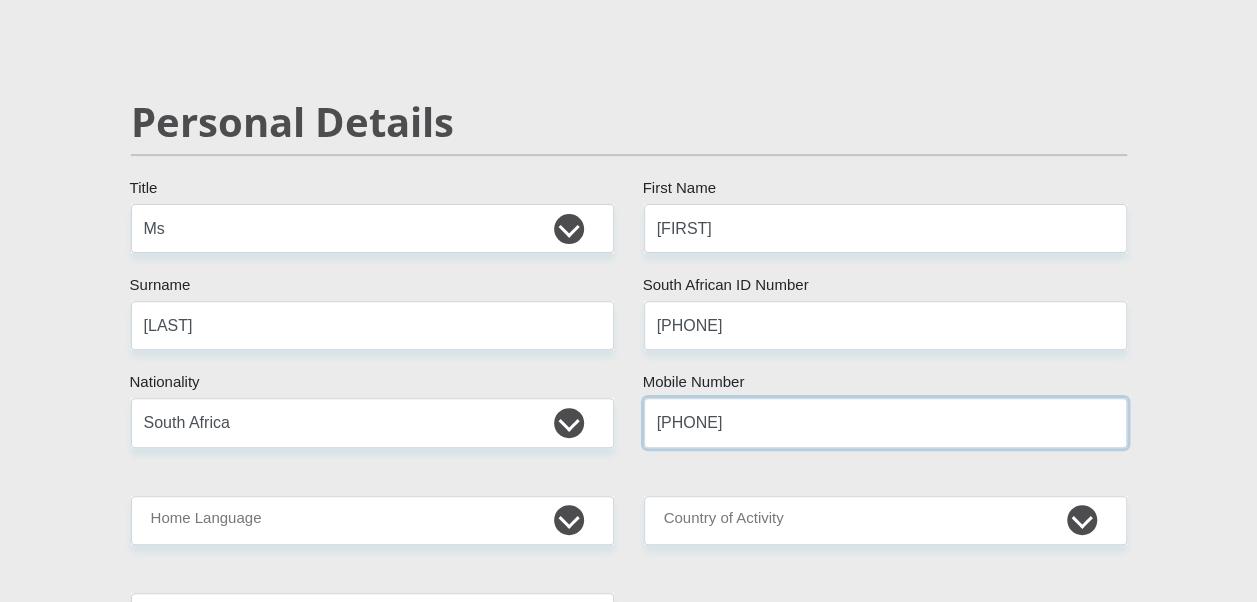 type on "0721350368" 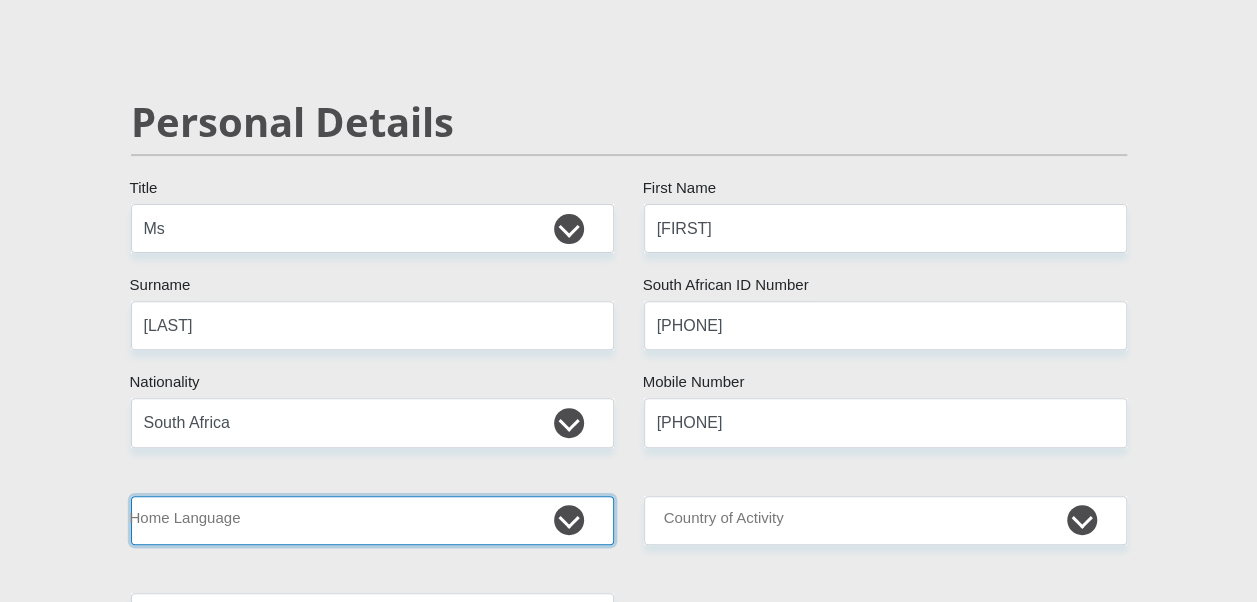 click on "Afrikaans
English
Sepedi
South Ndebele
Southern Sotho
Swati
Tsonga
Tswana
Venda
Xhosa
Zulu
Other" at bounding box center [372, 520] 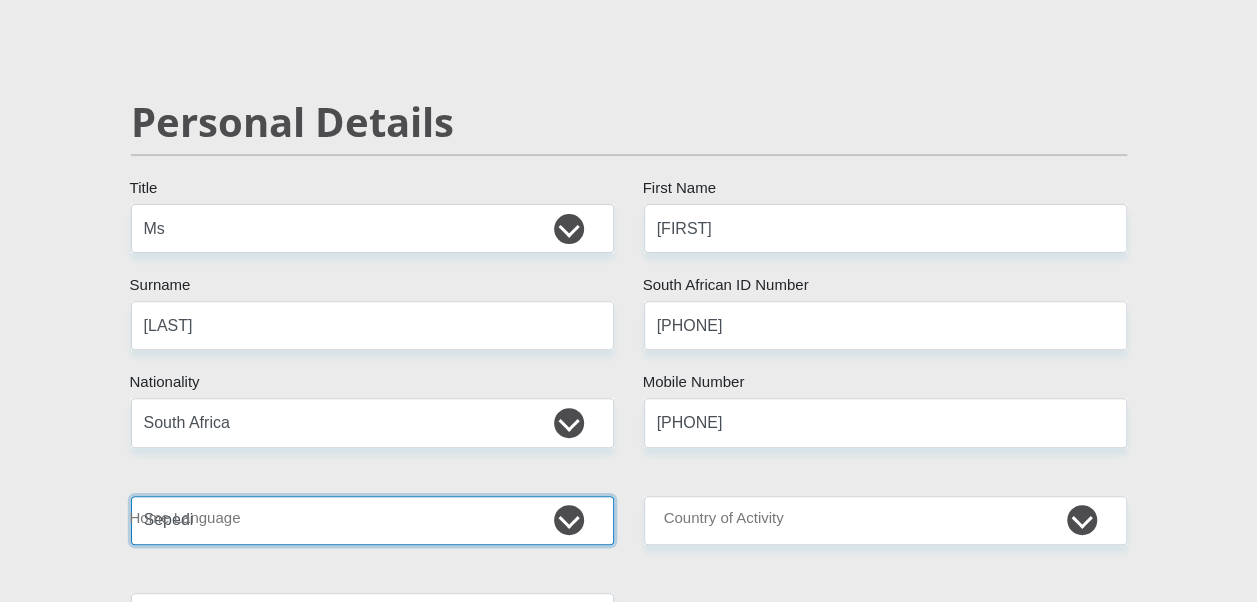 click on "Afrikaans
English
Sepedi
South Ndebele
Southern Sotho
Swati
Tsonga
Tswana
Venda
Xhosa
Zulu
Other" at bounding box center [372, 520] 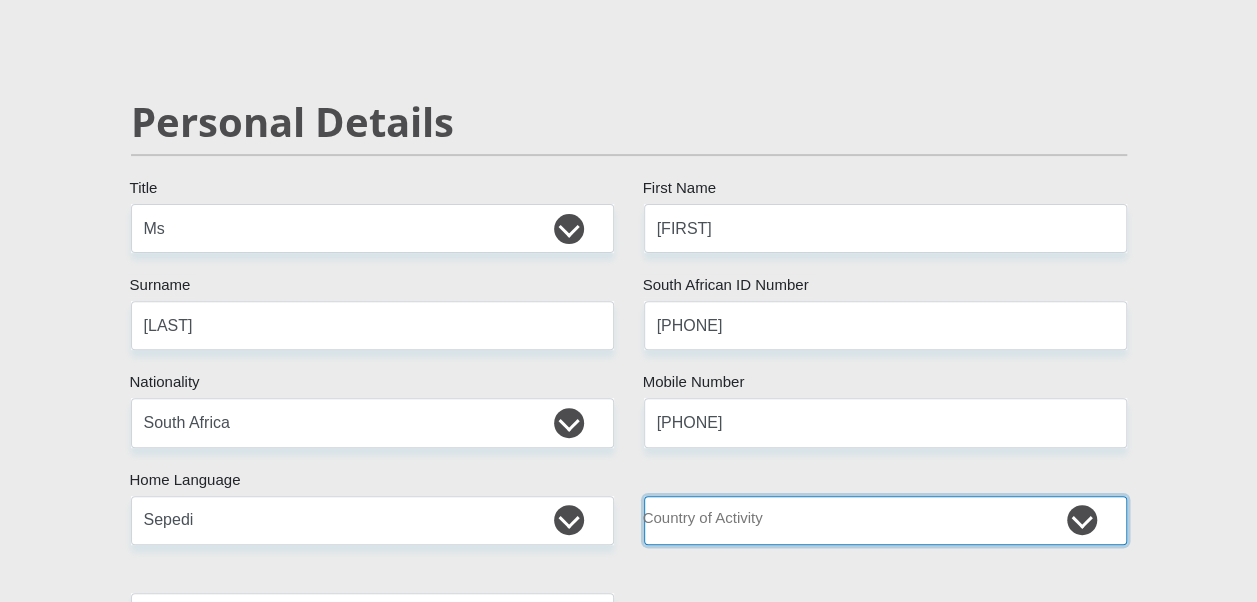 click on "South Africa
Afghanistan
Aland Islands
Albania
Algeria
America Samoa
American Virgin Islands
Andorra
Angola
Anguilla
Antarctica
Antigua and Barbuda
Argentina
Armenia
Aruba
Ascension Island
Australia
Austria
Azerbaijan
Chad" at bounding box center [885, 520] 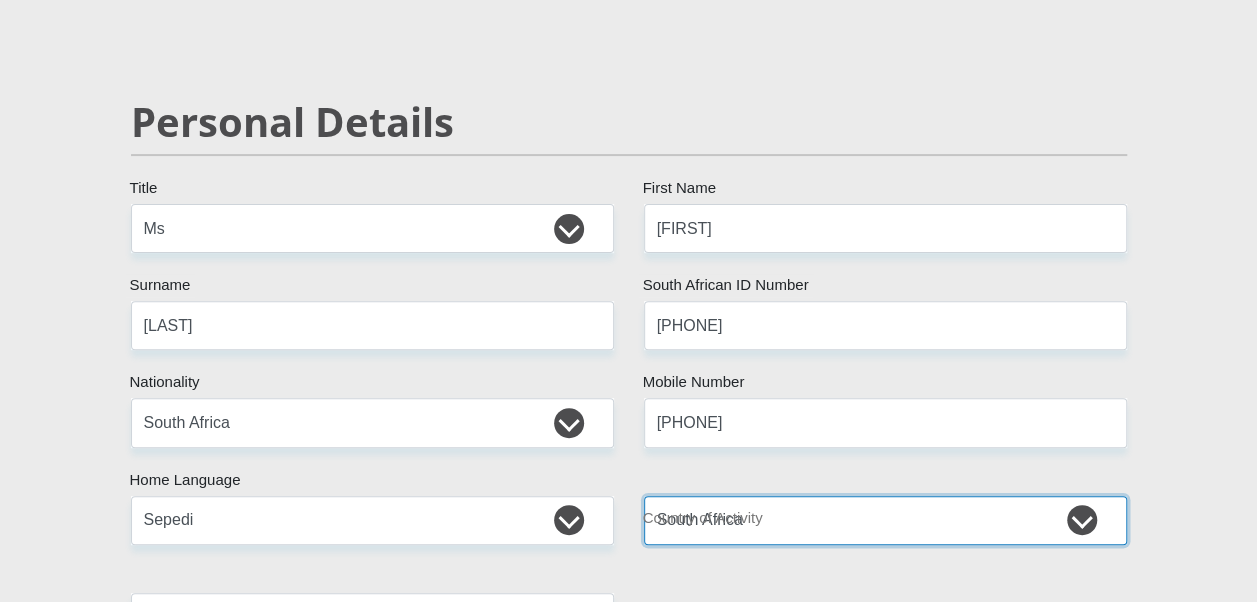 click on "South Africa
Afghanistan
Aland Islands
Albania
Algeria
America Samoa
American Virgin Islands
Andorra
Angola
Anguilla
Antarctica
Antigua and Barbuda
Argentina
Armenia
Aruba
Ascension Island
Australia
Austria
Azerbaijan
Chad" at bounding box center (885, 520) 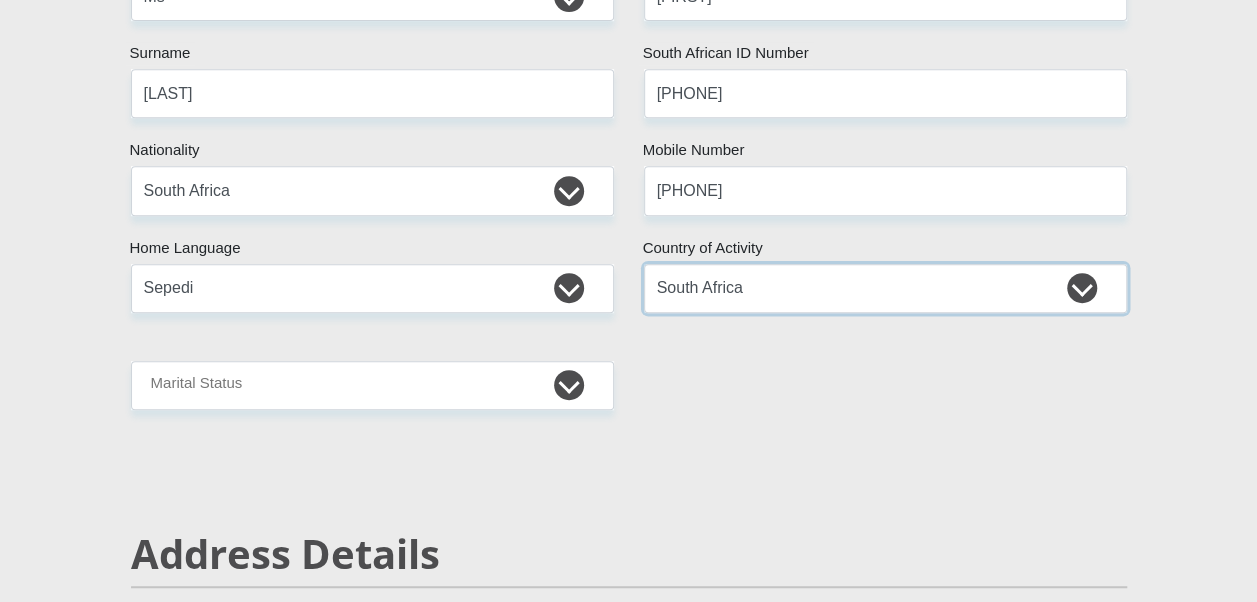 scroll, scrollTop: 500, scrollLeft: 0, axis: vertical 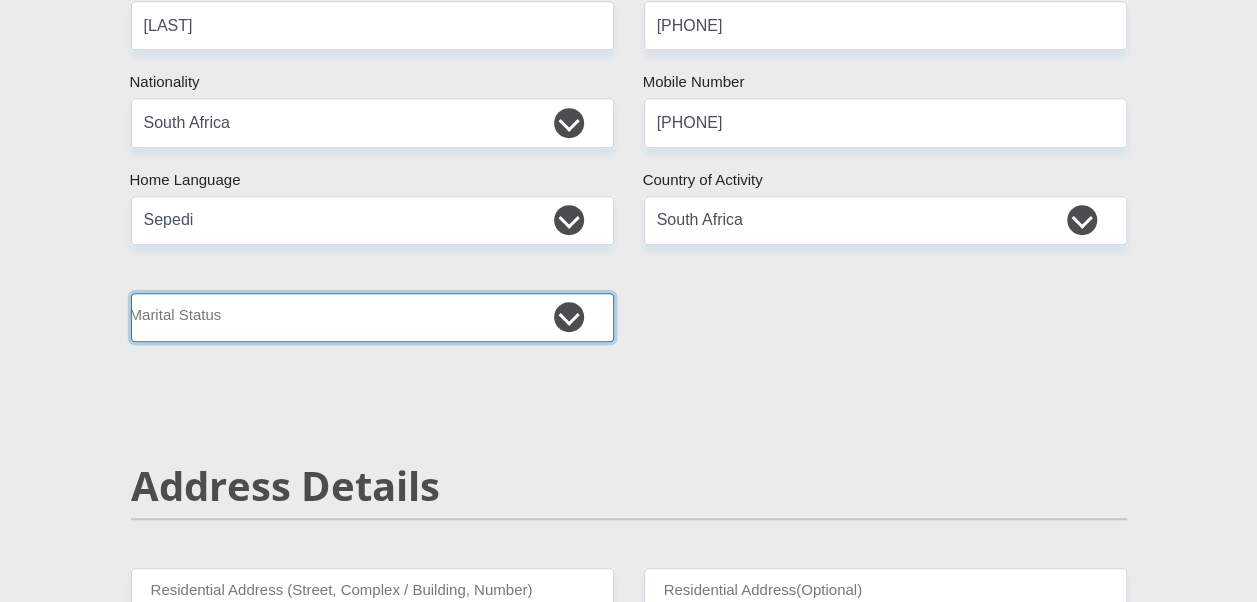 click on "Married ANC
Single
Divorced
Widowed
Married COP or Customary Law" at bounding box center [372, 317] 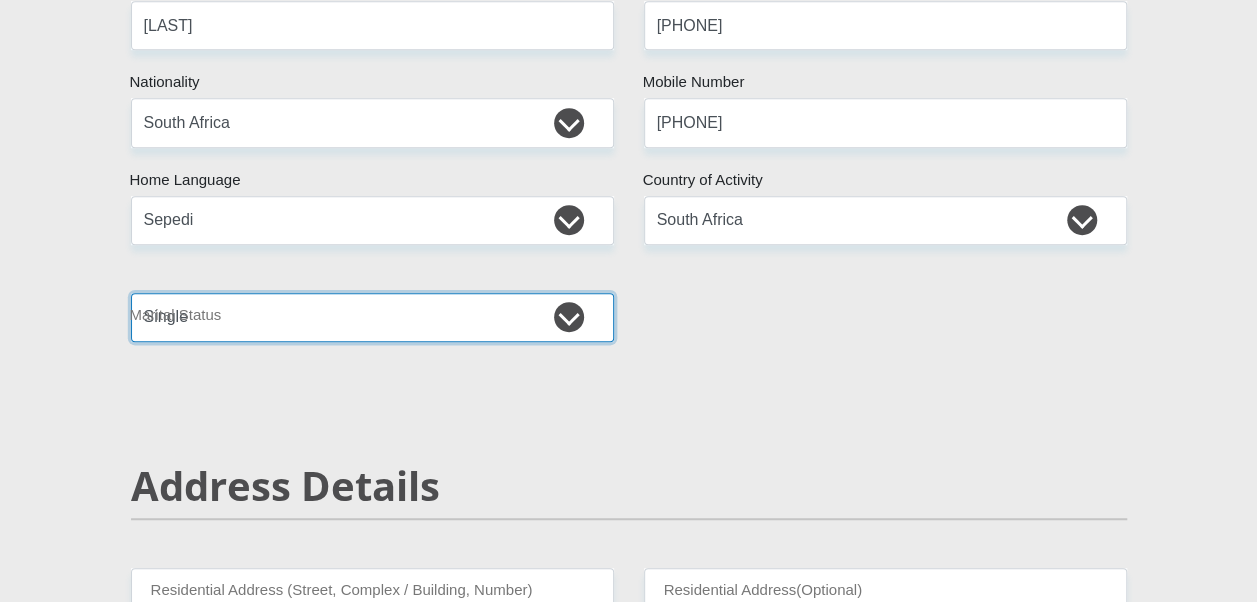 click on "Married ANC
Single
Divorced
Widowed
Married COP or Customary Law" at bounding box center (372, 317) 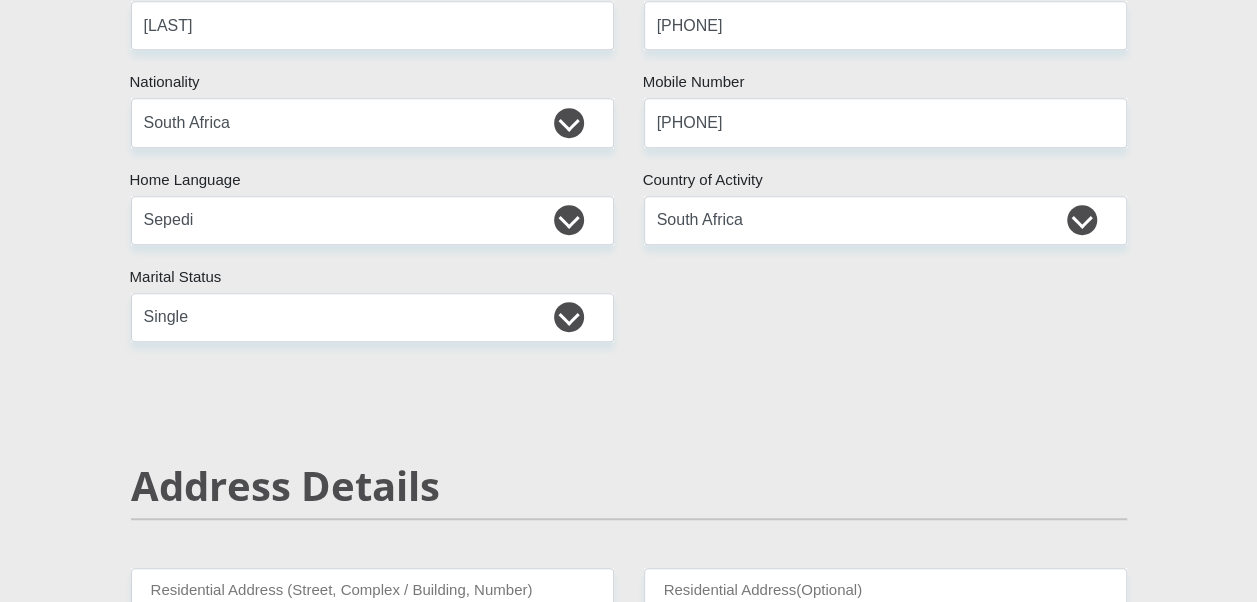 click on "Mr
Ms
Mrs
Dr
Other
Title
Brenda
First Name
Maphutha
Surname
8108030722089
South African ID Number
Please input valid ID number
South Africa
Afghanistan
Aland Islands
Albania
Algeria
America Samoa
American Virgin Islands
Andorra
Angola
Anguilla
Antarctica
Antigua and Barbuda
Argentina" at bounding box center (629, 2744) 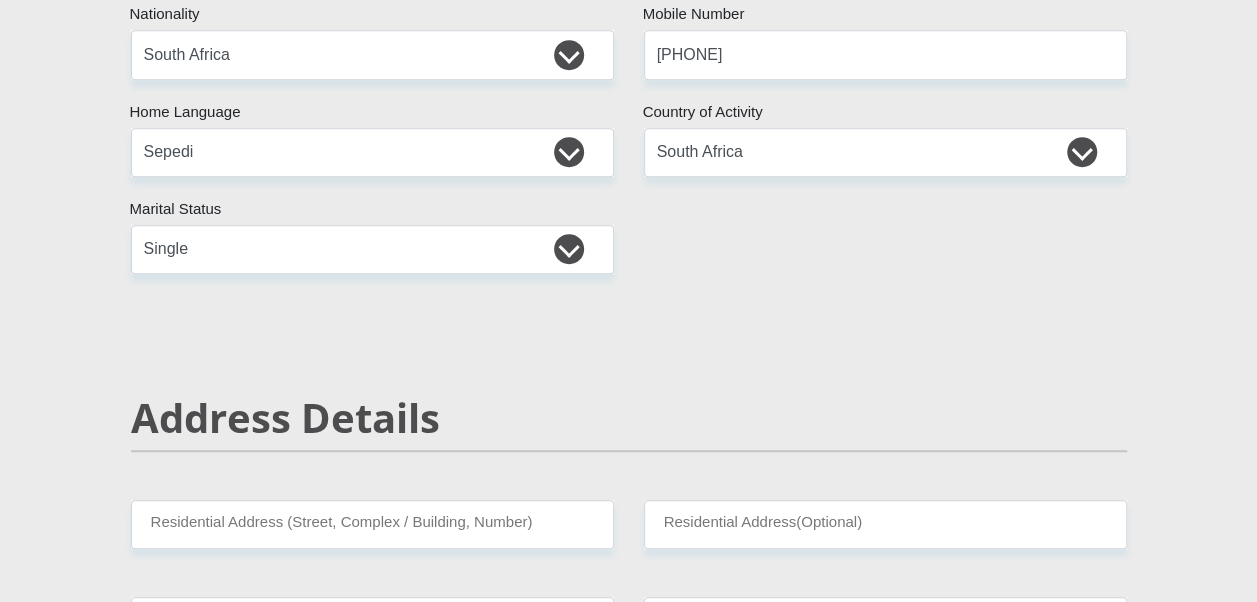 scroll, scrollTop: 600, scrollLeft: 0, axis: vertical 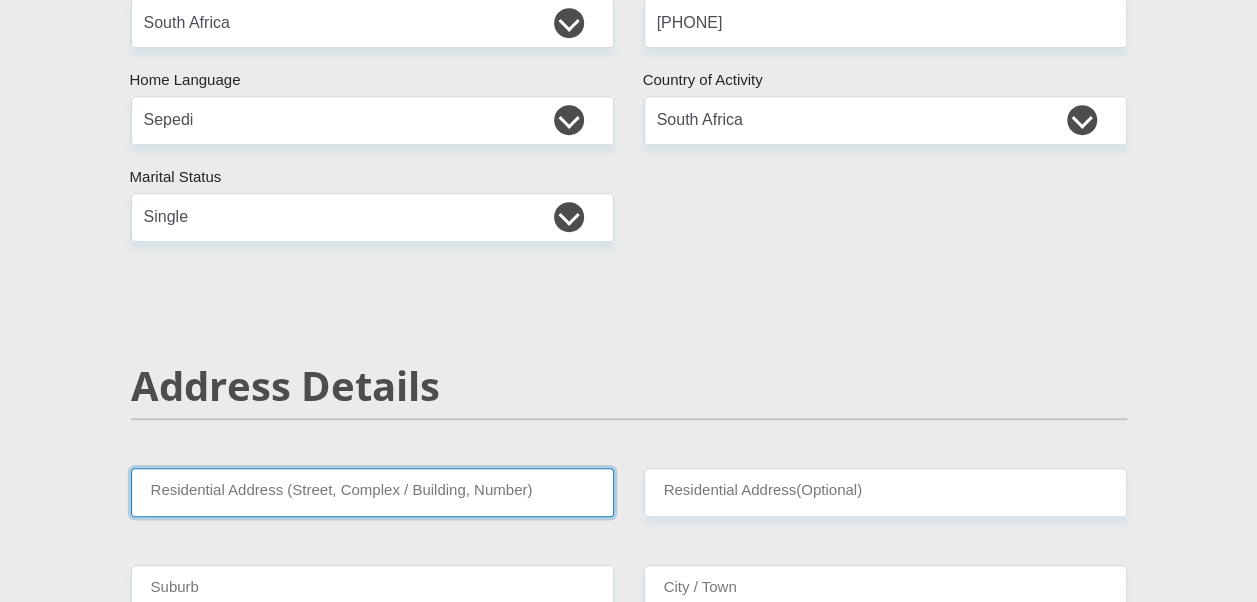 click on "Residential Address (Street, Complex / Building, Number)" at bounding box center [372, 492] 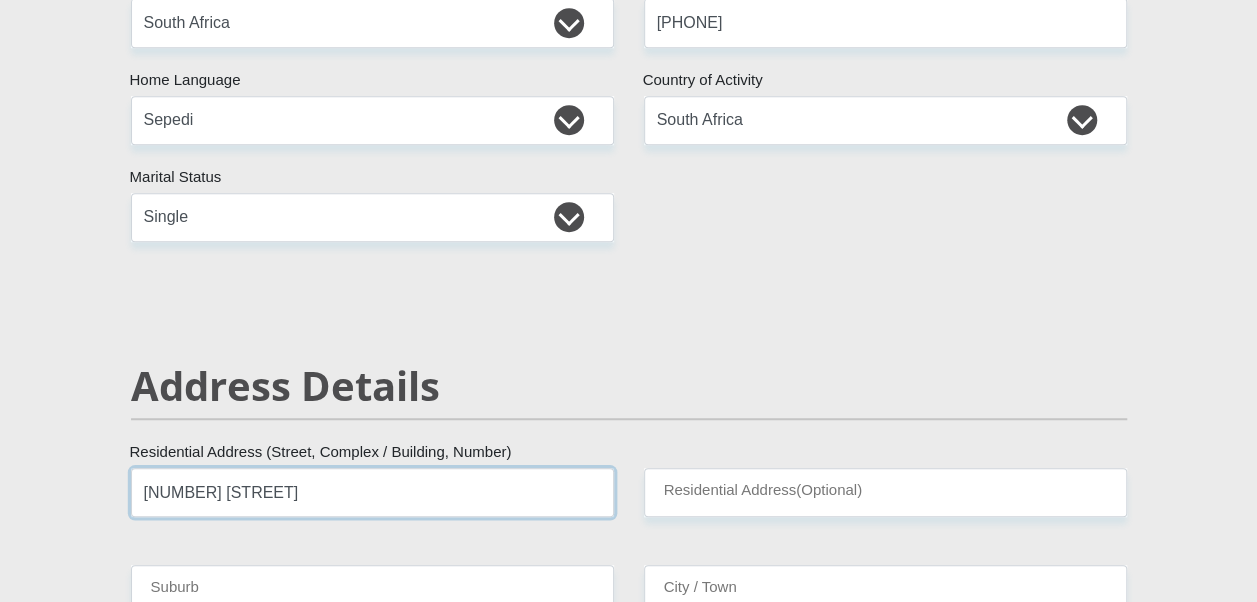 type on "2474 Block L" 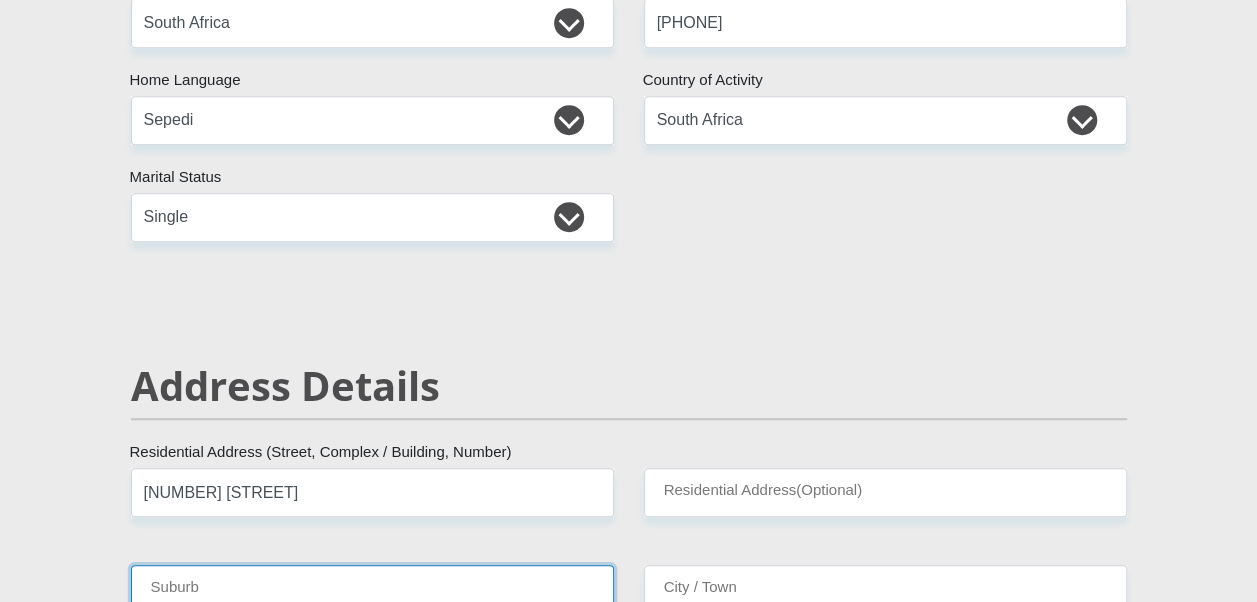click on "Suburb" at bounding box center [372, 589] 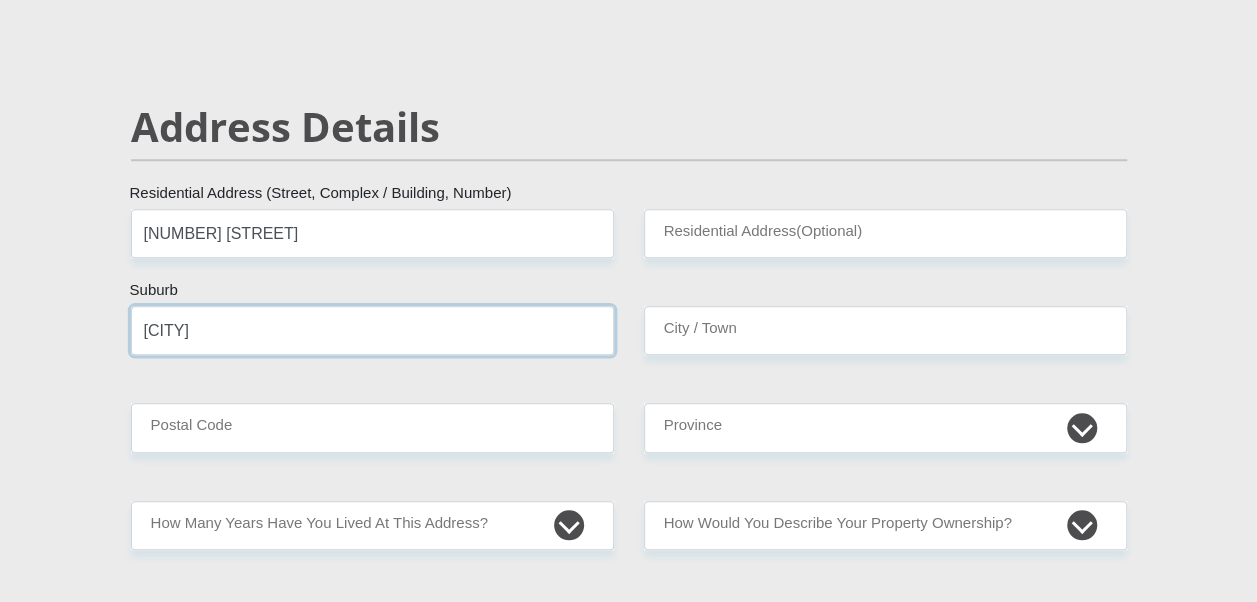 scroll, scrollTop: 900, scrollLeft: 0, axis: vertical 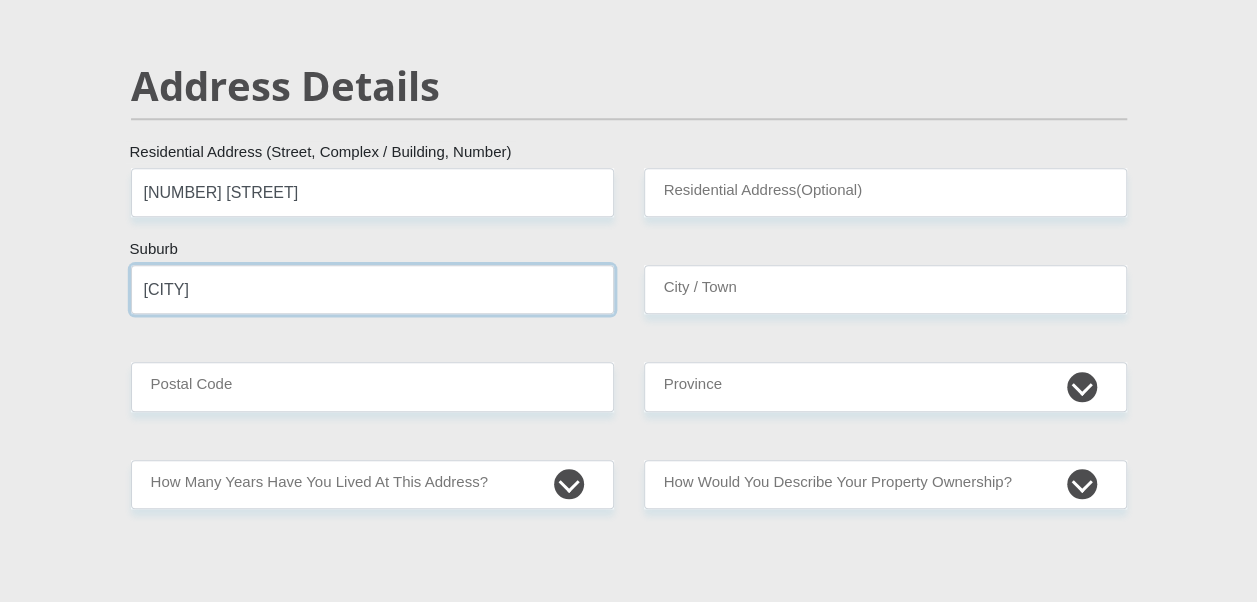 type on "Soshanguve" 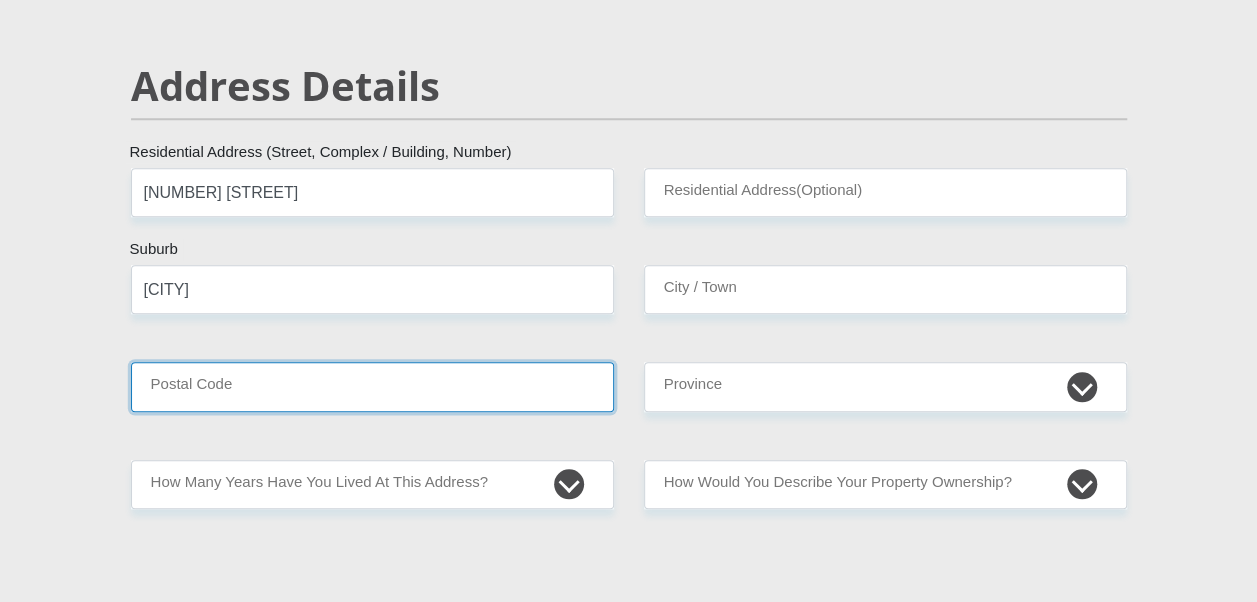 click on "Postal Code" at bounding box center (372, 386) 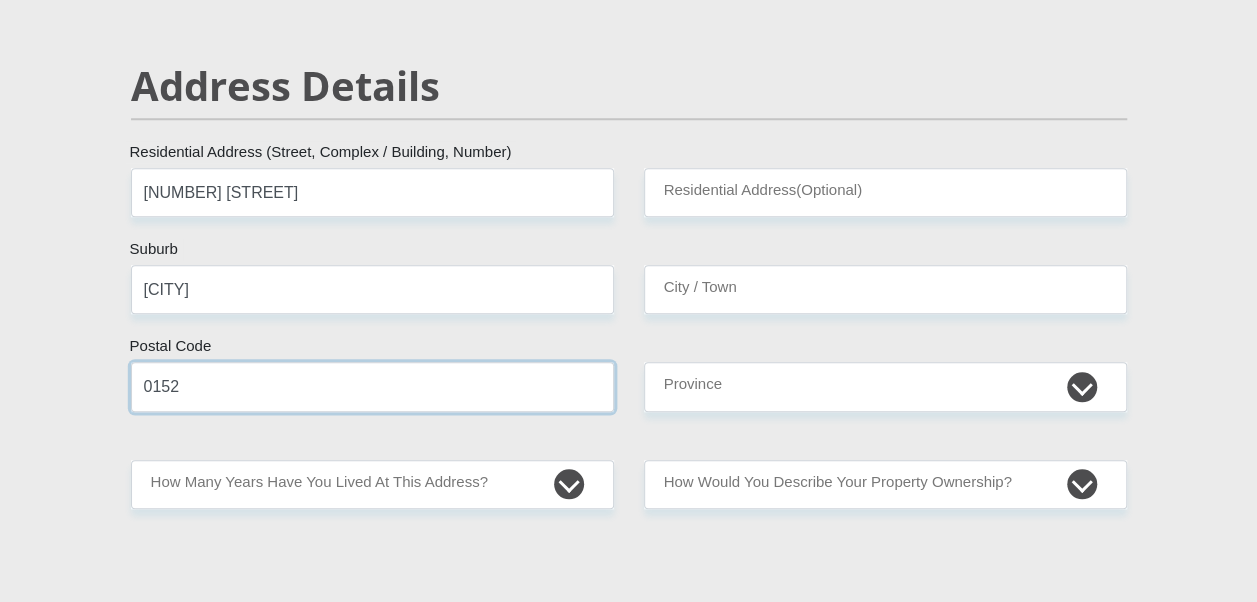 type on "0152" 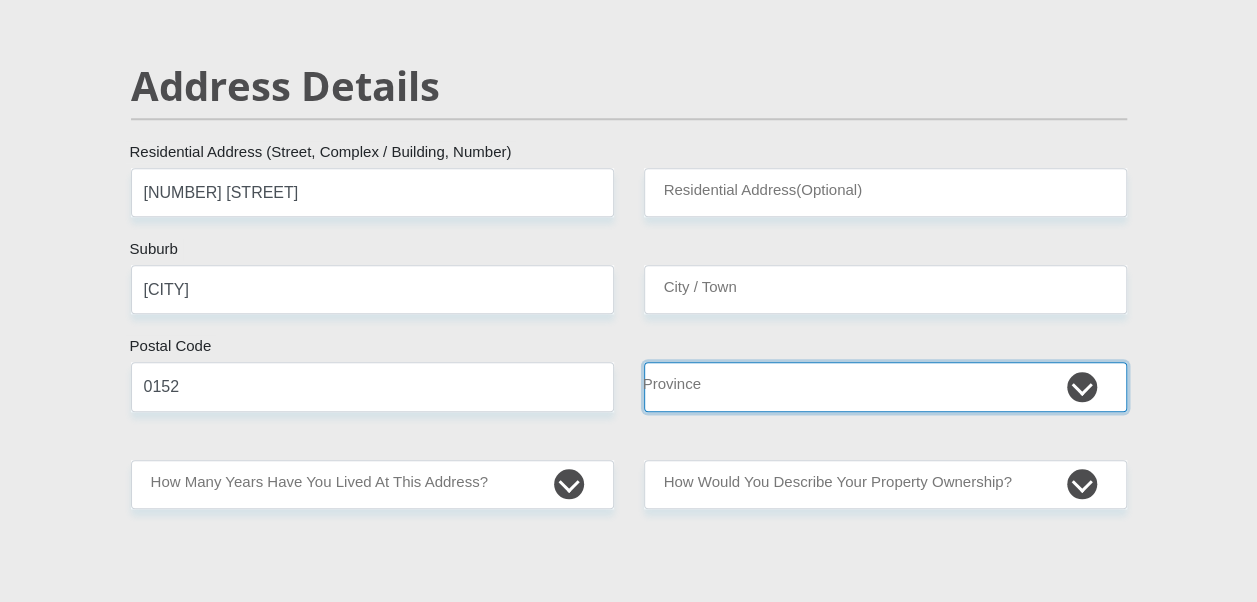 click on "Eastern Cape
Free State
Gauteng
KwaZulu-Natal
Limpopo
Mpumalanga
Northern Cape
North West
Western Cape" at bounding box center [885, 386] 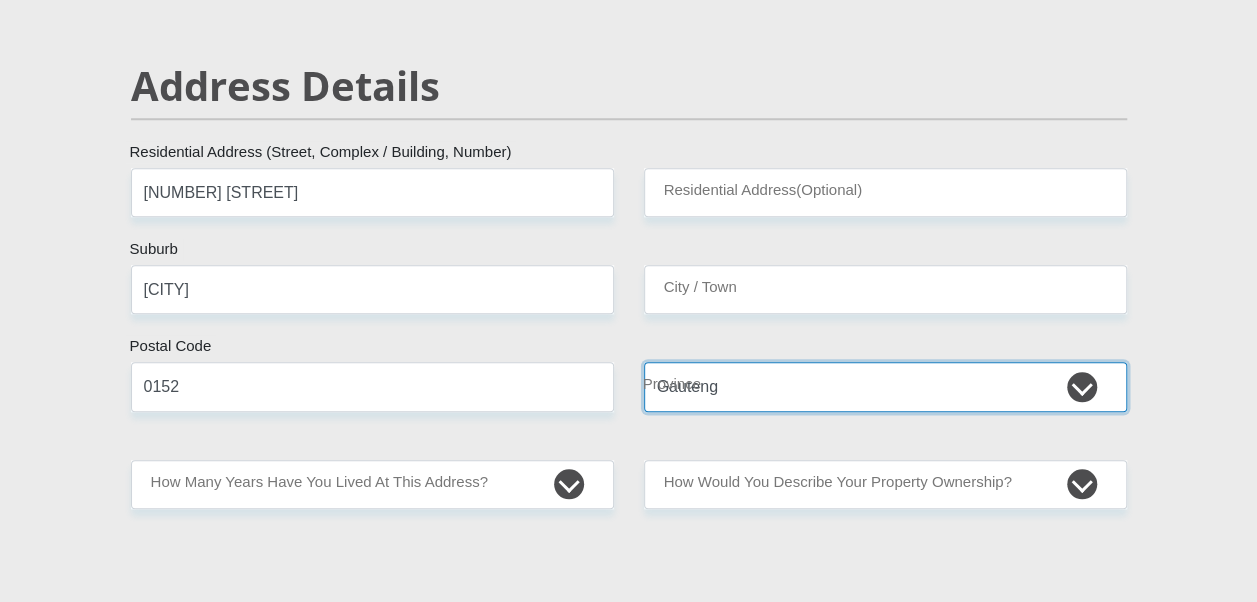 click on "Eastern Cape
Free State
Gauteng
KwaZulu-Natal
Limpopo
Mpumalanga
Northern Cape
North West
Western Cape" at bounding box center (885, 386) 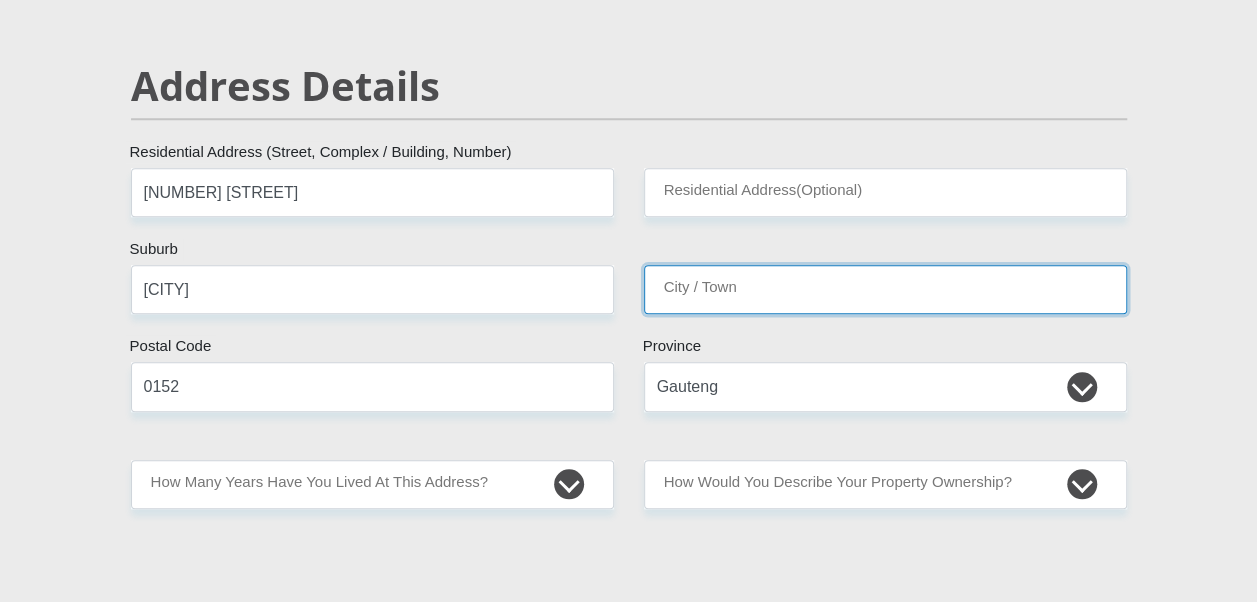 click on "City / Town" at bounding box center [885, 289] 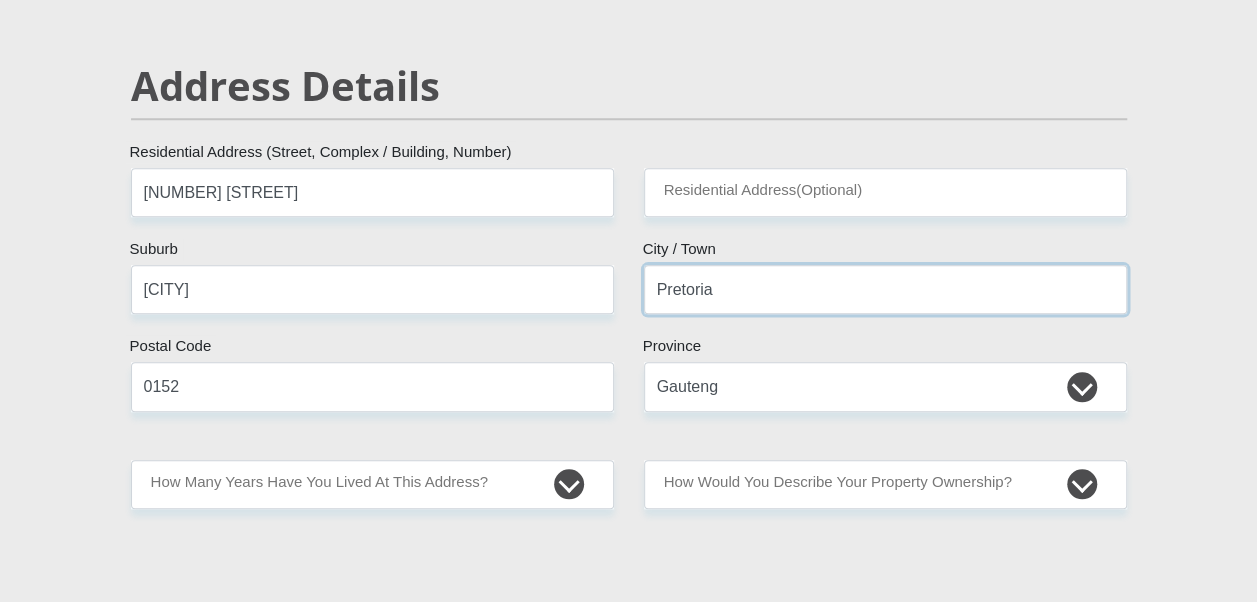 type on "Pretoria" 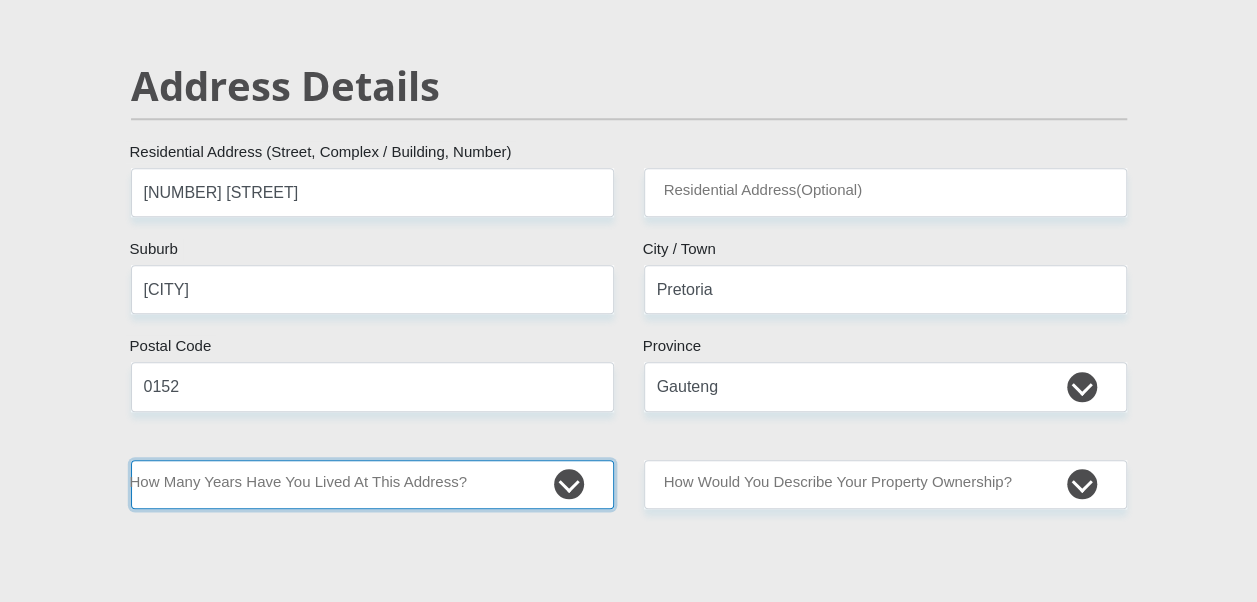 click on "less than 1 year
1-3 years
3-5 years
5+ years" at bounding box center [372, 484] 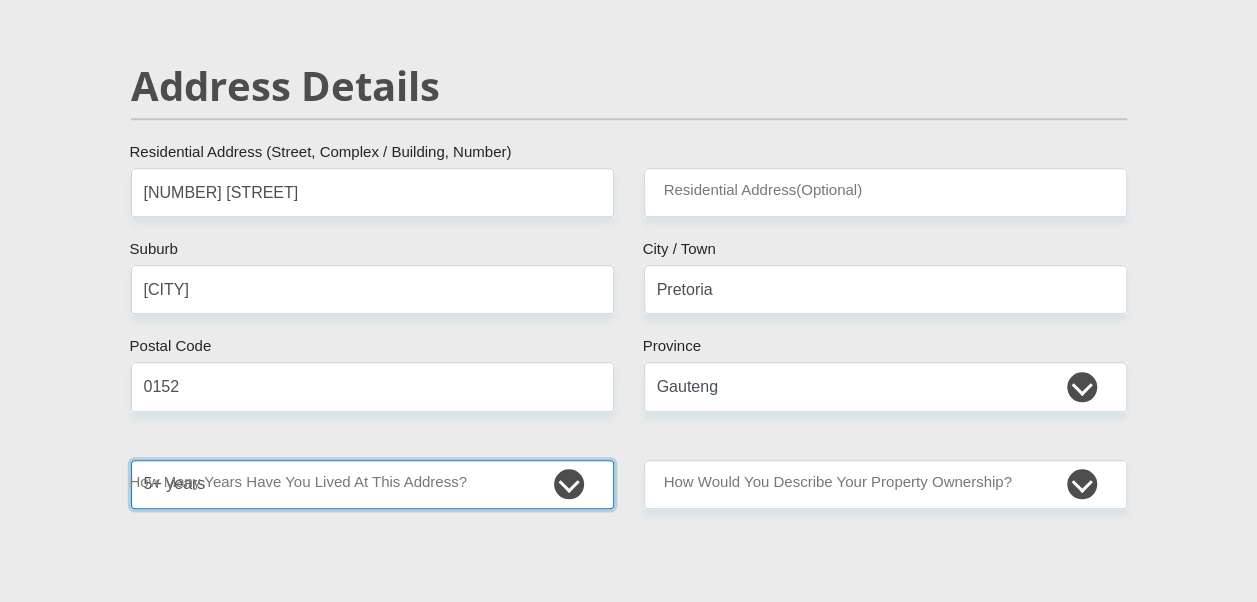 click on "less than 1 year
1-3 years
3-5 years
5+ years" at bounding box center [372, 484] 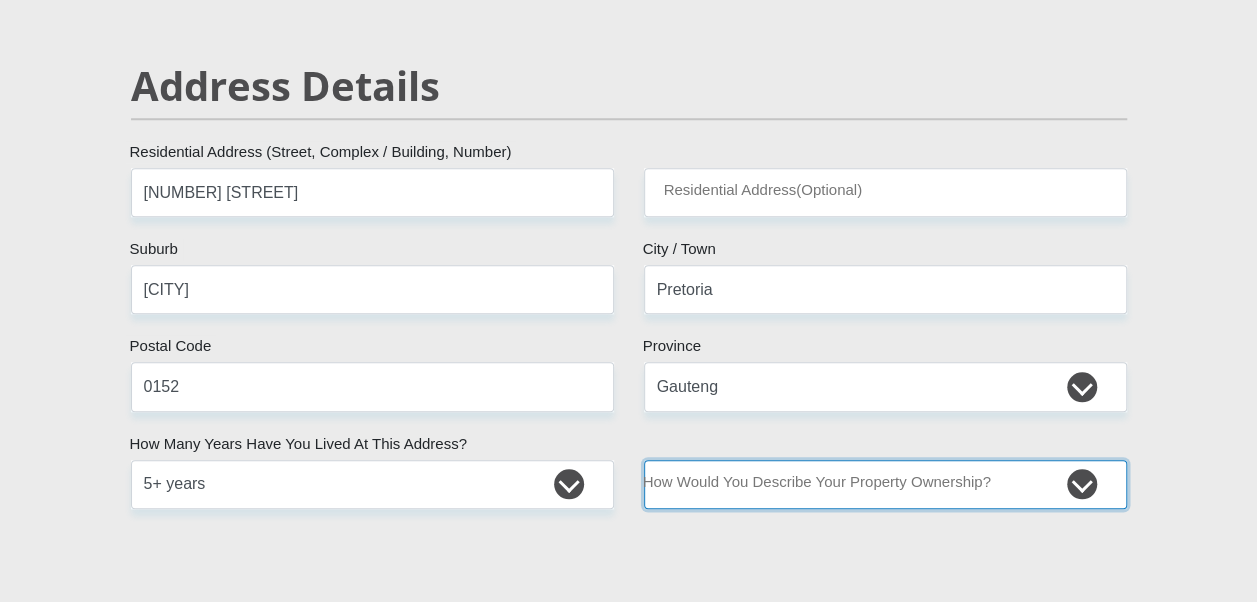 click on "Owned
Rented
Family Owned
Company Dwelling" at bounding box center [885, 484] 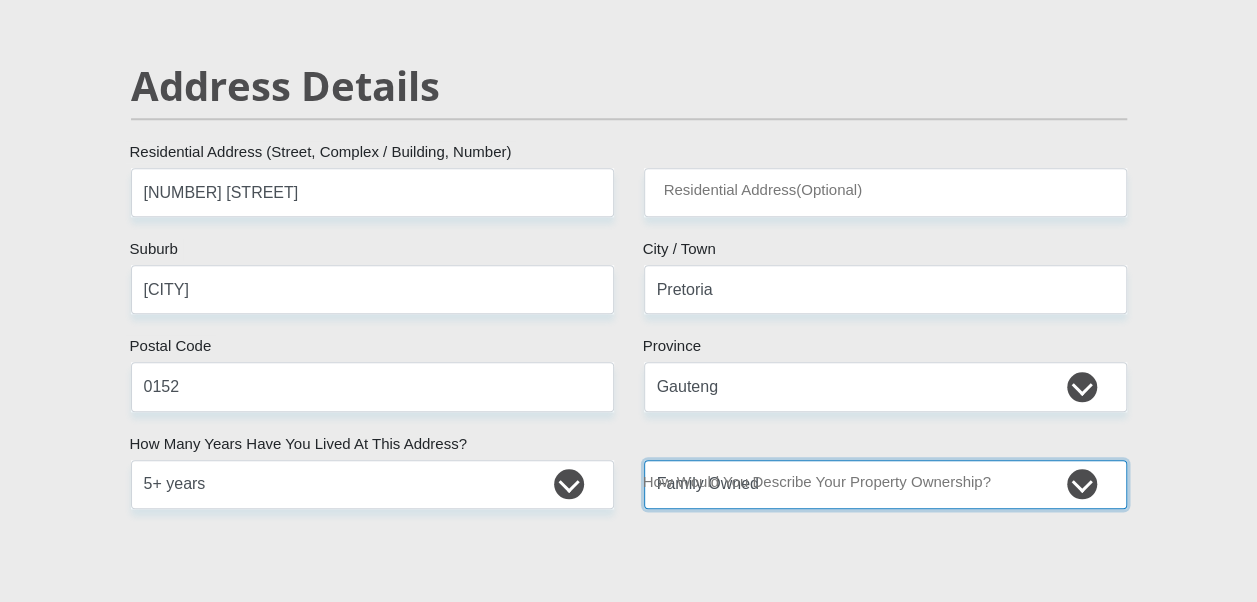 click on "Owned
Rented
Family Owned
Company Dwelling" at bounding box center (885, 484) 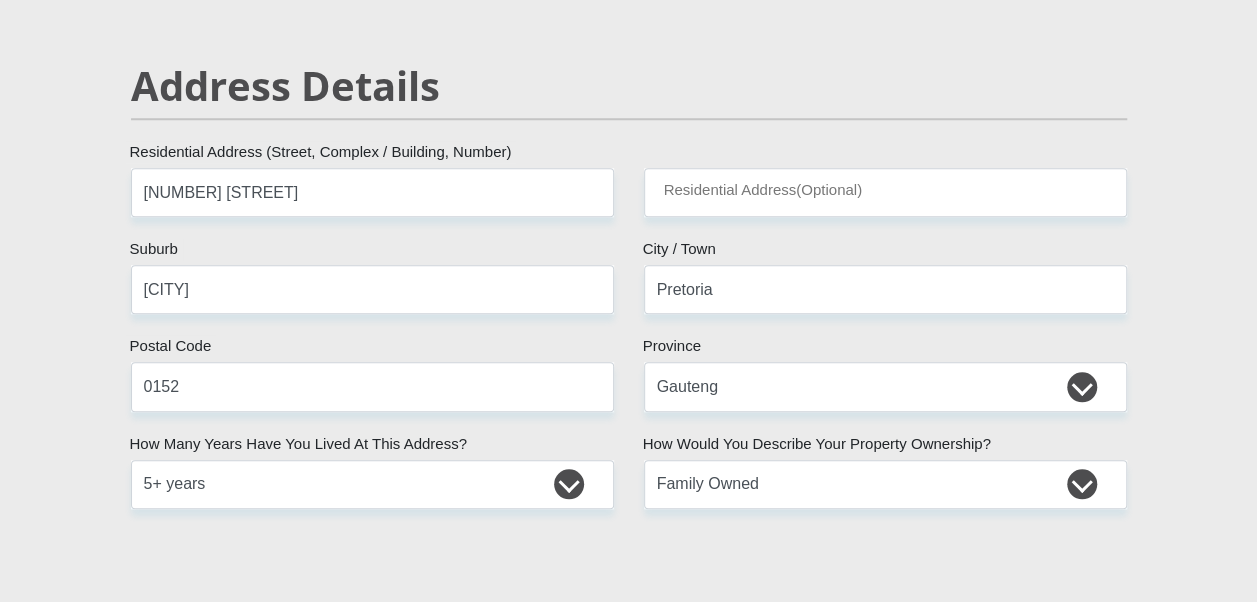 click on "Mr
Ms
Mrs
Dr
Other
Title
Brenda
First Name
Maphutha
Surname
8108030722089
South African ID Number
Please input valid ID number
South Africa
Afghanistan
Aland Islands
Albania
Algeria
America Samoa
American Virgin Islands
Andorra
Angola
Anguilla
Antarctica
Antigua and Barbuda
Argentina" at bounding box center [629, 2344] 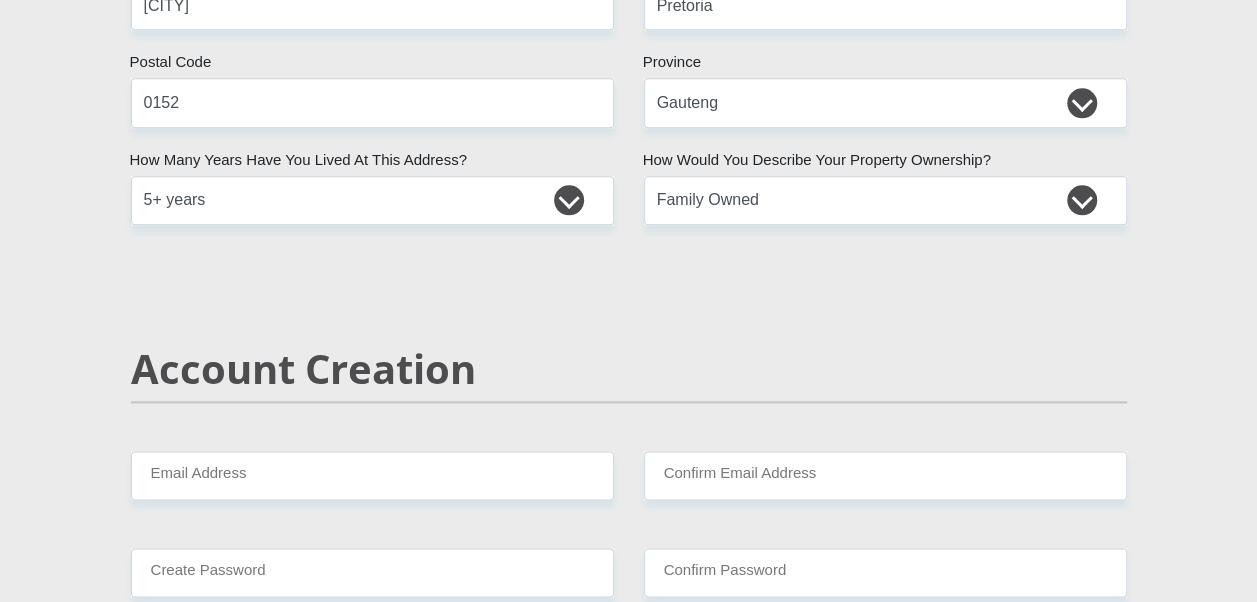 scroll, scrollTop: 1300, scrollLeft: 0, axis: vertical 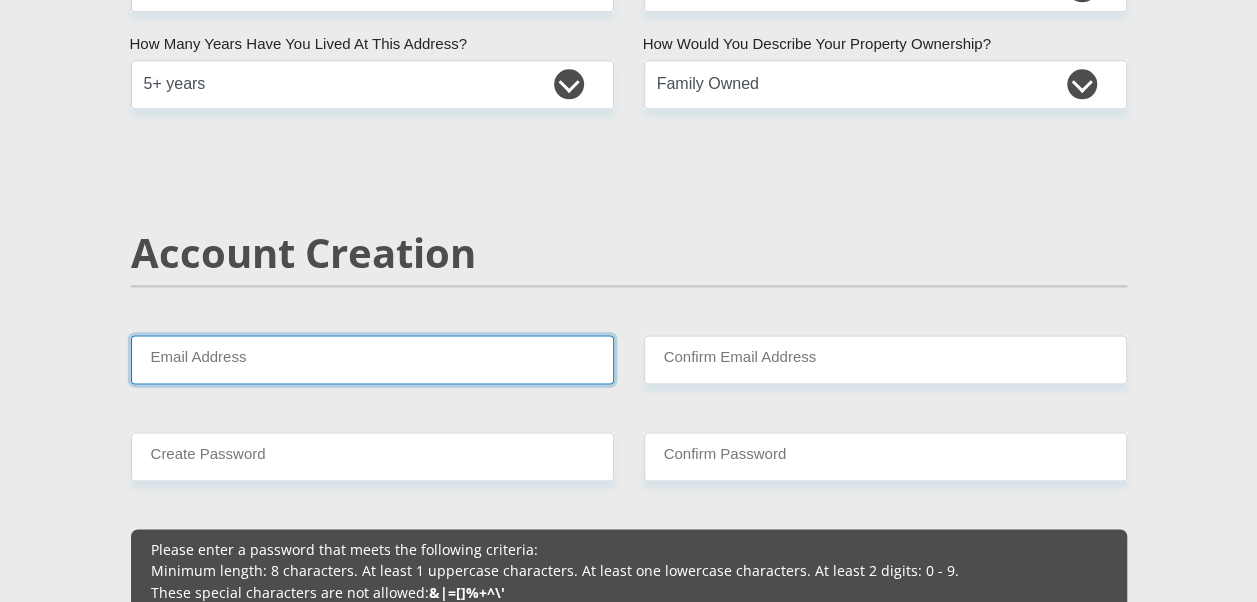 click on "Email Address" at bounding box center (372, 359) 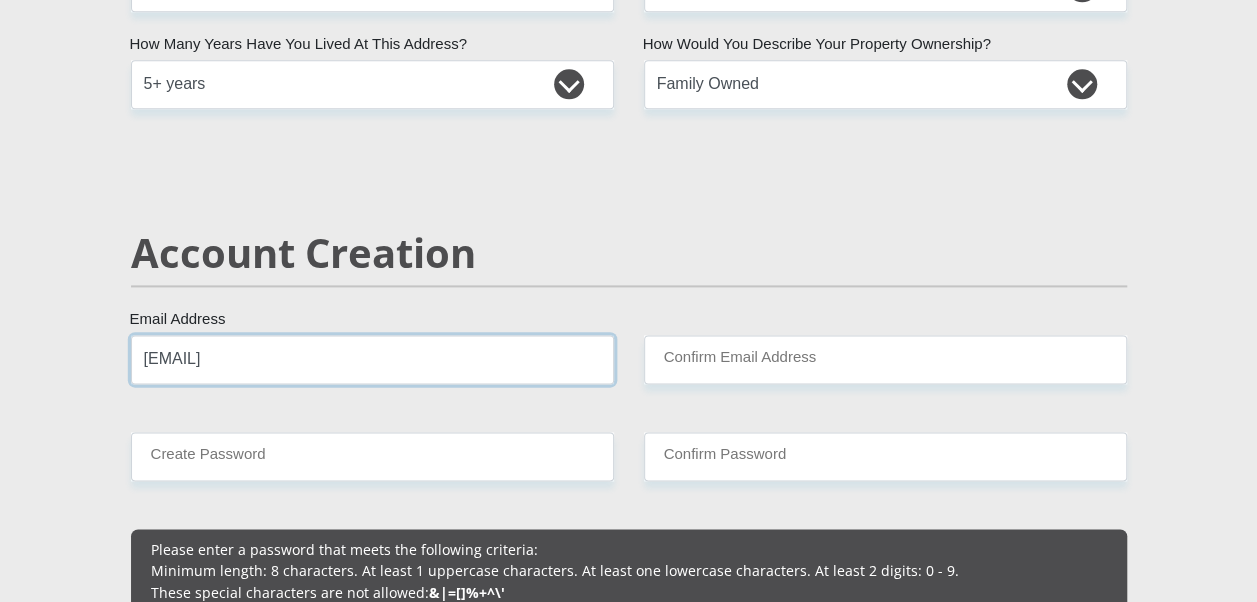 type on "maphuthaba@gmai.com" 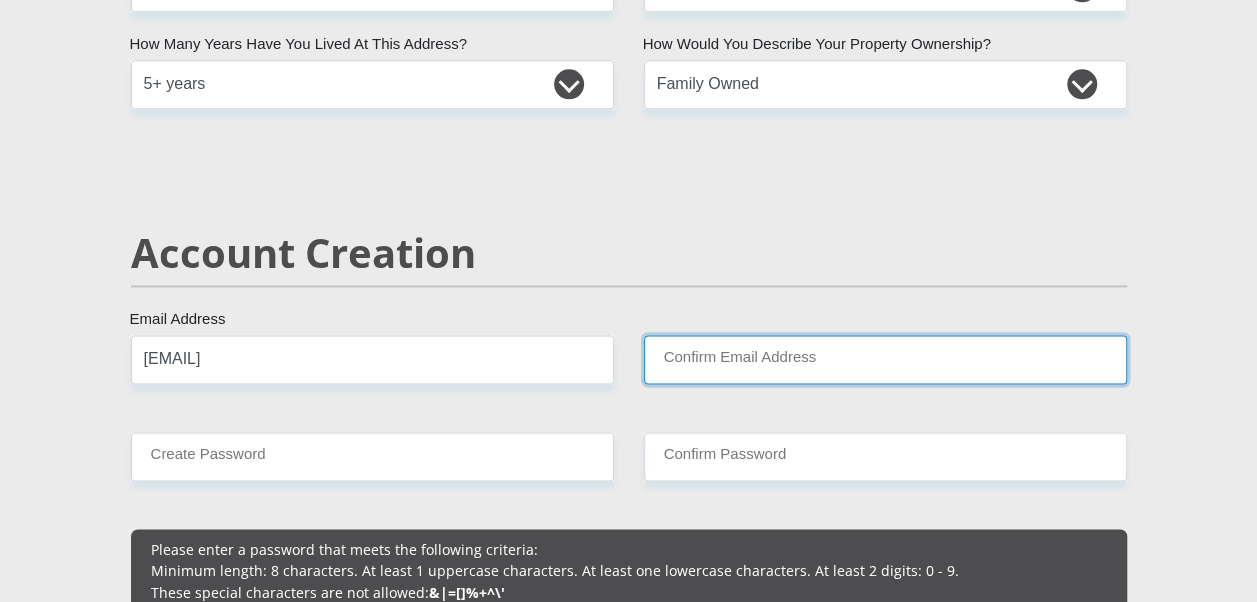 click on "Confirm Email Address" at bounding box center [885, 359] 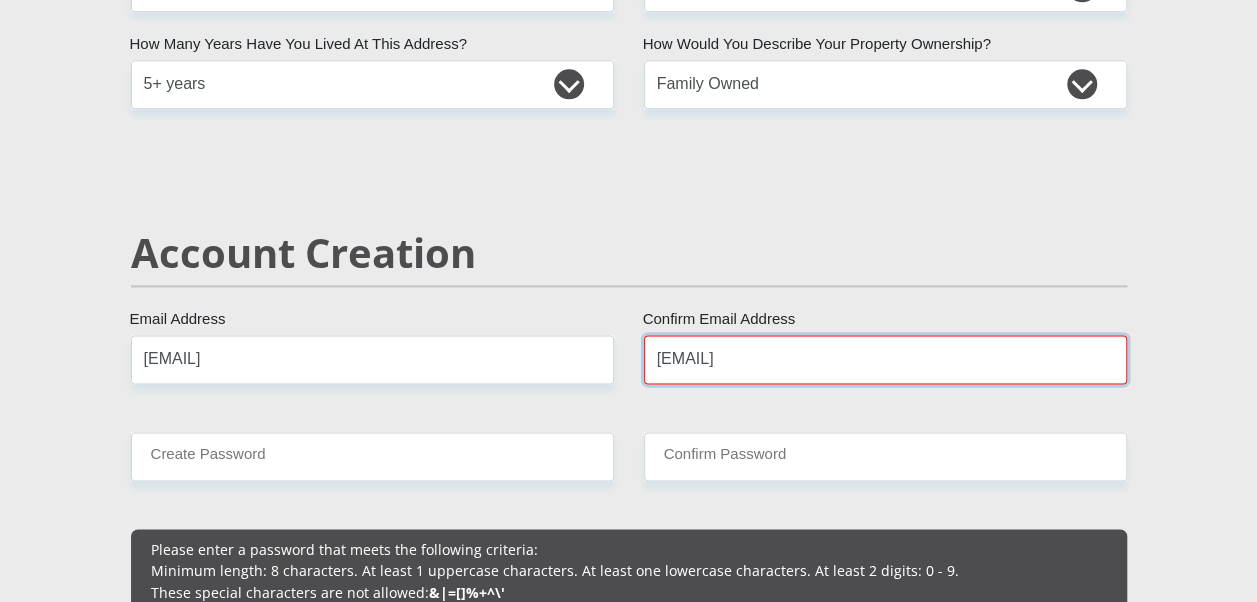 type on "maphuthaba@gmail.com" 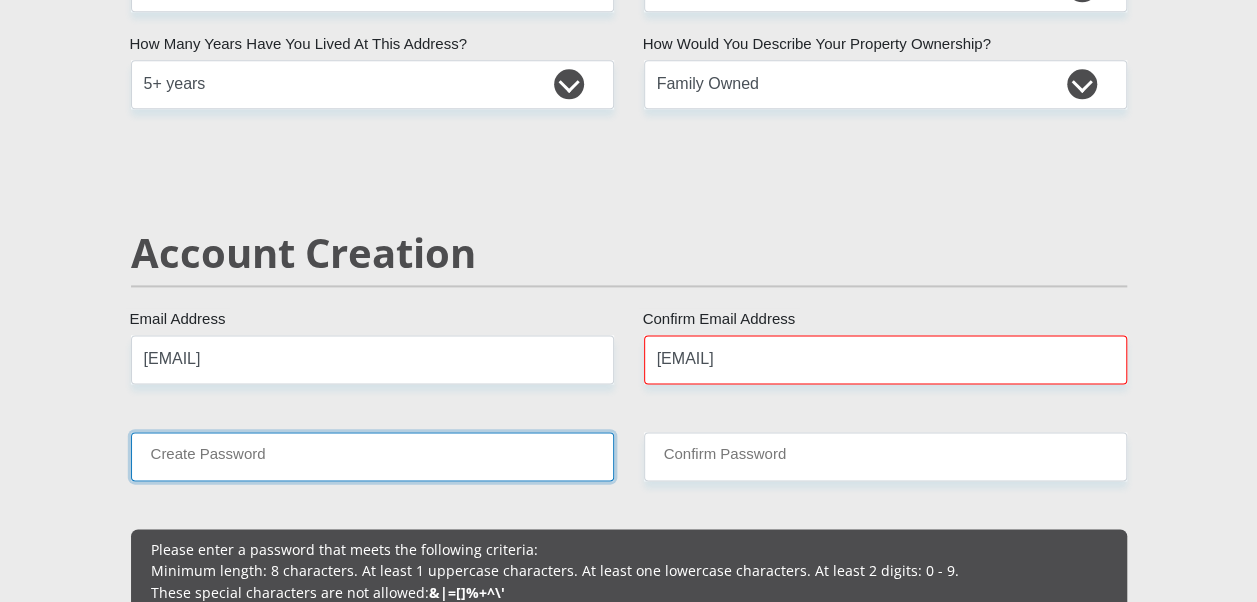 click on "Create Password" at bounding box center (372, 456) 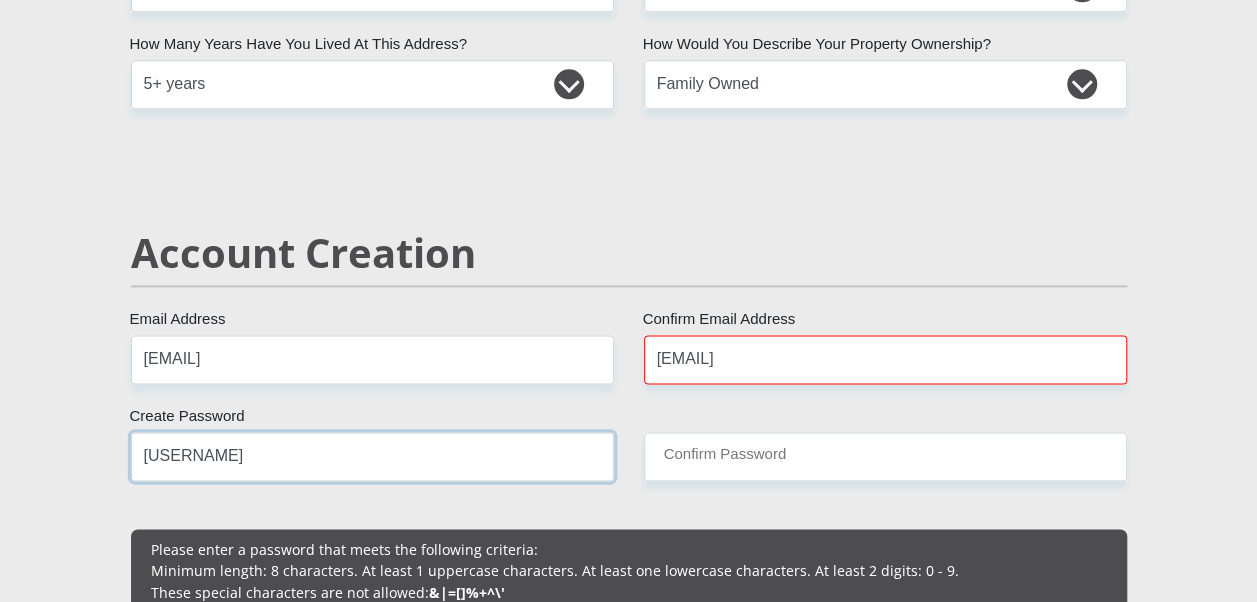 type on "Ronniecat12*" 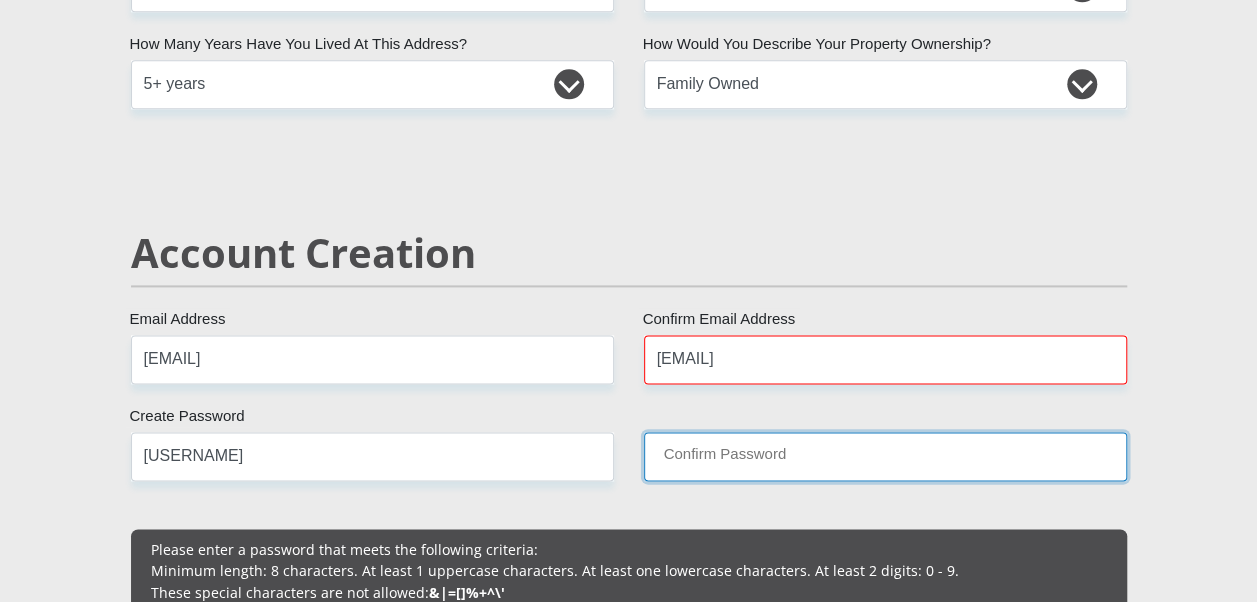 click on "Confirm Password" at bounding box center [885, 456] 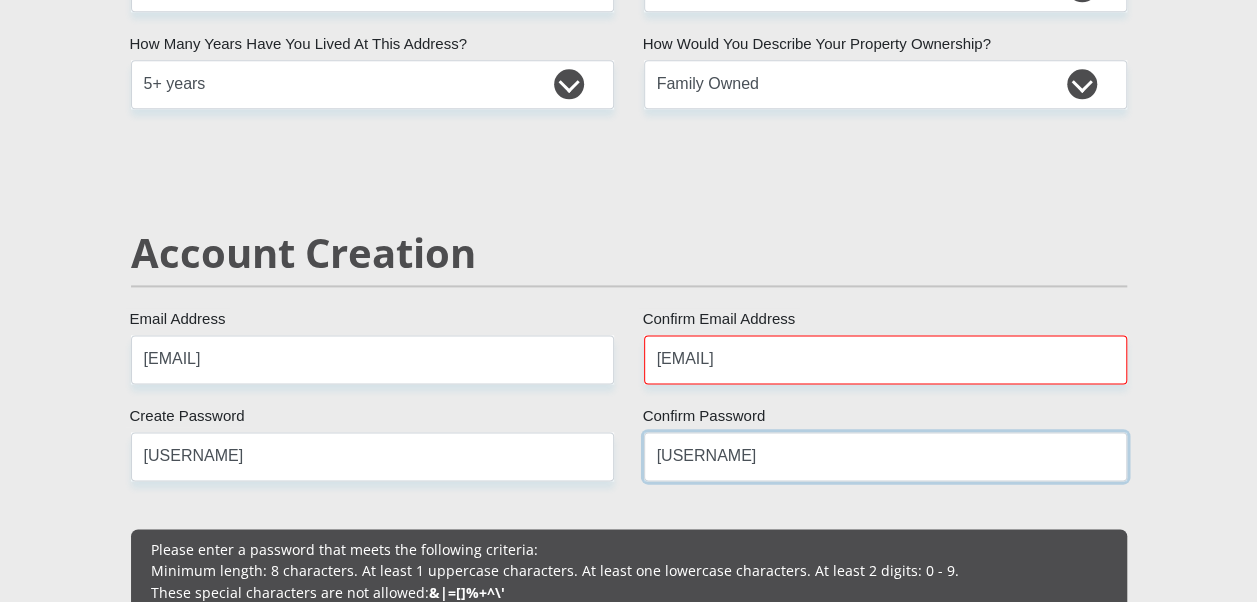 type on "Ronniecat12*" 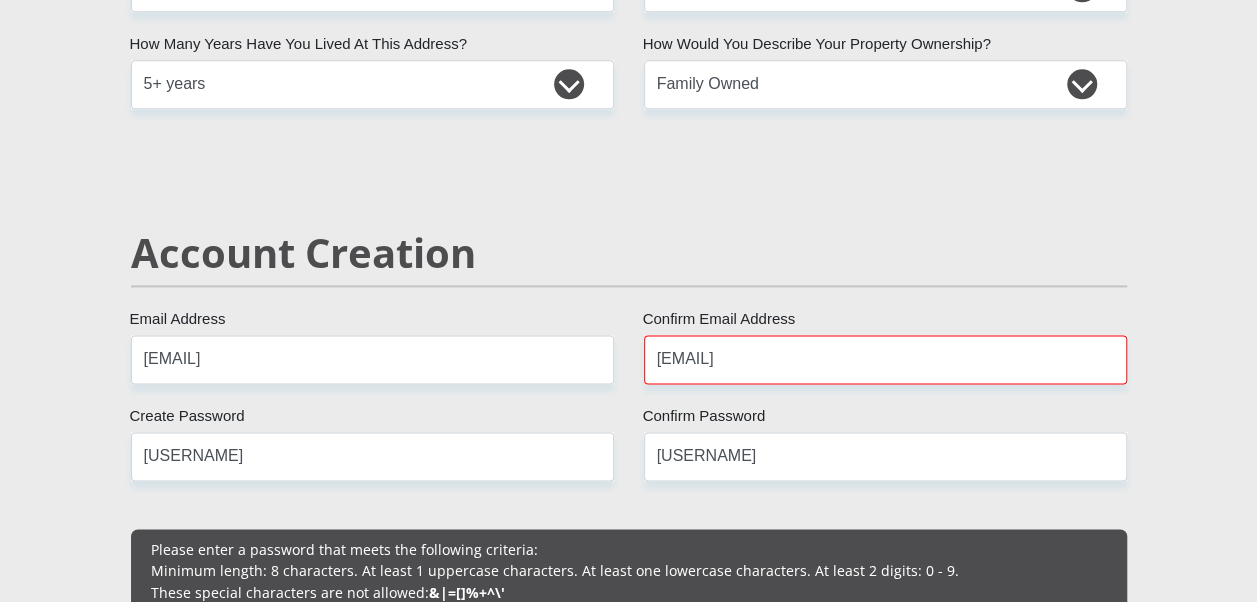 click on "Personal Details
Mr
Ms
Mrs
Dr
Other
Title
Brenda
First Name
Maphutha
Surname
8108030722089
South African ID Number
Please input valid ID number
South Africa
Afghanistan
Aland Islands
Albania
Algeria
America Samoa
American Virgin Islands
Andorra
Angola
Anguilla  Antarctica" at bounding box center [629, 1958] 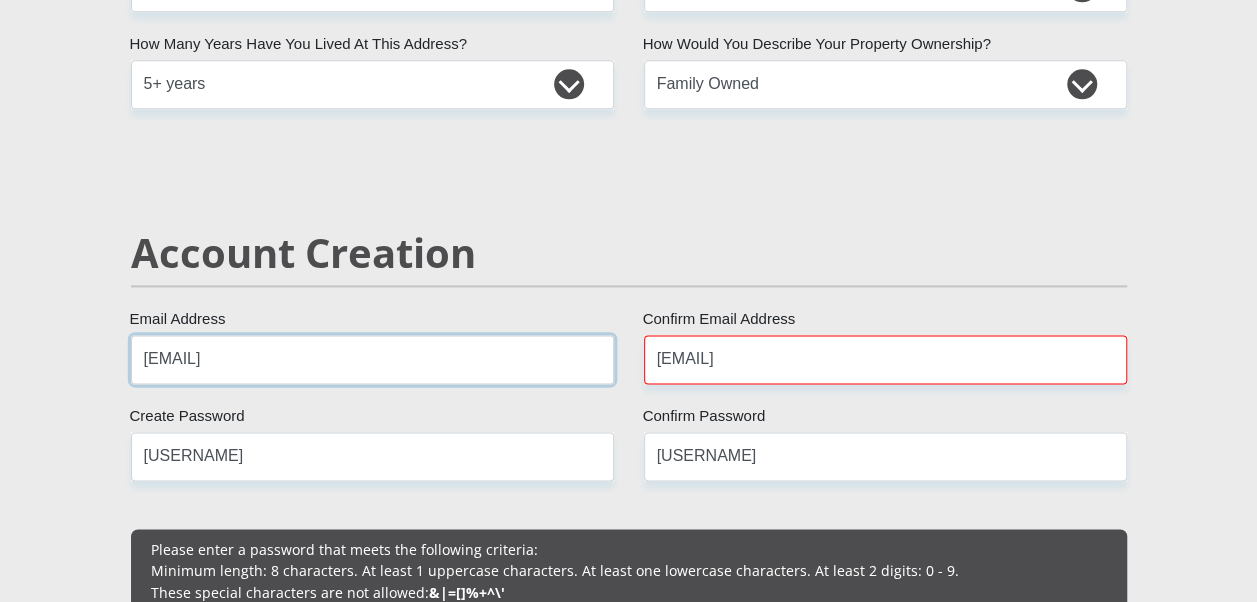 click on "maphuthaba@gmai.com" at bounding box center (372, 359) 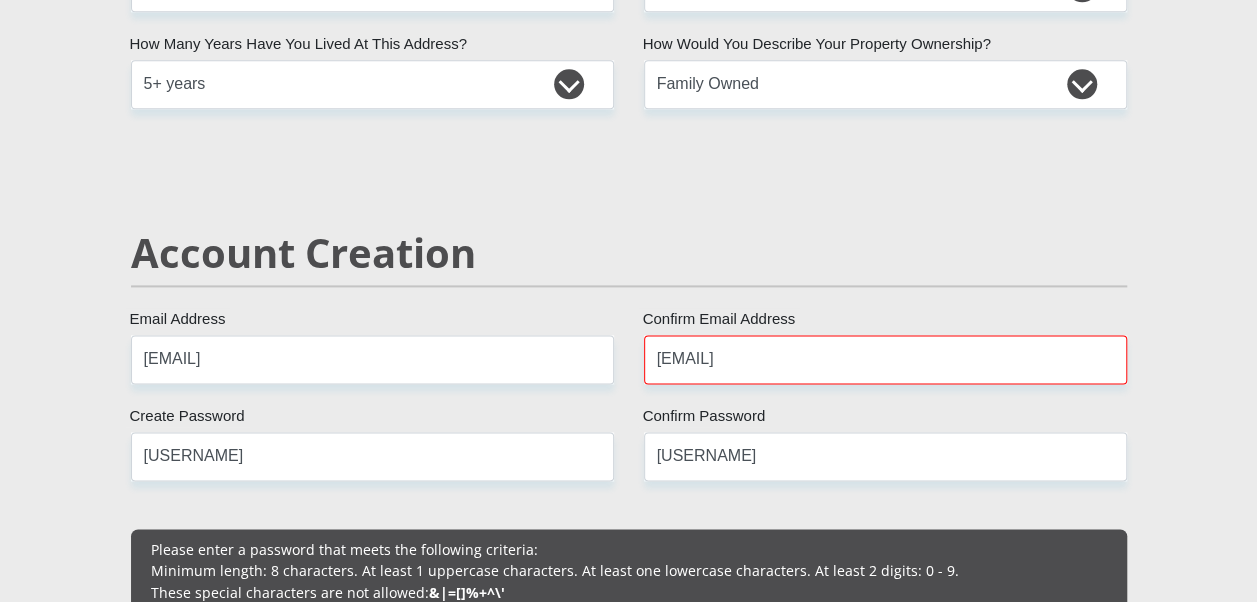 click on "Personal Details
Mr
Ms
Mrs
Dr
Other
Title
Brenda
First Name
Maphutha
Surname
8108030722089
South African ID Number
Please input valid ID number
South Africa
Afghanistan
Aland Islands
Albania
Algeria
America Samoa
American Virgin Islands
Andorra
Angola
Anguilla  Antarctica" at bounding box center [629, 1958] 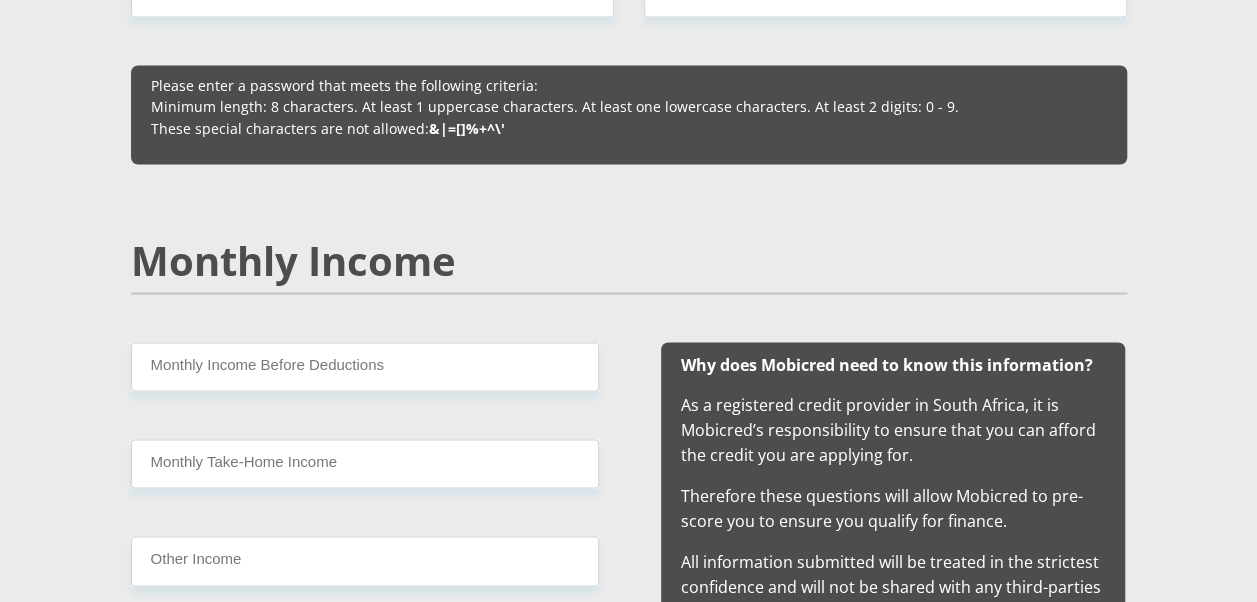 scroll, scrollTop: 1800, scrollLeft: 0, axis: vertical 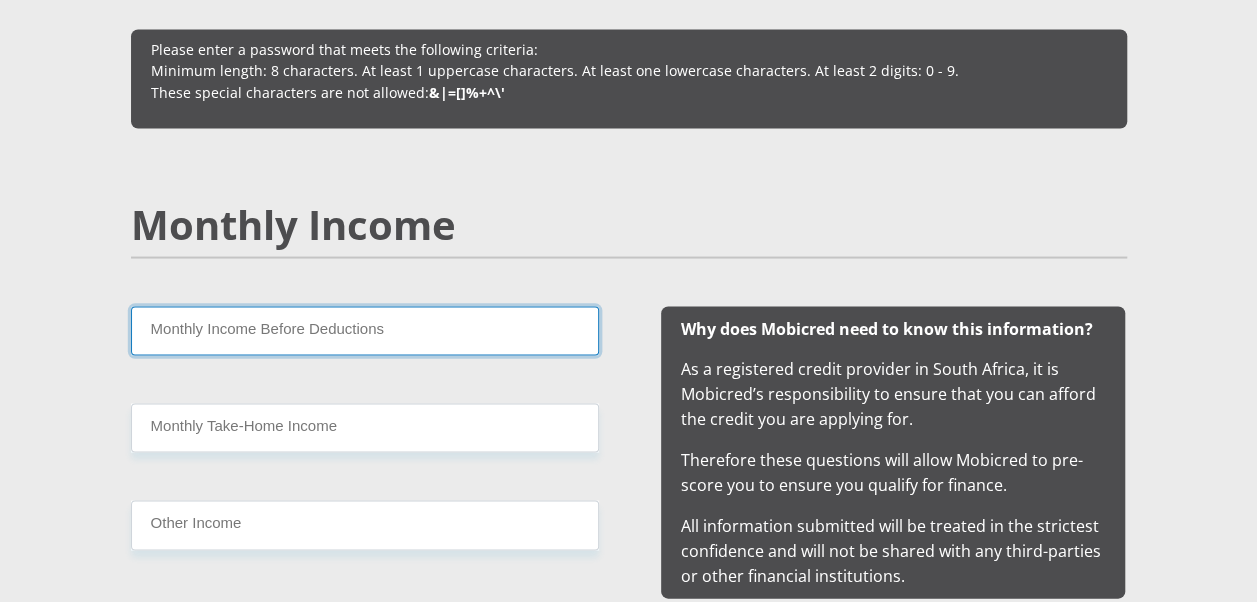 click on "Monthly Income Before Deductions" at bounding box center [365, 330] 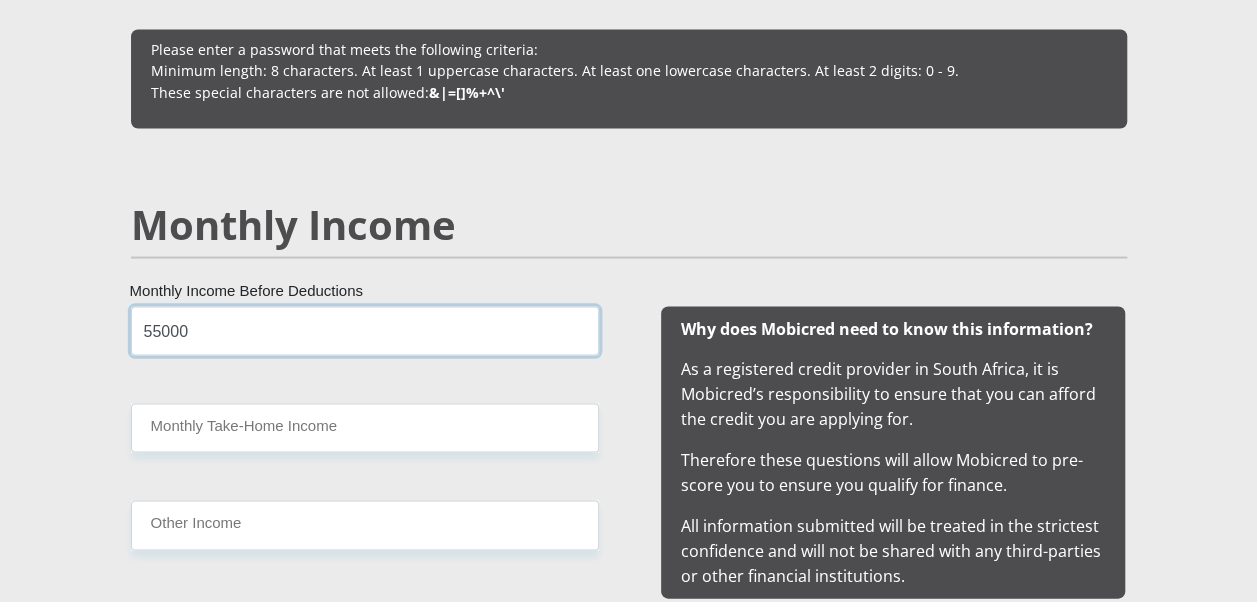 type on "55000" 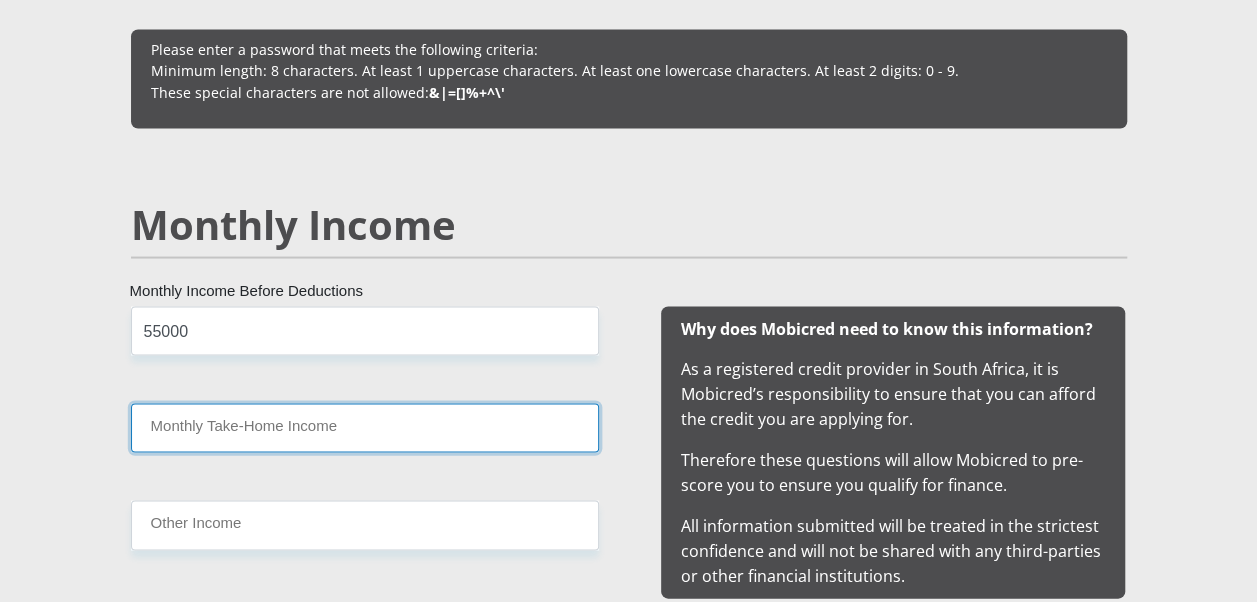 click on "Monthly Take-Home Income" at bounding box center [365, 427] 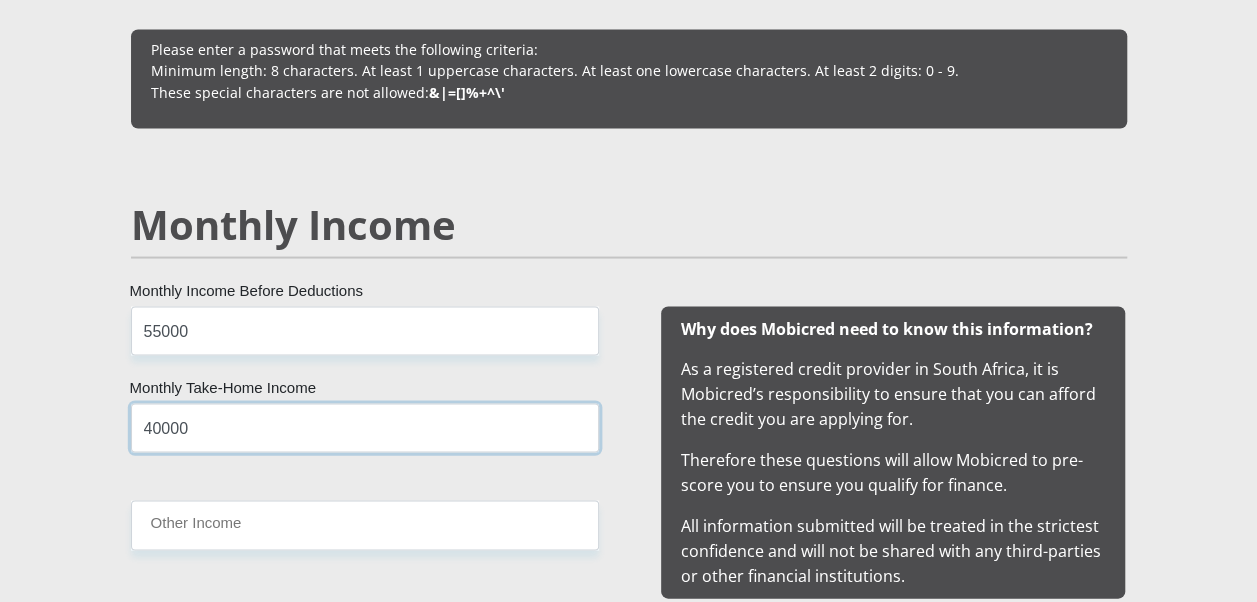 type on "40000" 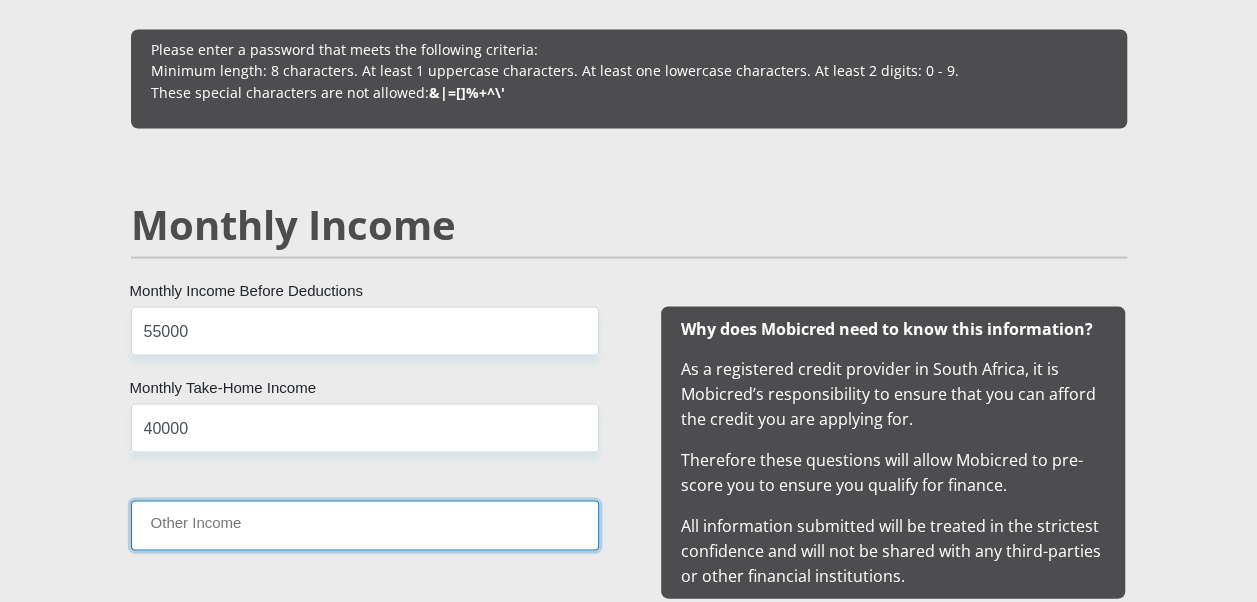 click on "Other Income" at bounding box center (365, 524) 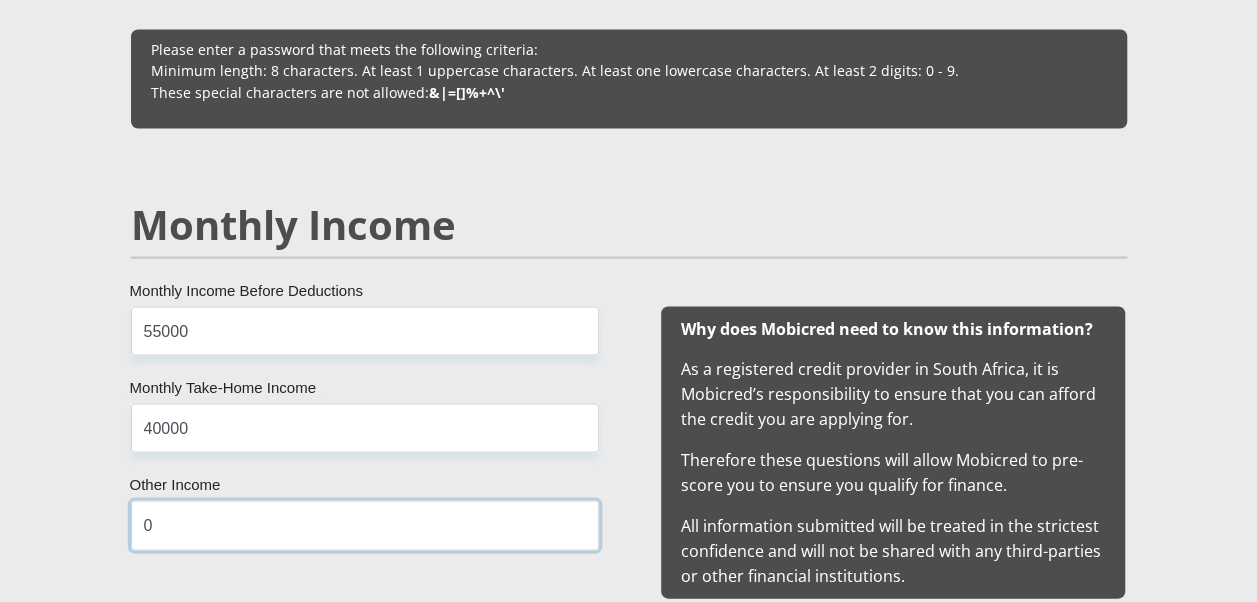 type on "0" 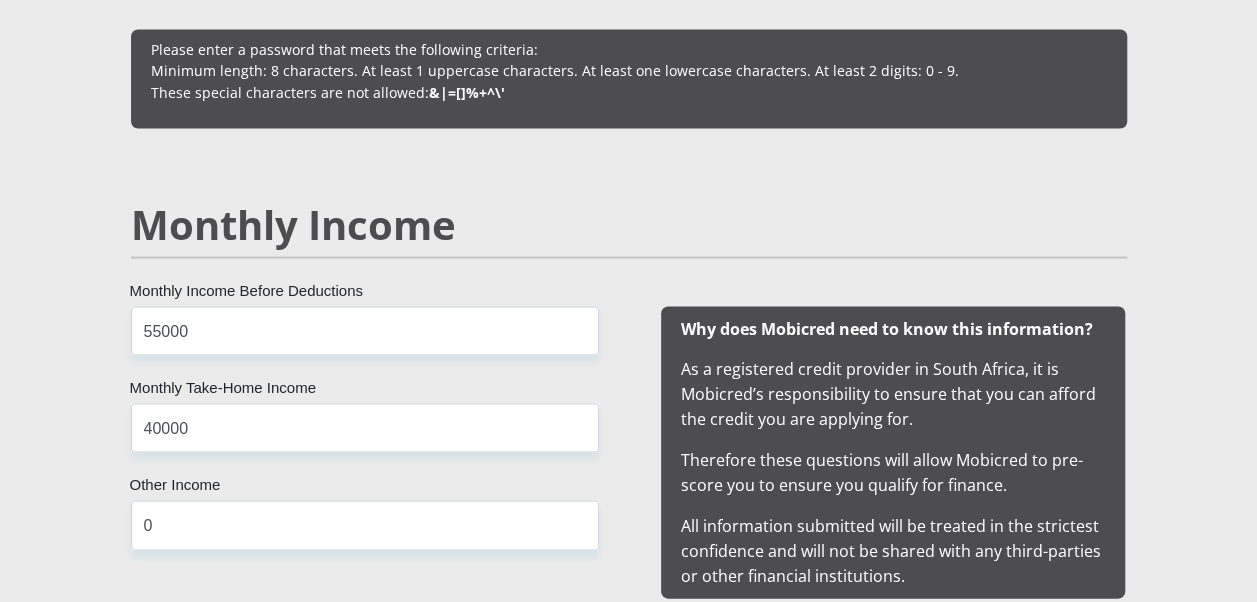 click on "Monthly Income" at bounding box center (629, 253) 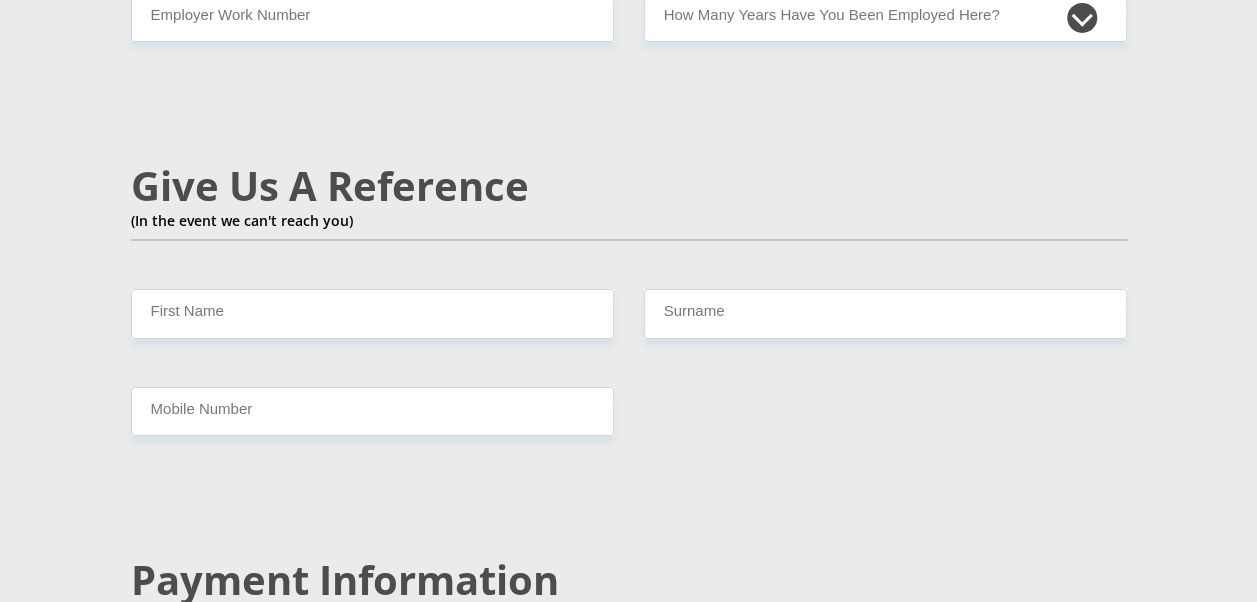 scroll, scrollTop: 3700, scrollLeft: 0, axis: vertical 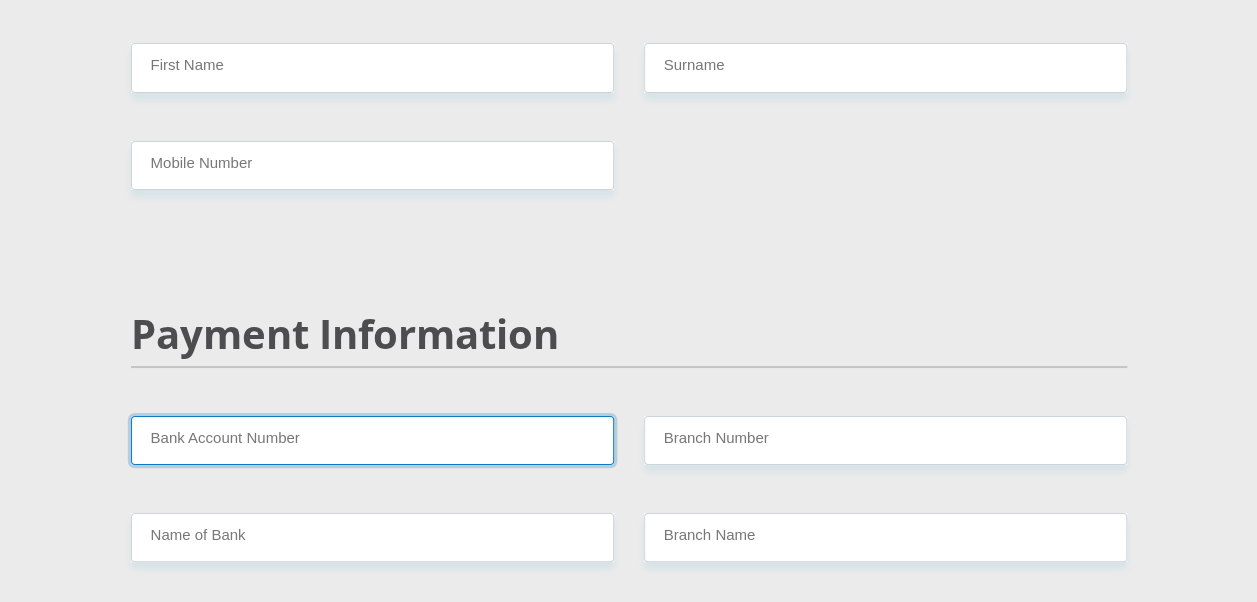 click on "Bank Account Number" at bounding box center (372, 440) 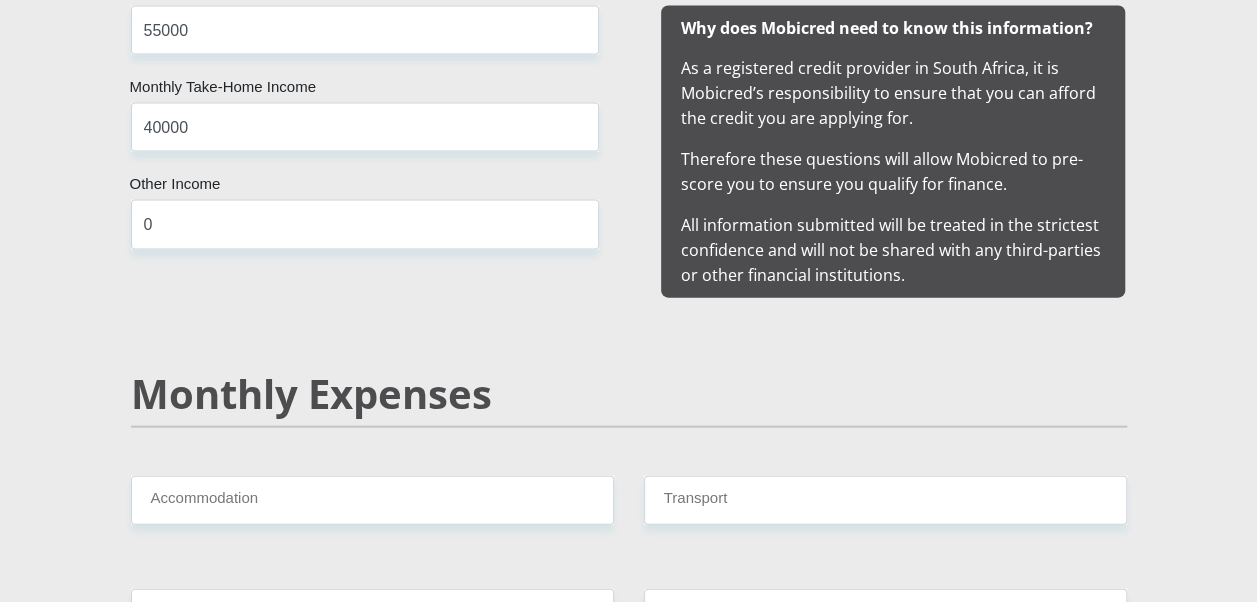 scroll, scrollTop: 2300, scrollLeft: 0, axis: vertical 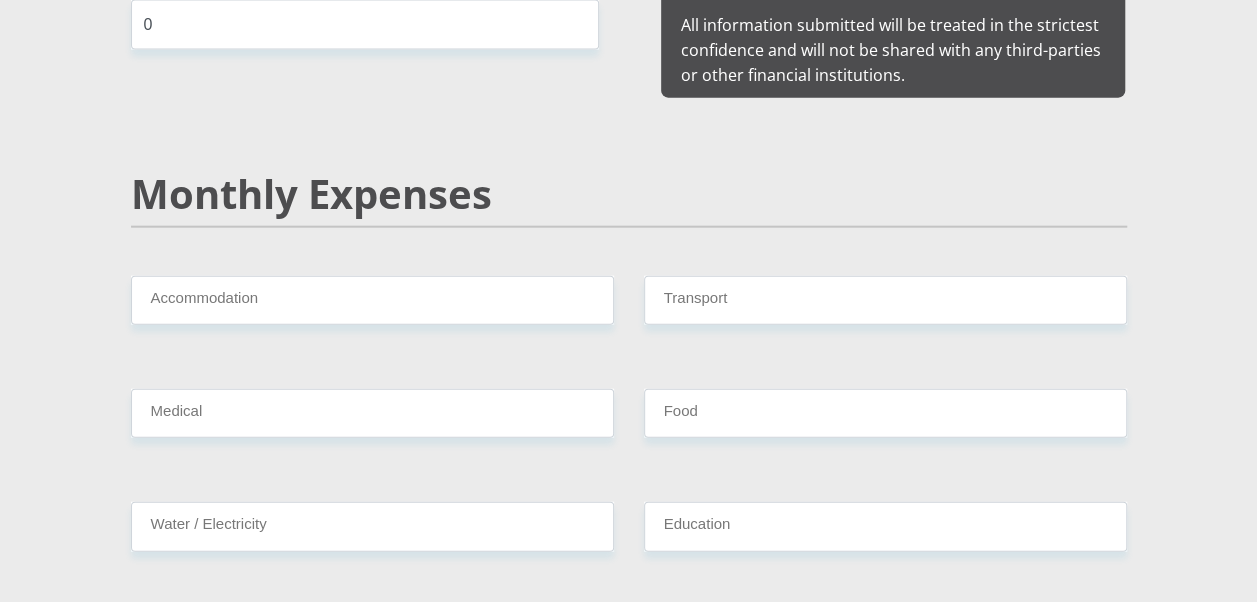 type on "10130311950" 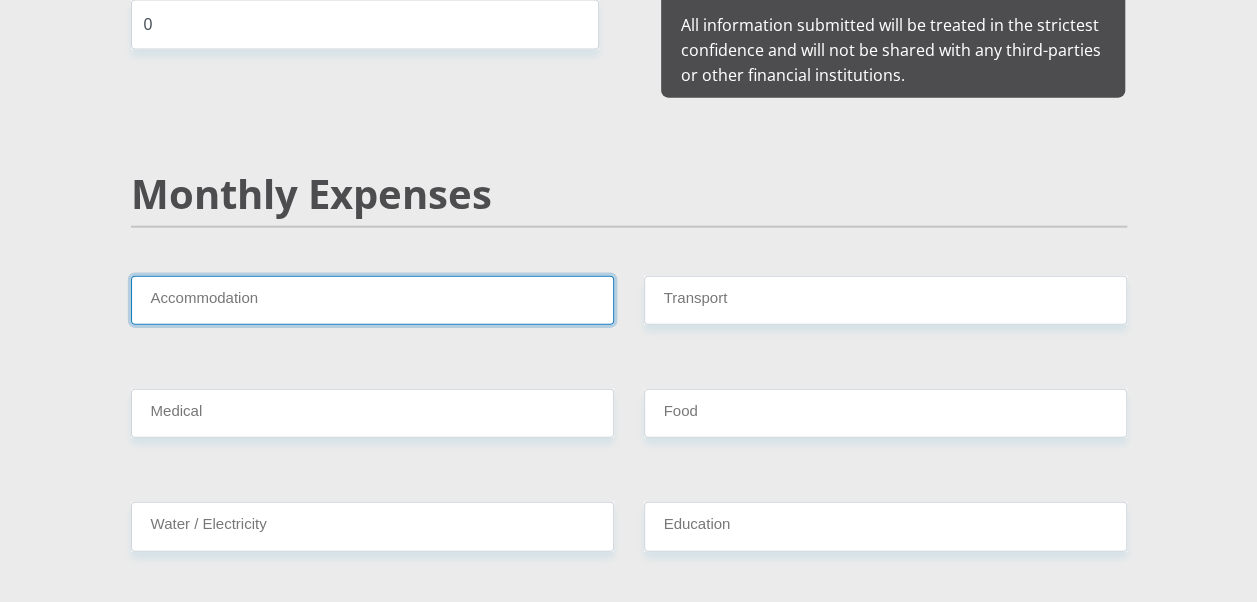 click on "Accommodation" at bounding box center [372, 300] 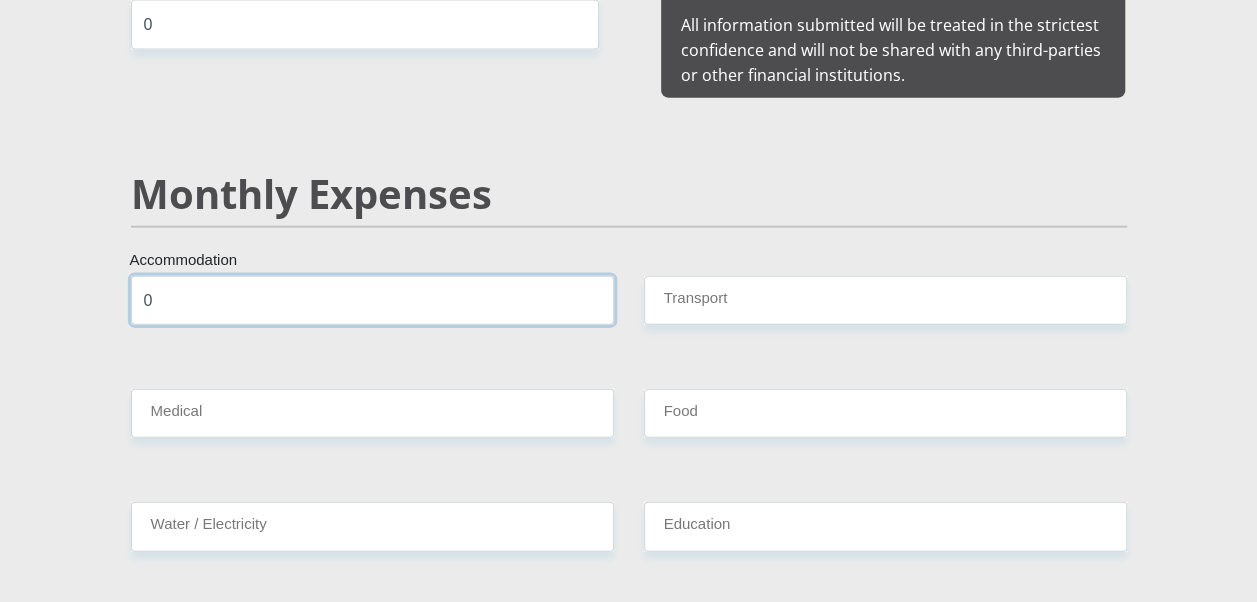 type on "0" 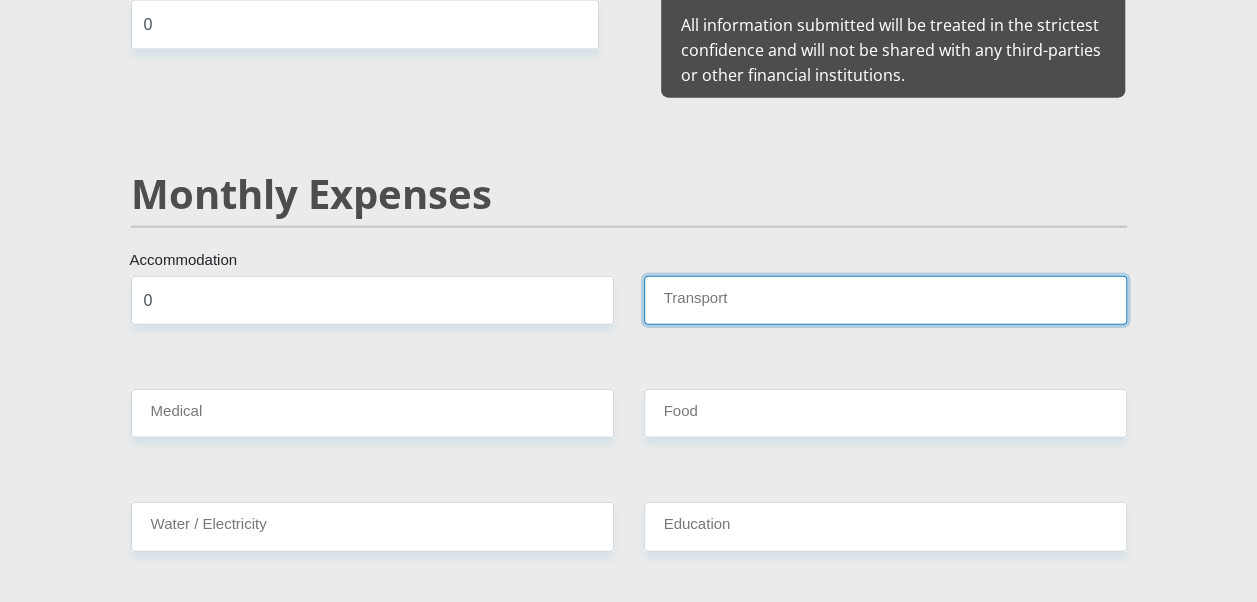 click on "Transport" at bounding box center (885, 300) 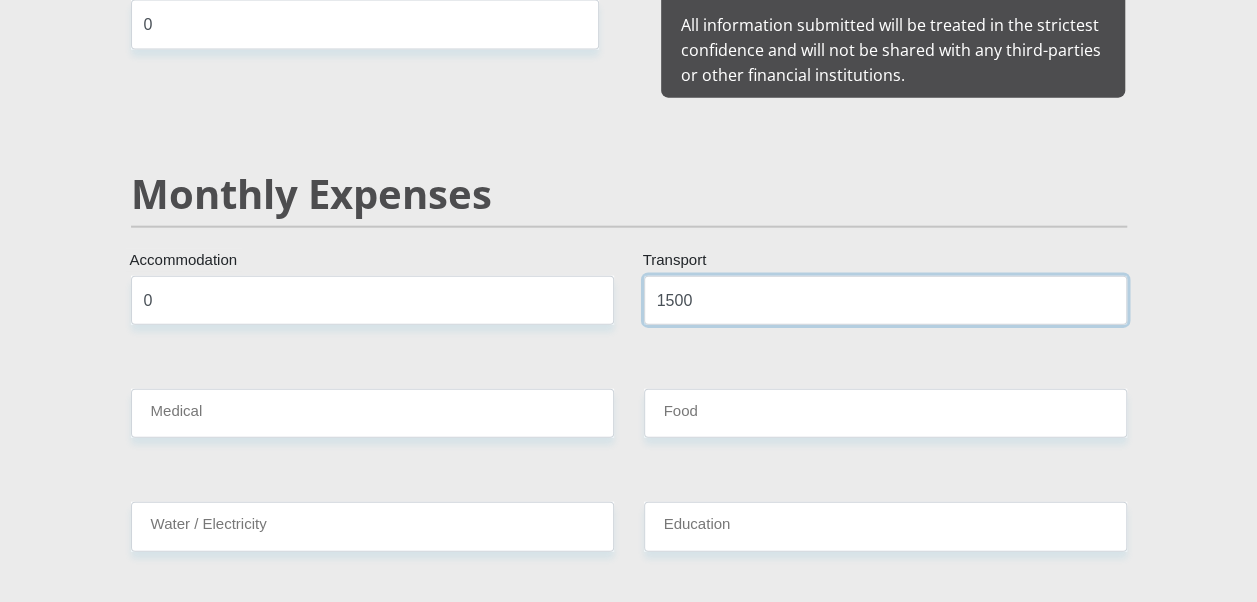 type on "1500" 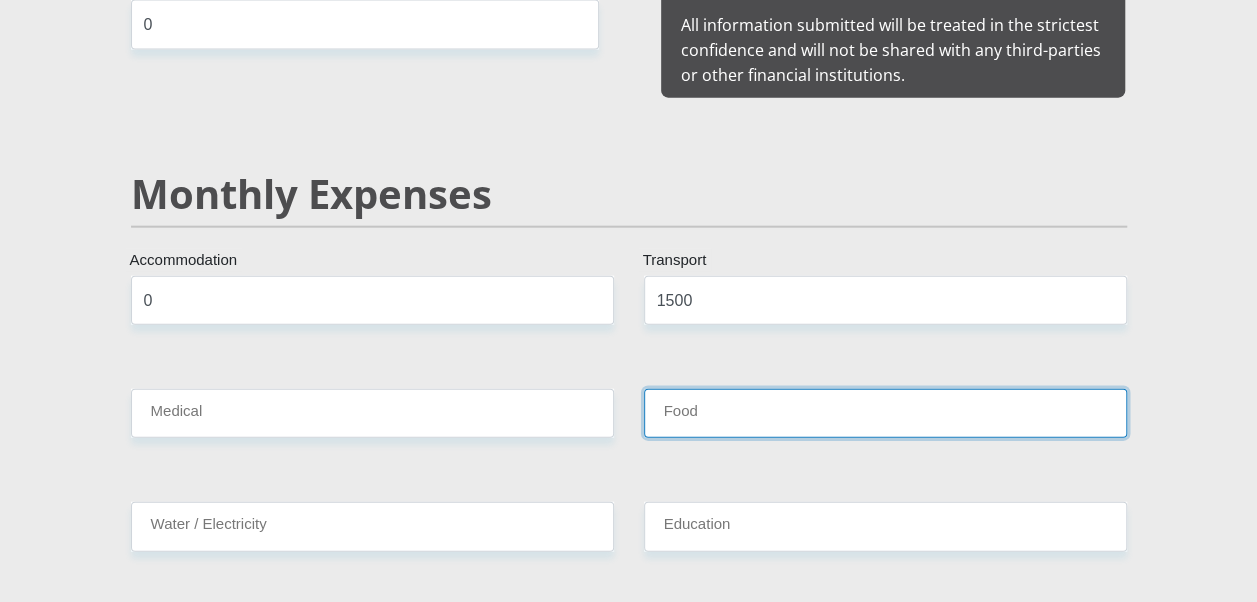 click on "Food" at bounding box center (885, 413) 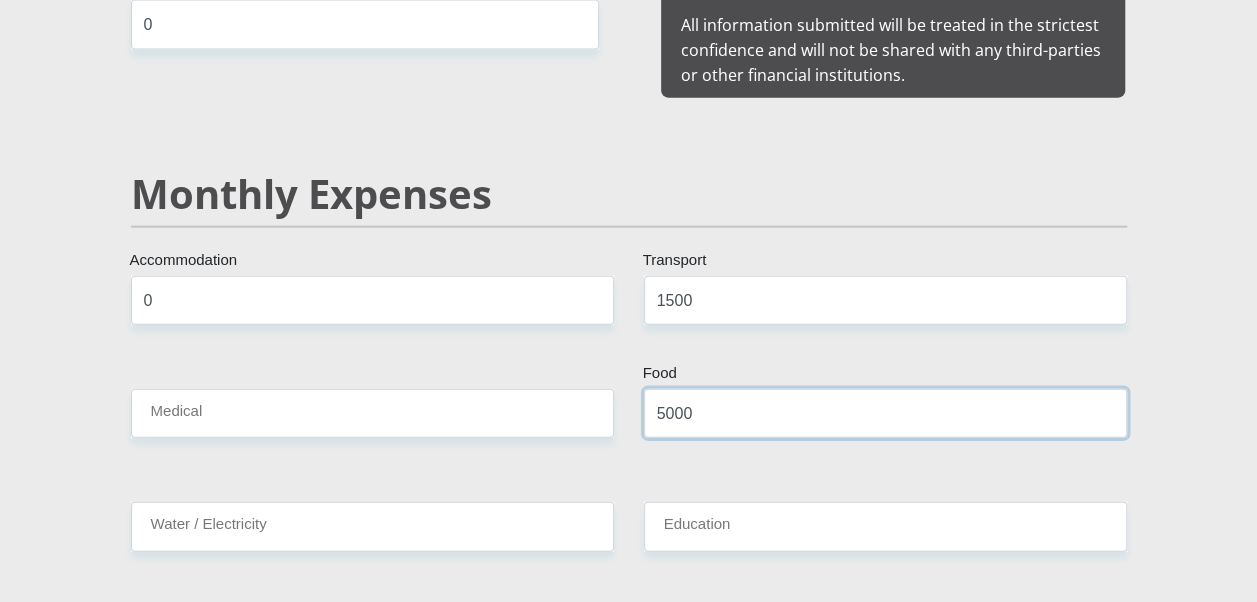 type on "5000" 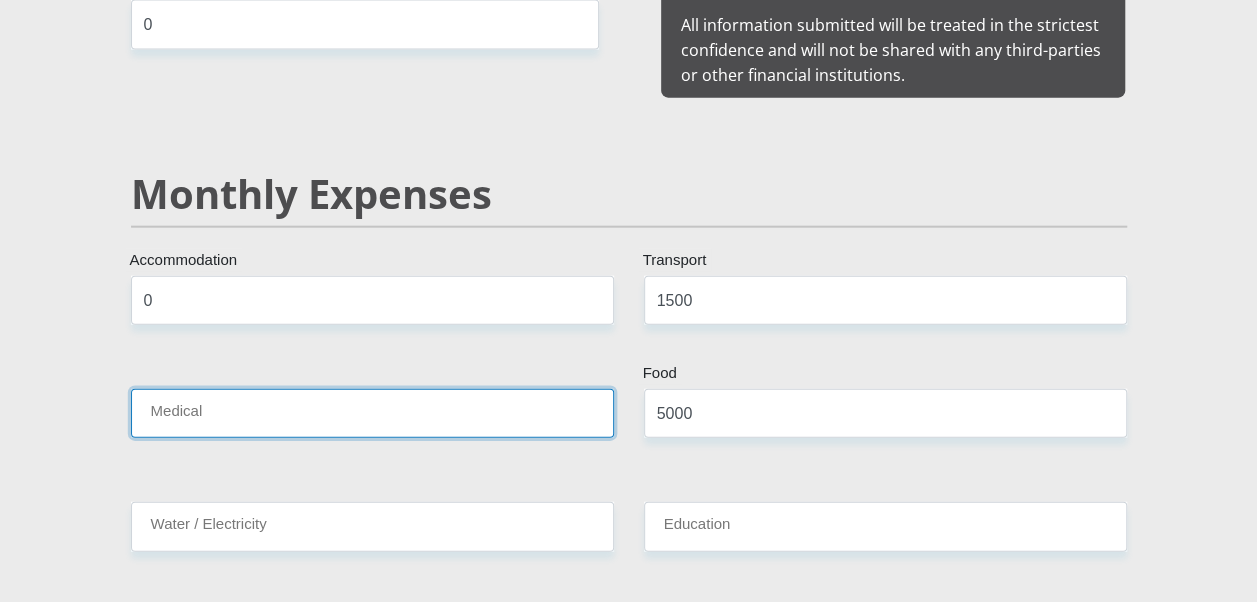 click on "Medical" at bounding box center [372, 413] 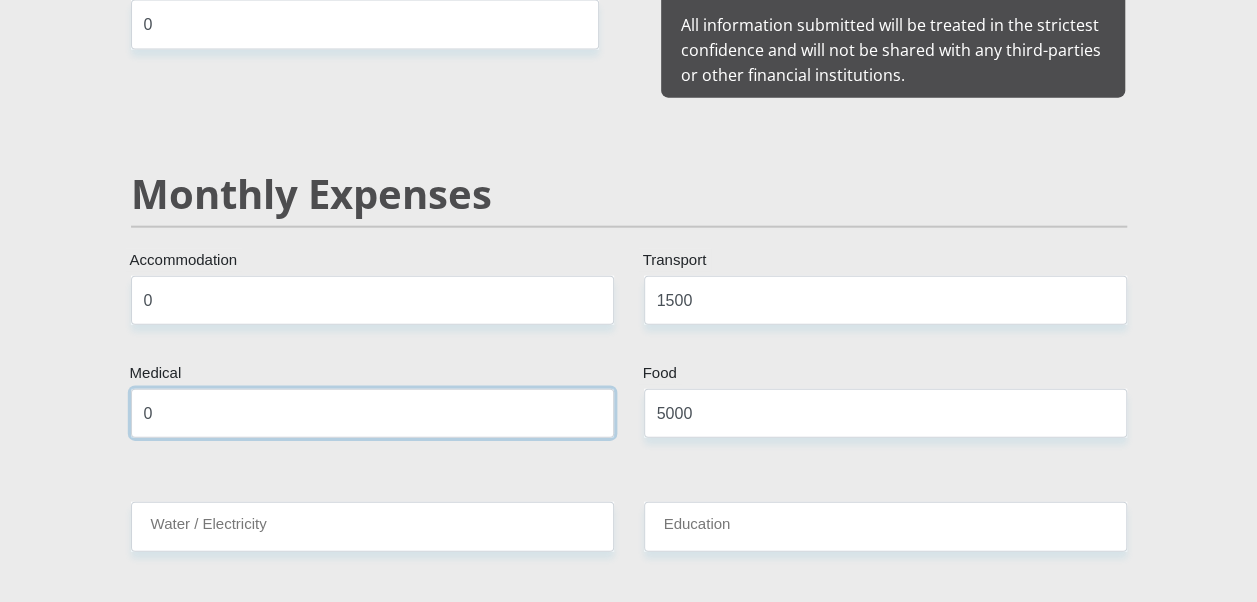 type on "0" 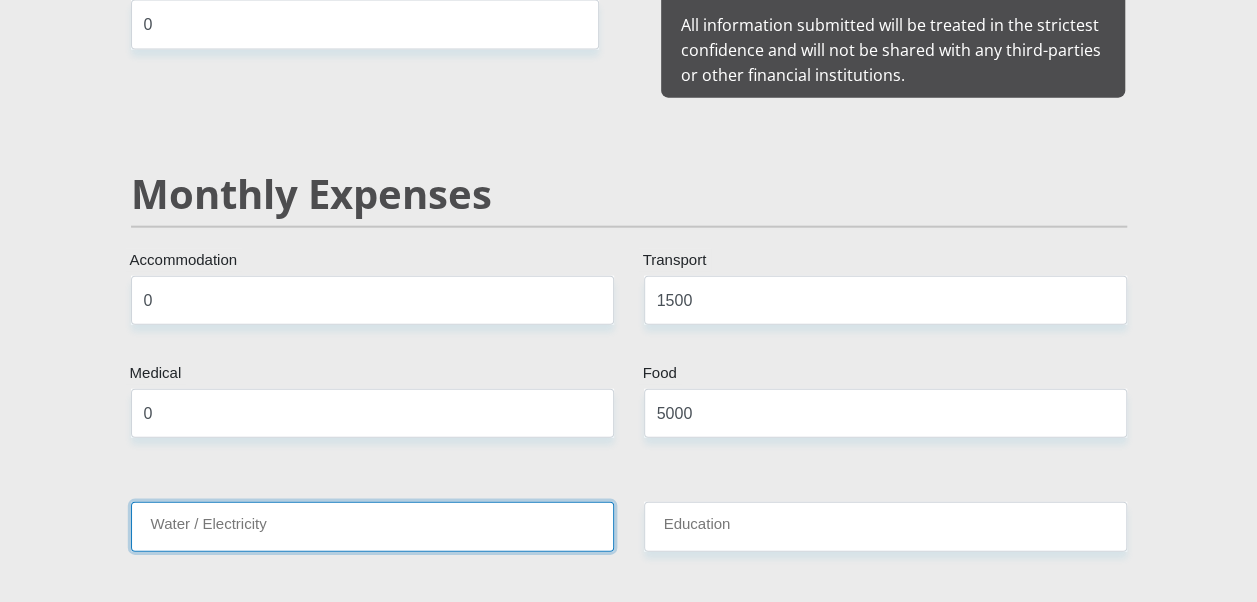 click on "Water / Electricity" at bounding box center (372, 526) 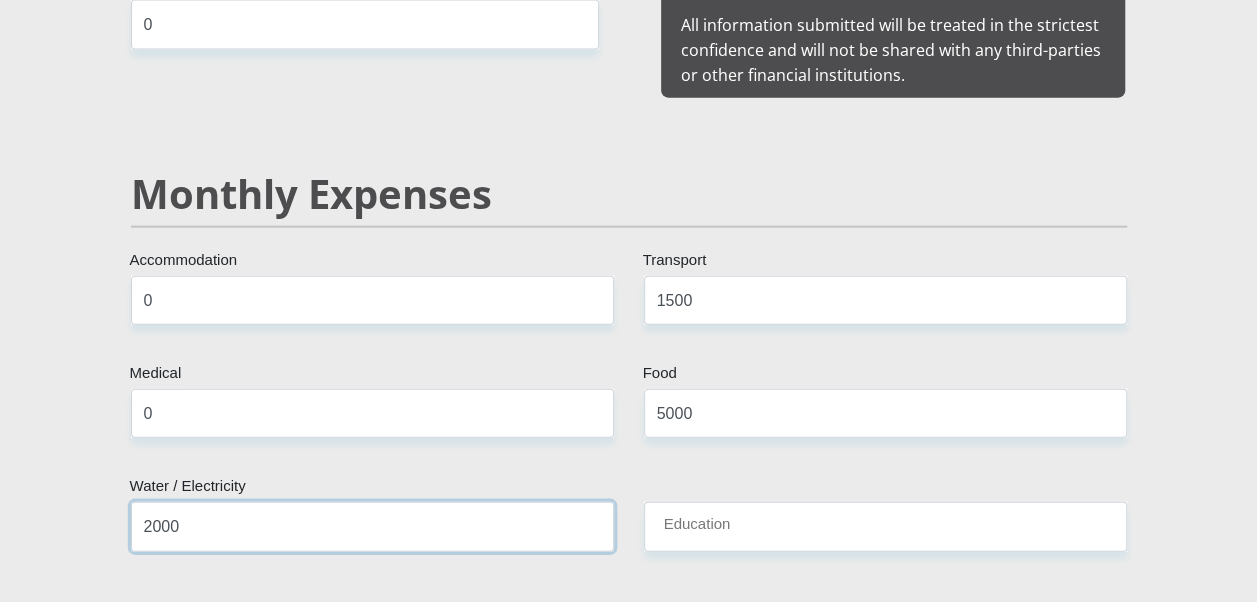 type on "2000" 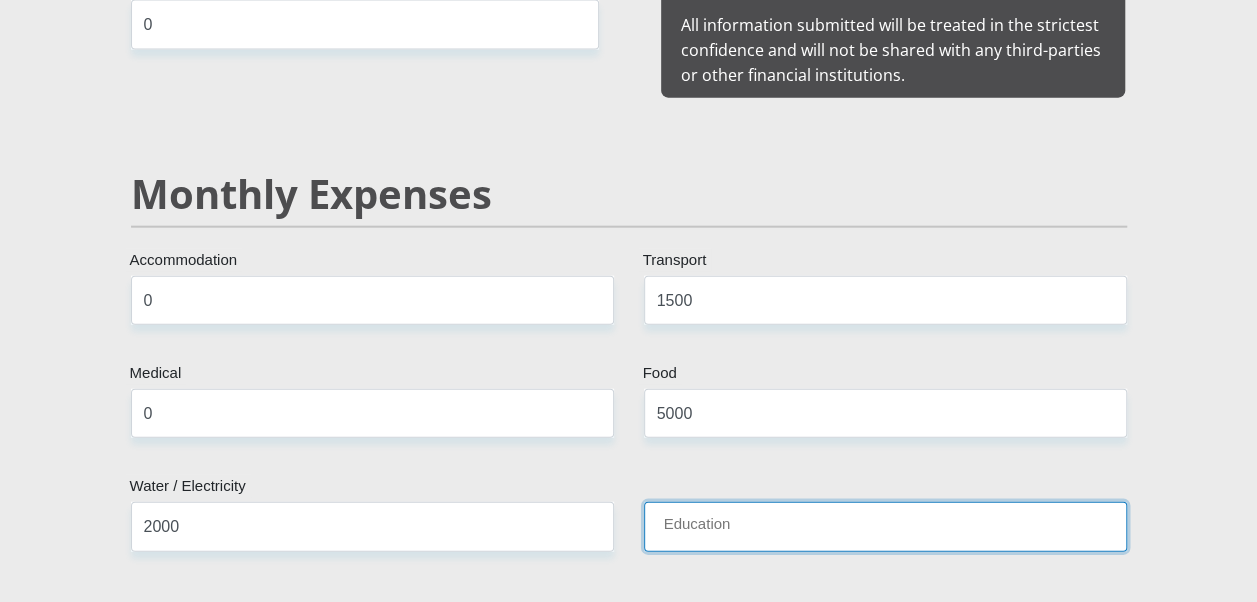 click on "Education" at bounding box center [885, 526] 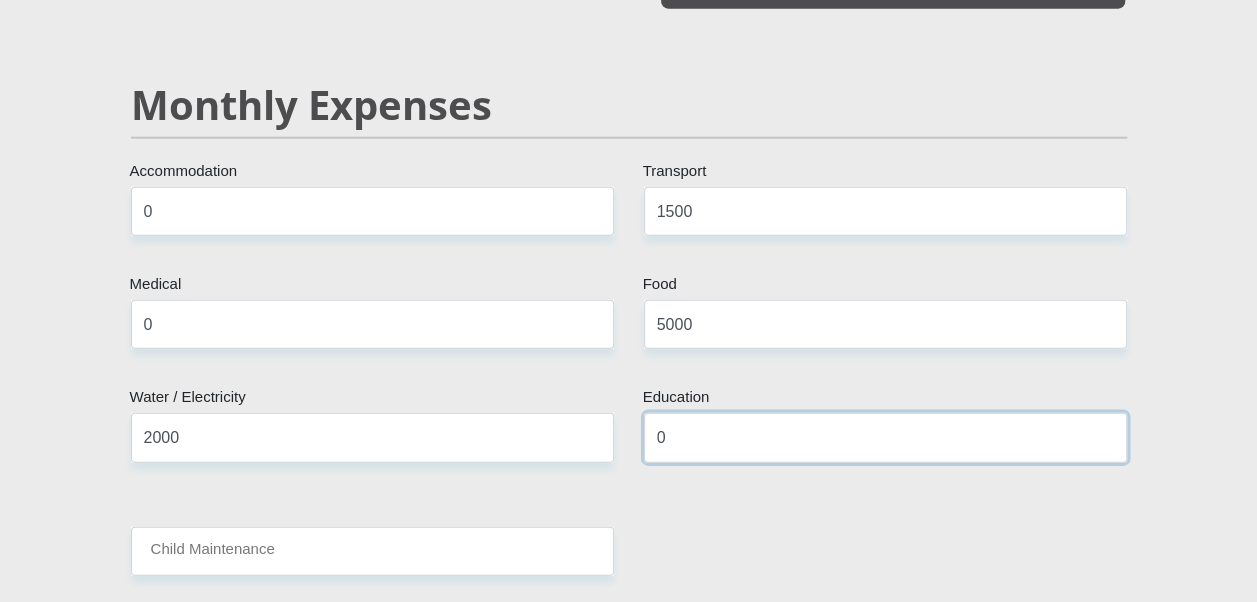 scroll, scrollTop: 2500, scrollLeft: 0, axis: vertical 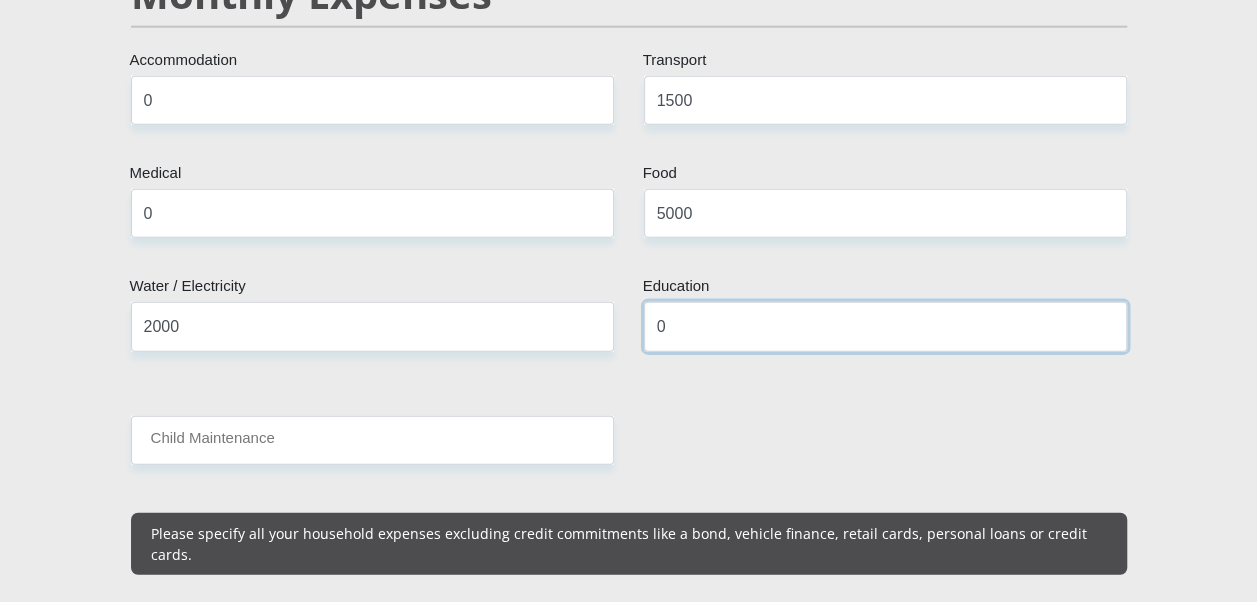 type on "0" 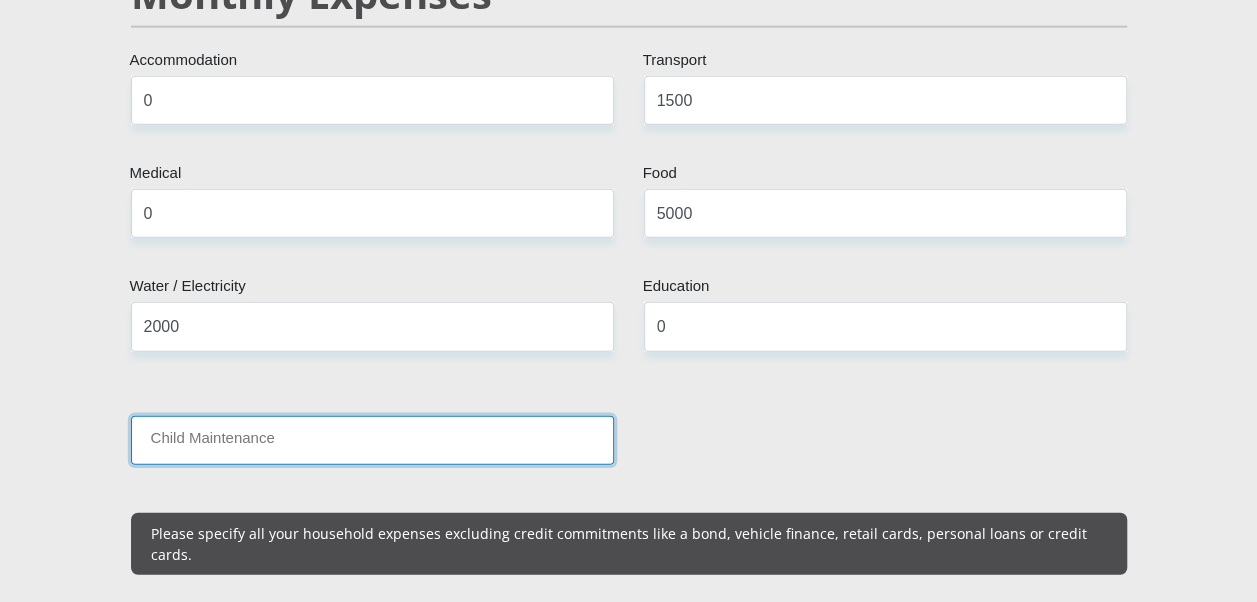 click on "Child Maintenance" at bounding box center (372, 440) 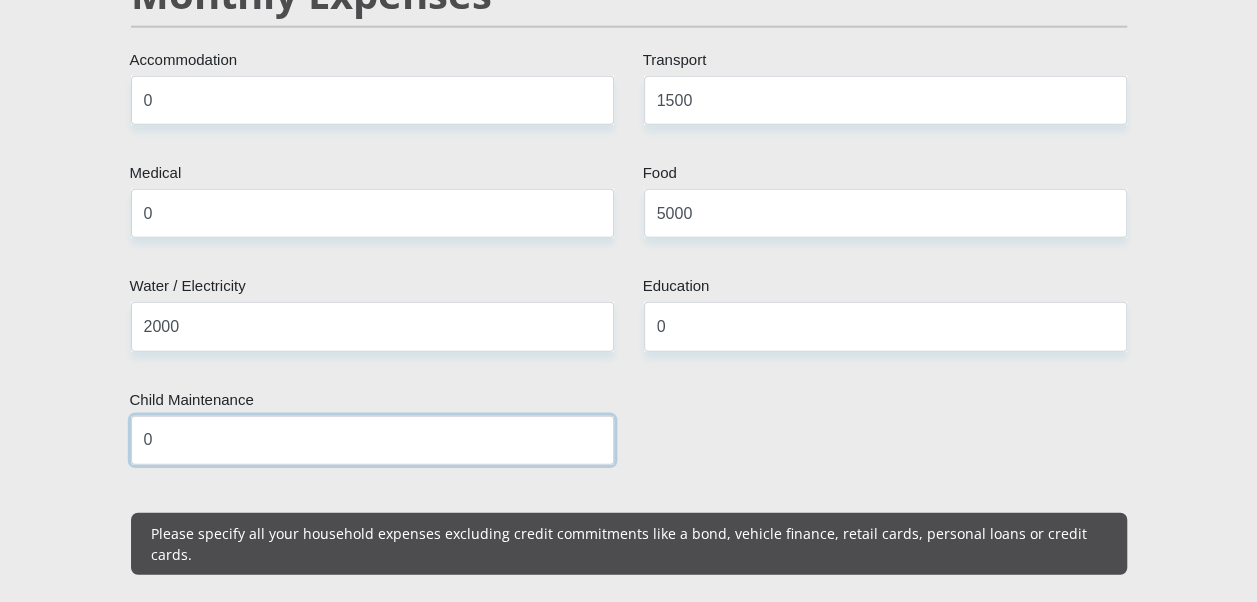 type on "0" 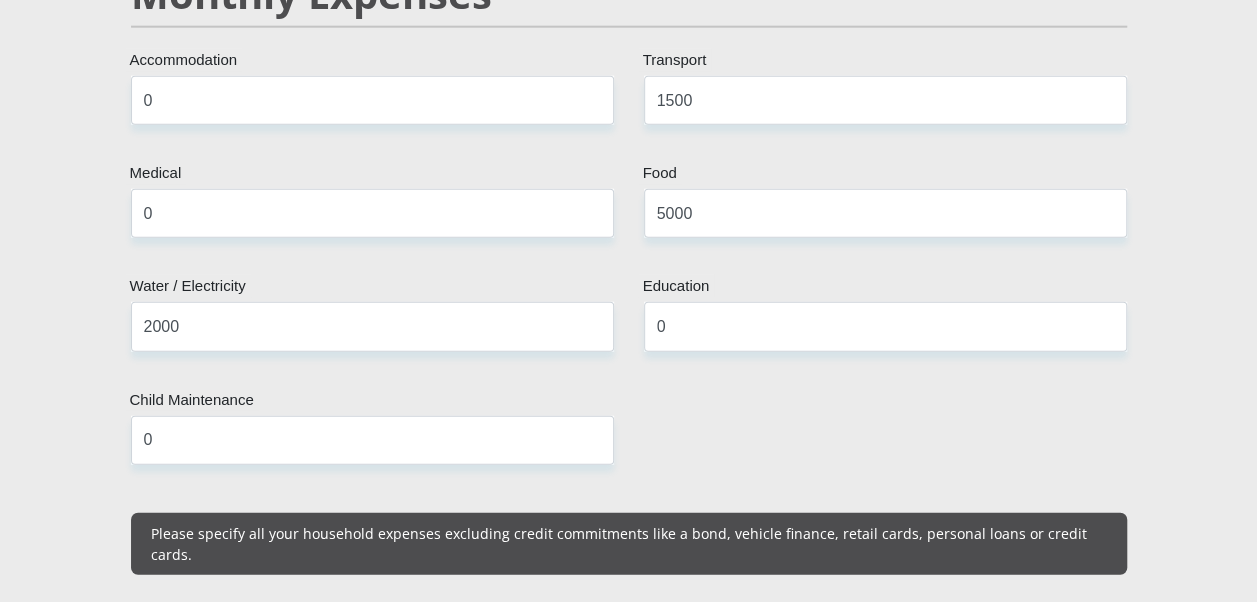 click on "Mr
Ms
Mrs
Dr
Other
Title
Brenda
First Name
Maphutha
Surname
8108030722089
South African ID Number
Please input valid ID number
South Africa
Afghanistan
Aland Islands
Albania
Algeria
America Samoa
American Virgin Islands
Andorra
Angola
Anguilla
Antarctica
Antigua and Barbuda
Argentina" at bounding box center [629, 744] 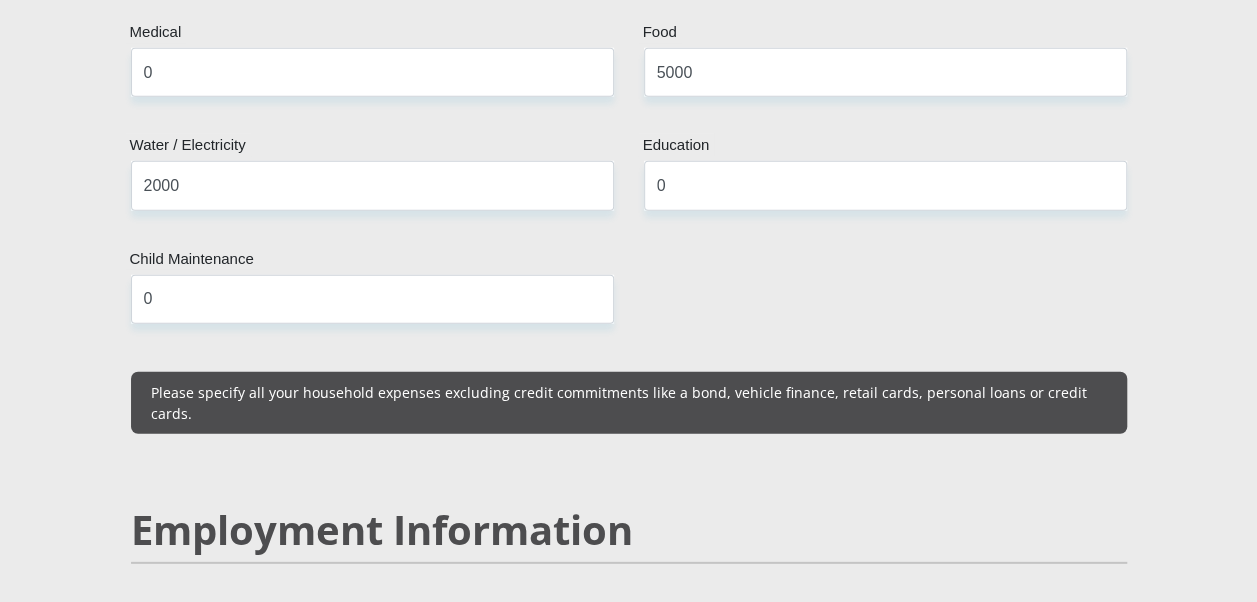 scroll, scrollTop: 2800, scrollLeft: 0, axis: vertical 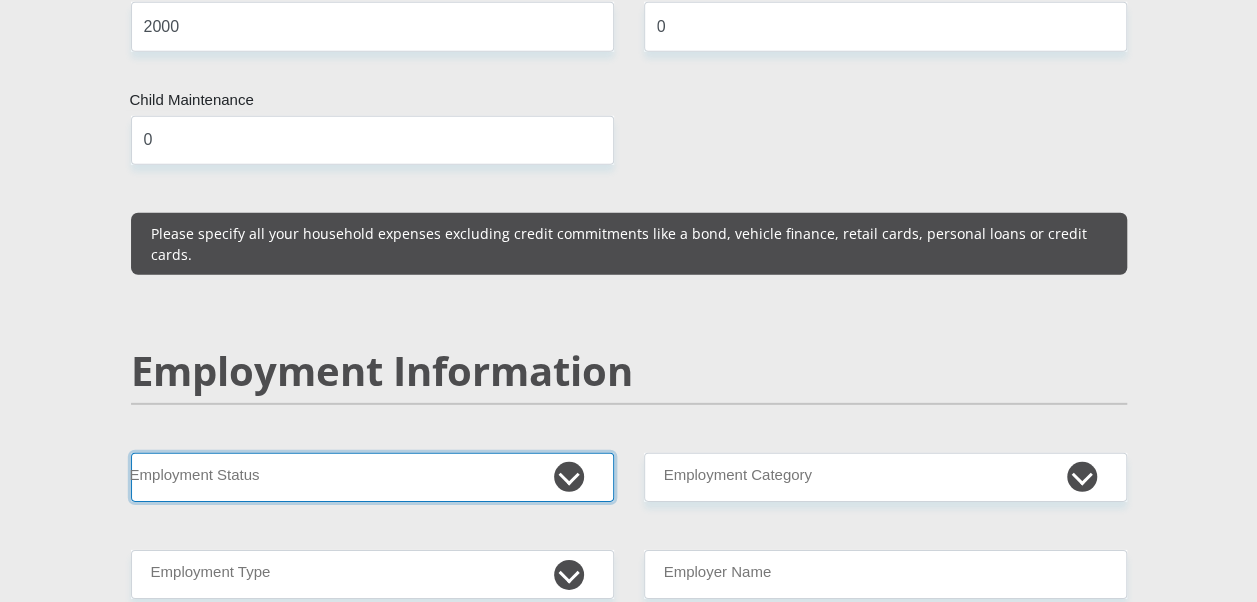 click on "Permanent/Full-time
Part-time/Casual
Contract Worker
Self-Employed
Housewife
Retired
Student
Medically Boarded
Disability
Unemployed" at bounding box center (372, 477) 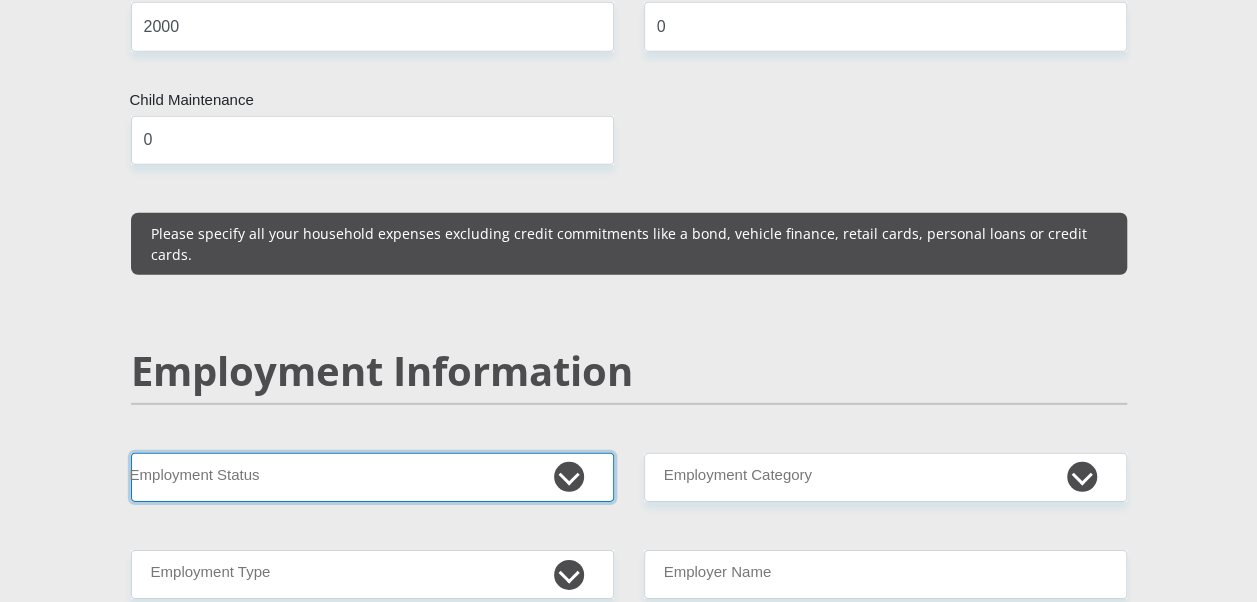 select on "1" 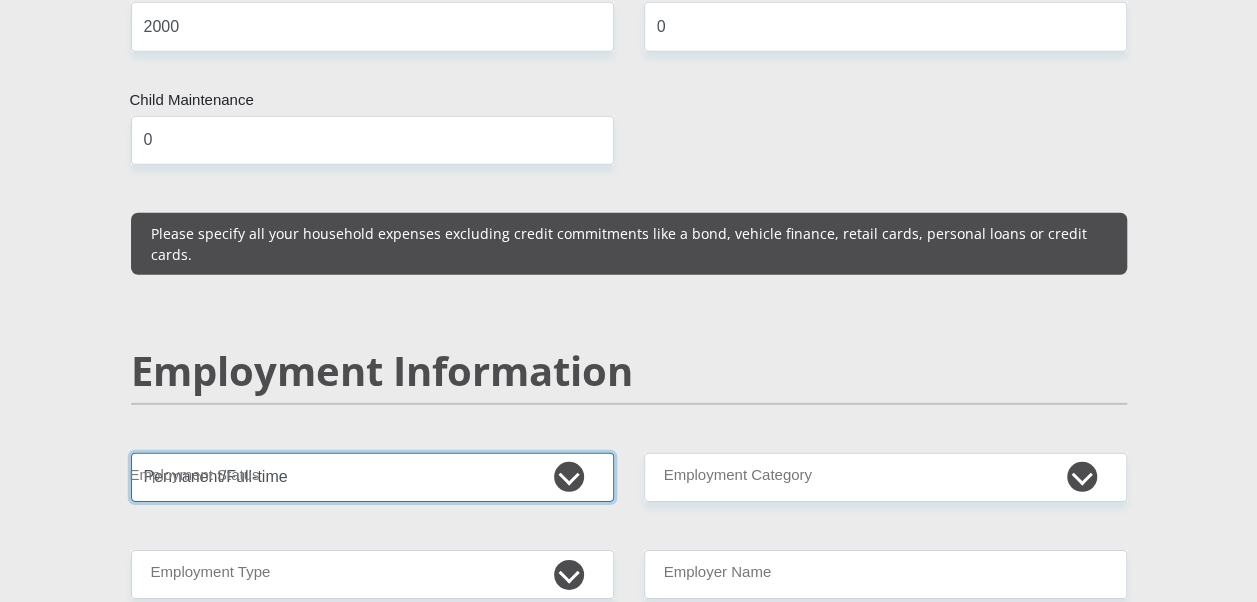 click on "Permanent/Full-time
Part-time/Casual
Contract Worker
Self-Employed
Housewife
Retired
Student
Medically Boarded
Disability
Unemployed" at bounding box center (372, 477) 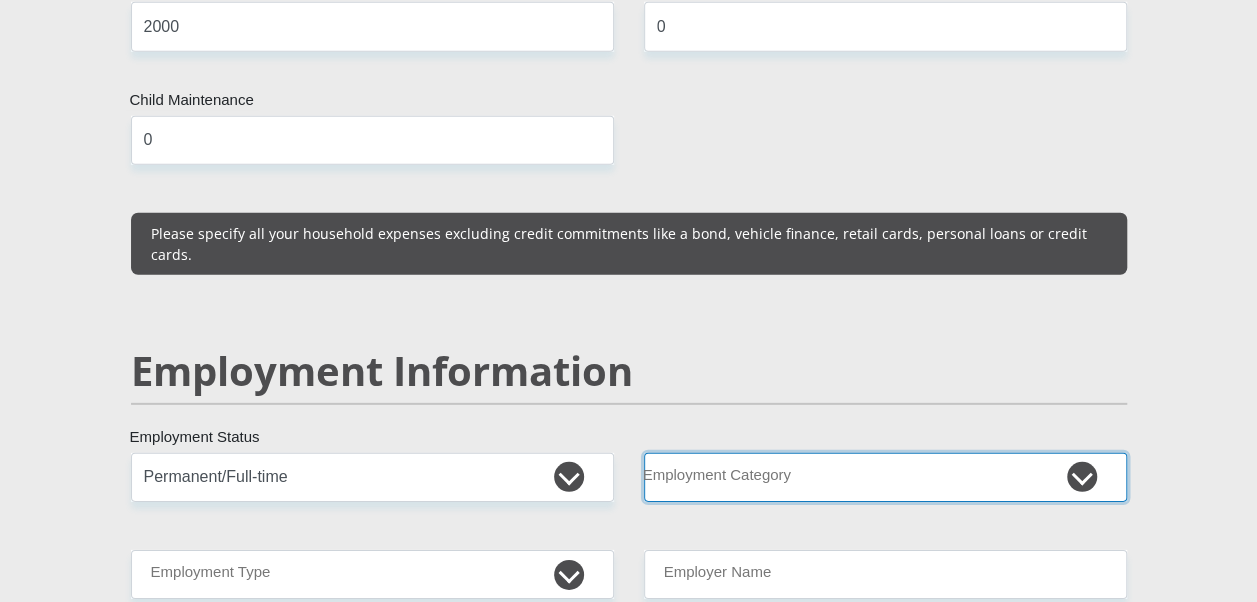 click on "AGRICULTURE
ALCOHOL & TOBACCO
CONSTRUCTION MATERIALS
METALLURGY
EQUIPMENT FOR RENEWABLE ENERGY
SPECIALIZED CONTRACTORS
CAR
GAMING (INCL. INTERNET
OTHER WHOLESALE
UNLICENSED PHARMACEUTICALS
CURRENCY EXCHANGE HOUSES
OTHER FINANCIAL INSTITUTIONS & INSURANCE
REAL ESTATE AGENTS
OIL & GAS
OTHER MATERIALS (E.G. IRON ORE)
PRECIOUS STONES & PRECIOUS METALS
POLITICAL ORGANIZATIONS
RELIGIOUS ORGANIZATIONS(NOT SECTS)
ACTI. HAVING BUSINESS DEAL WITH PUBLIC ADMINISTRATION
LAUNDROMATS" at bounding box center (885, 477) 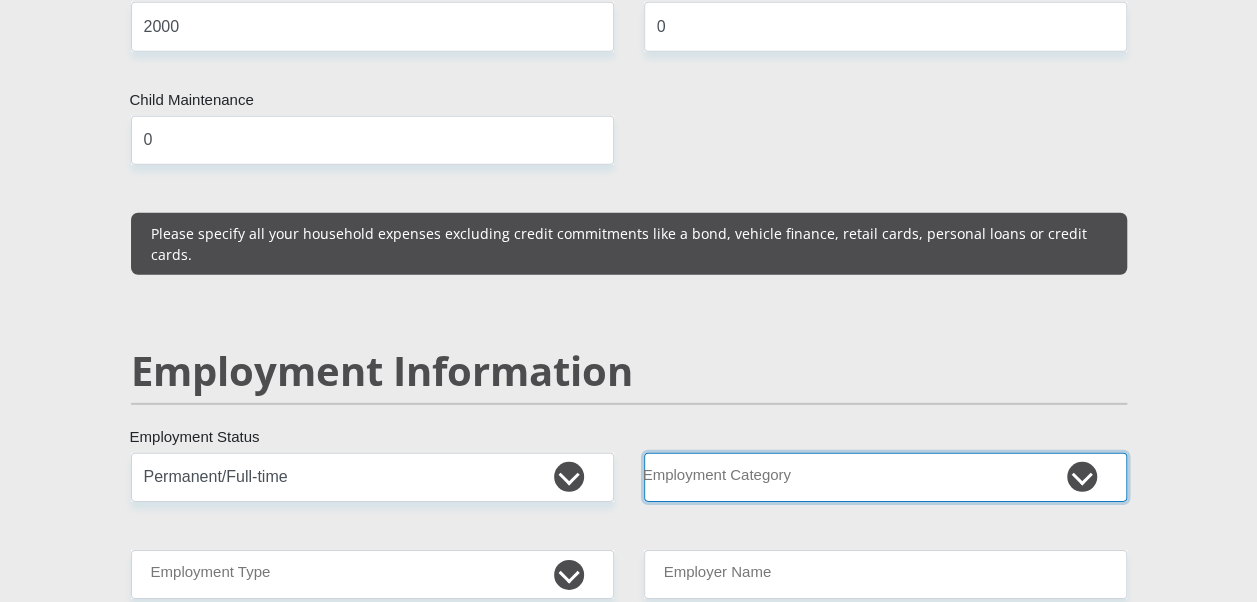 select on "17" 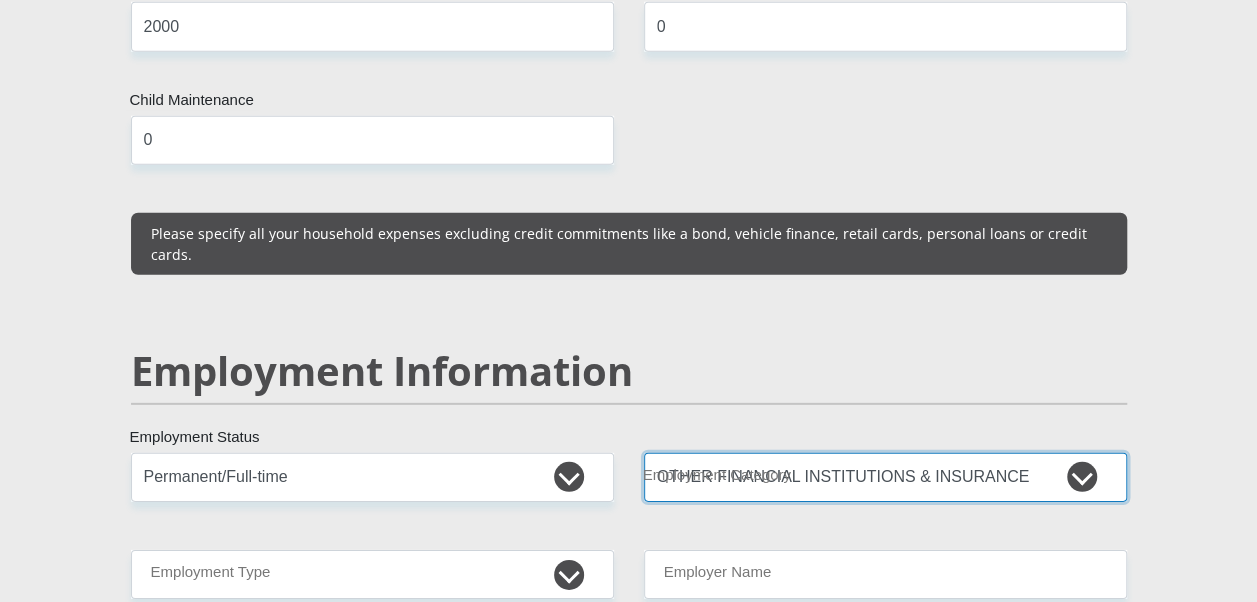 click on "AGRICULTURE
ALCOHOL & TOBACCO
CONSTRUCTION MATERIALS
METALLURGY
EQUIPMENT FOR RENEWABLE ENERGY
SPECIALIZED CONTRACTORS
CAR
GAMING (INCL. INTERNET
OTHER WHOLESALE
UNLICENSED PHARMACEUTICALS
CURRENCY EXCHANGE HOUSES
OTHER FINANCIAL INSTITUTIONS & INSURANCE
REAL ESTATE AGENTS
OIL & GAS
OTHER MATERIALS (E.G. IRON ORE)
PRECIOUS STONES & PRECIOUS METALS
POLITICAL ORGANIZATIONS
RELIGIOUS ORGANIZATIONS(NOT SECTS)
ACTI. HAVING BUSINESS DEAL WITH PUBLIC ADMINISTRATION
LAUNDROMATS" at bounding box center [885, 477] 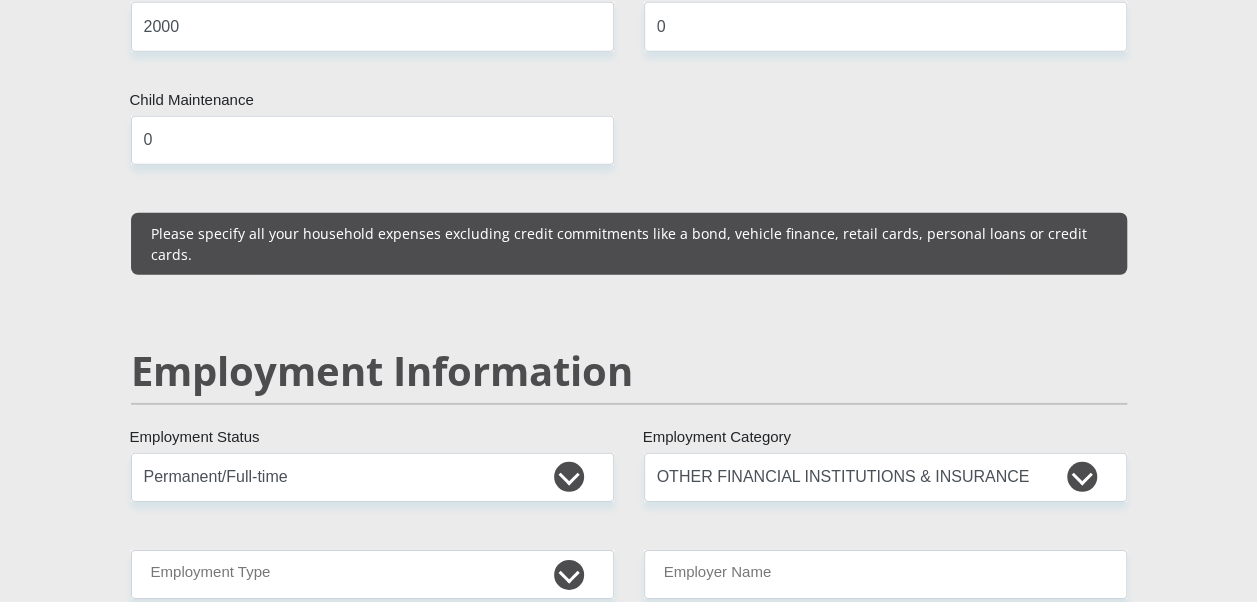 click on "Mr
Ms
Mrs
Dr
Other
Title
Brenda
First Name
Maphutha
Surname
8108030722089
South African ID Number
Please input valid ID number
South Africa
Afghanistan
Aland Islands
Albania
Algeria
America Samoa
American Virgin Islands
Andorra
Angola
Anguilla
Antarctica
Antigua and Barbuda
Argentina" at bounding box center [629, 444] 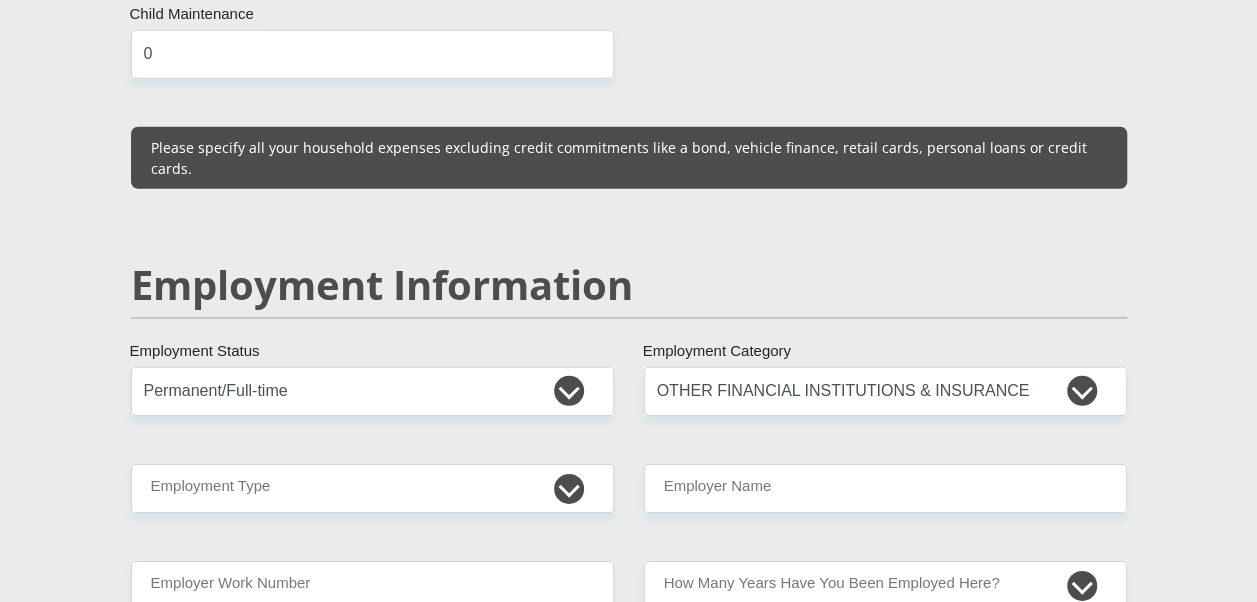 scroll, scrollTop: 3000, scrollLeft: 0, axis: vertical 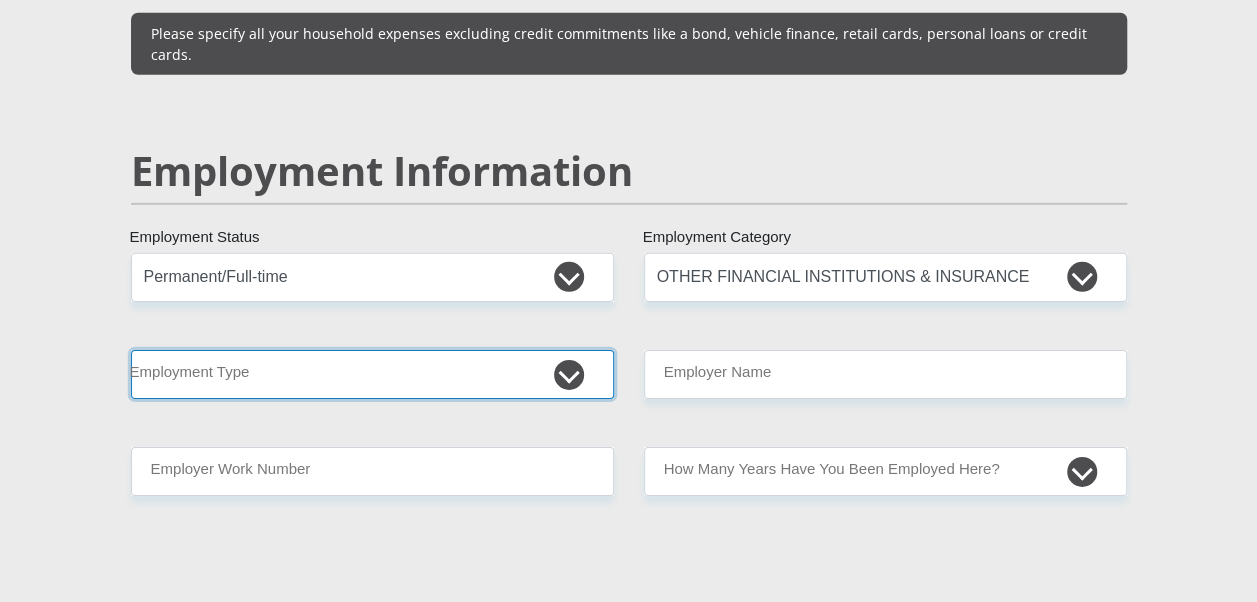 click on "College/Lecturer
Craft Seller
Creative
Driver
Executive
Farmer
Forces - Non Commissioned
Forces - Officer
Hawker
Housewife
Labourer
Licenced Professional
Manager
Miner
Non Licenced Professional
Office Staff/Clerk
Outside Worker
Pensioner
Permanent Teacher
Production/Manufacturing
Sales
Self-Employed
Semi-Professional Worker
Service Industry  Social Worker  Student" at bounding box center [372, 374] 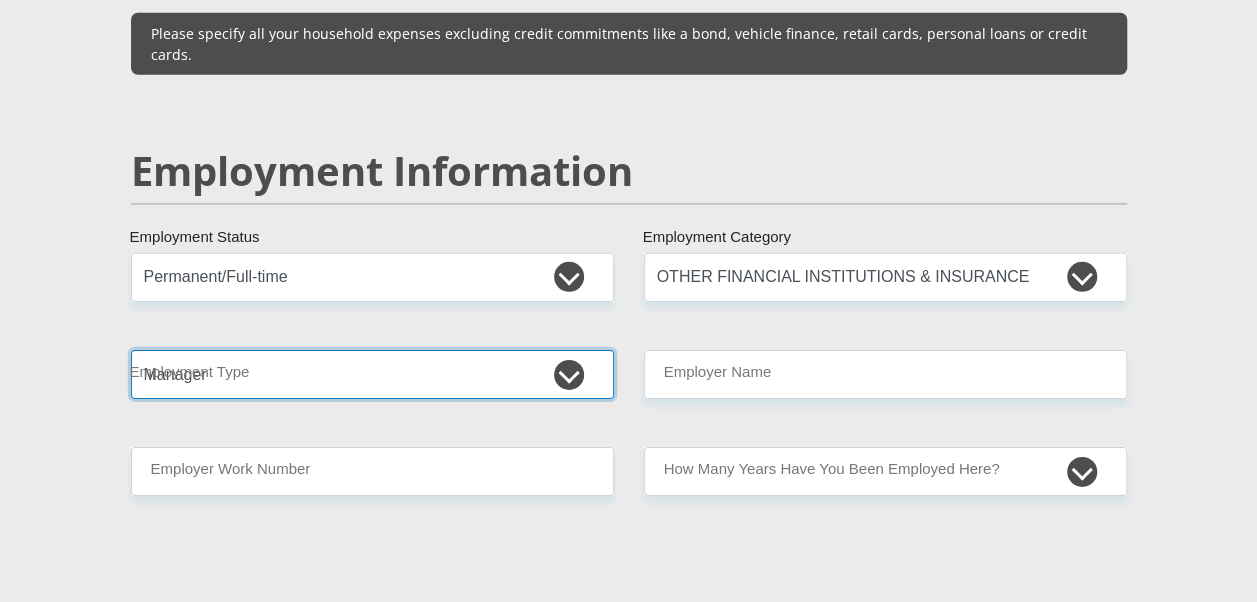 click on "College/Lecturer
Craft Seller
Creative
Driver
Executive
Farmer
Forces - Non Commissioned
Forces - Officer
Hawker
Housewife
Labourer
Licenced Professional
Manager
Miner
Non Licenced Professional
Office Staff/Clerk
Outside Worker
Pensioner
Permanent Teacher
Production/Manufacturing
Sales
Self-Employed
Semi-Professional Worker
Service Industry  Social Worker  Student" at bounding box center [372, 374] 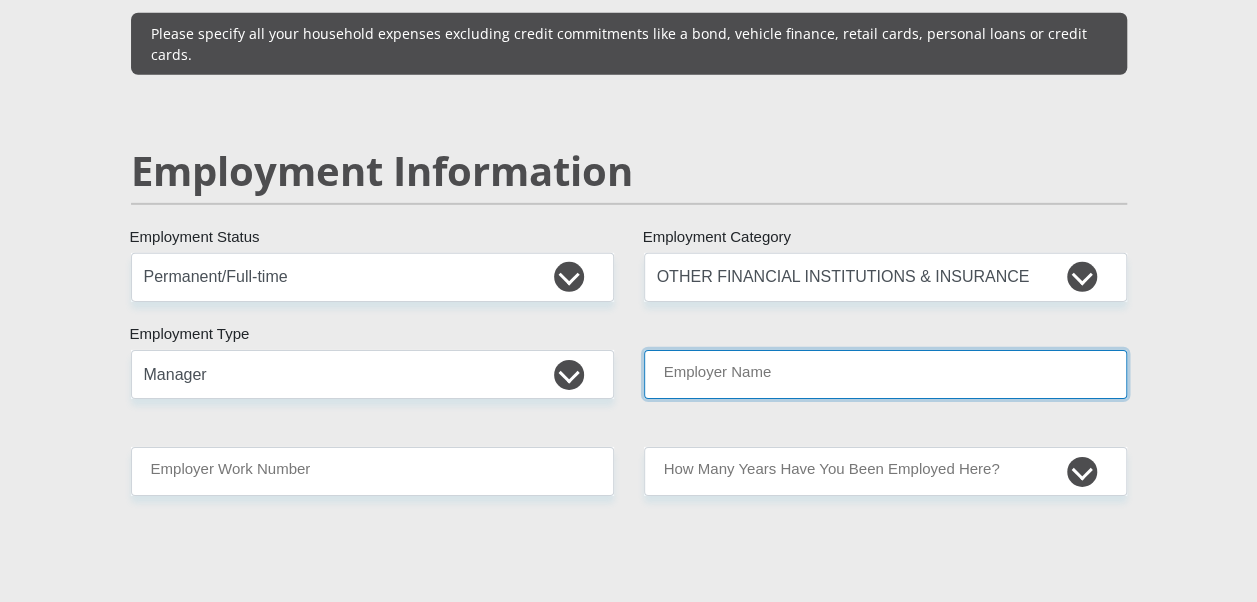 click on "Employer Name" at bounding box center [885, 374] 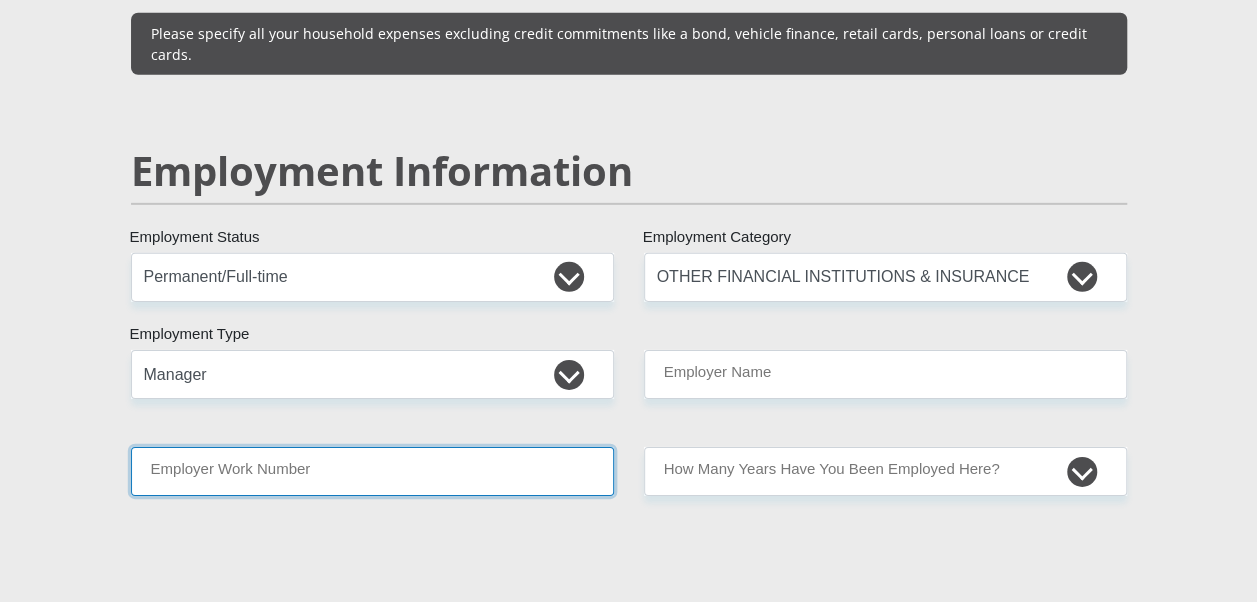 click on "Employer Work Number" at bounding box center (372, 471) 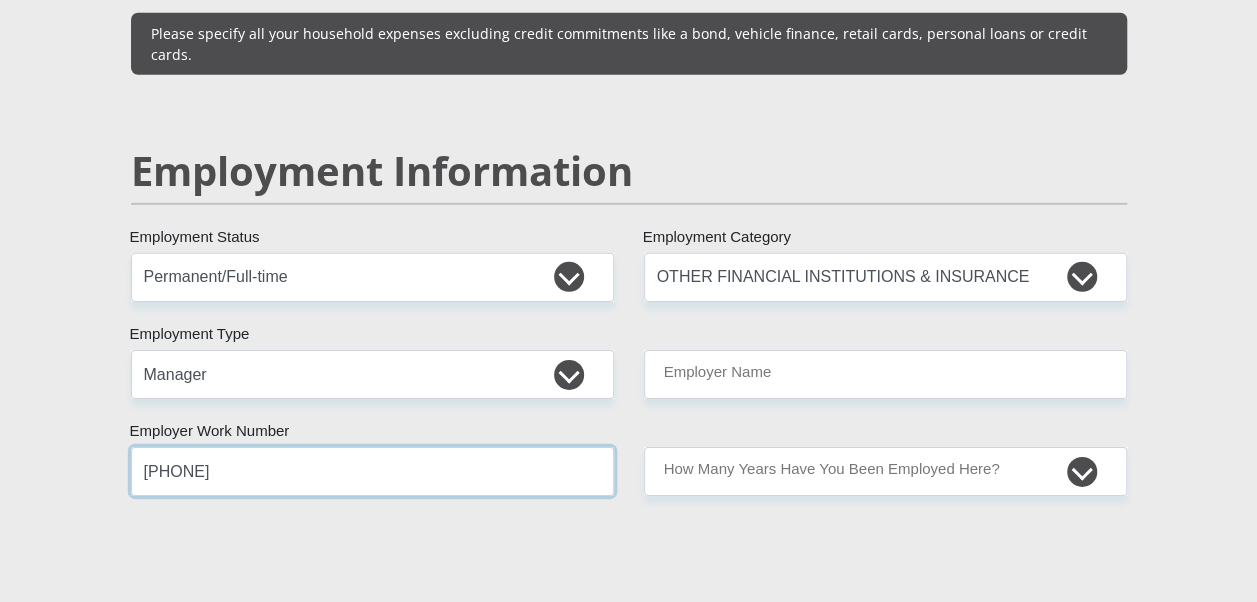 type on "0112831134" 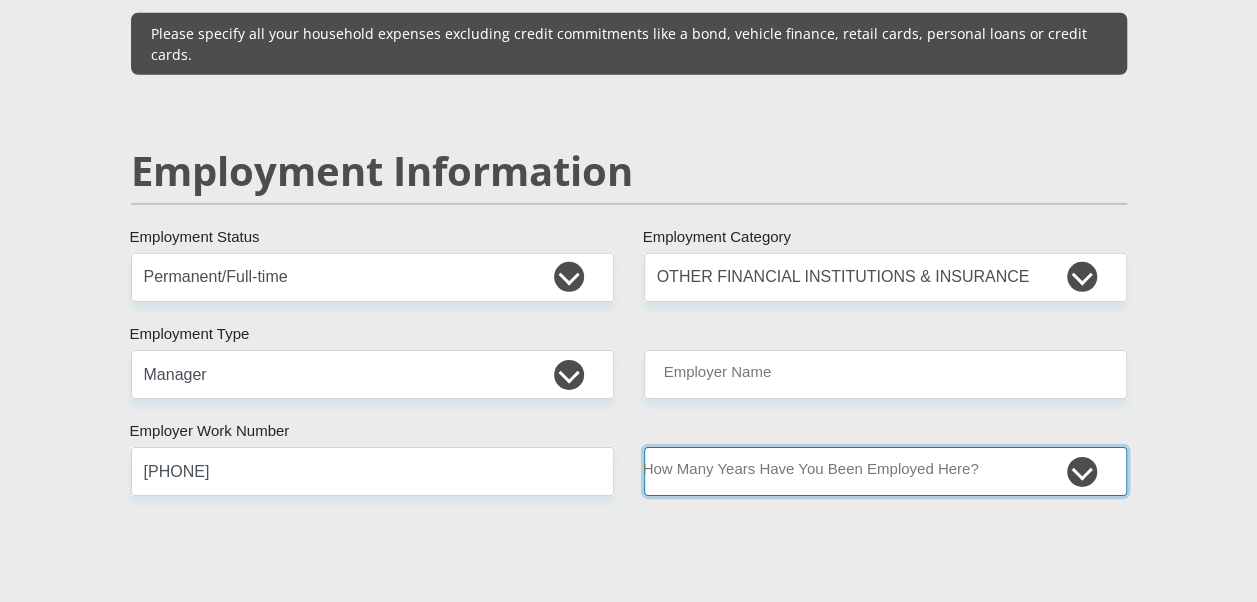 click on "less than 1 year
1-3 years
3-5 years
5+ years" at bounding box center (885, 471) 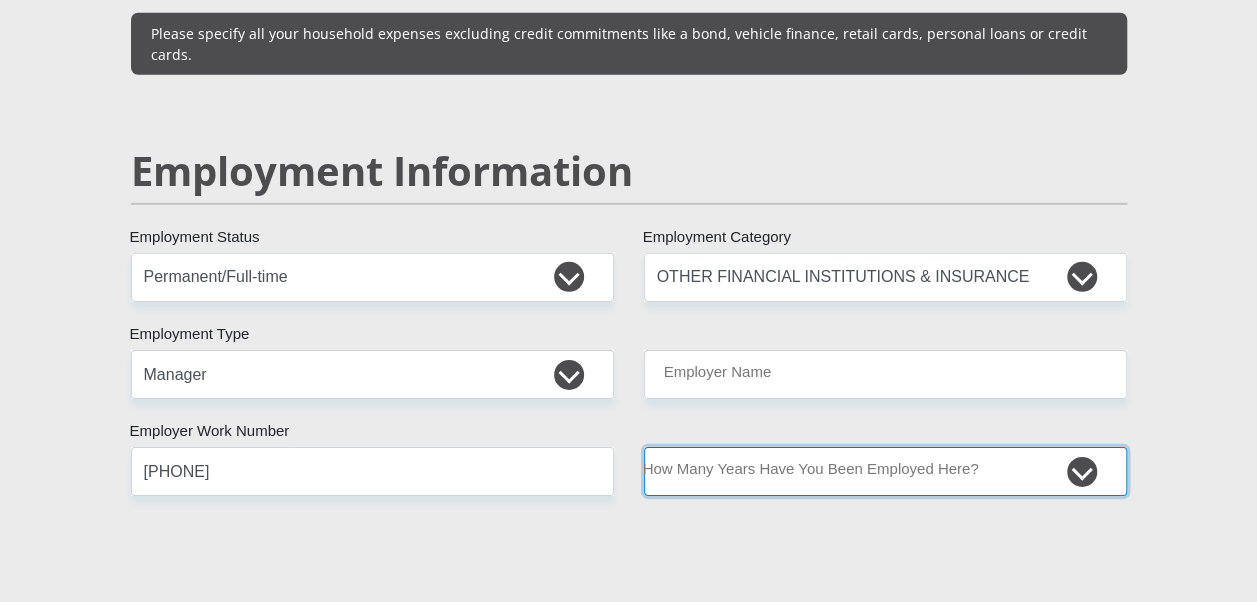 select on "48" 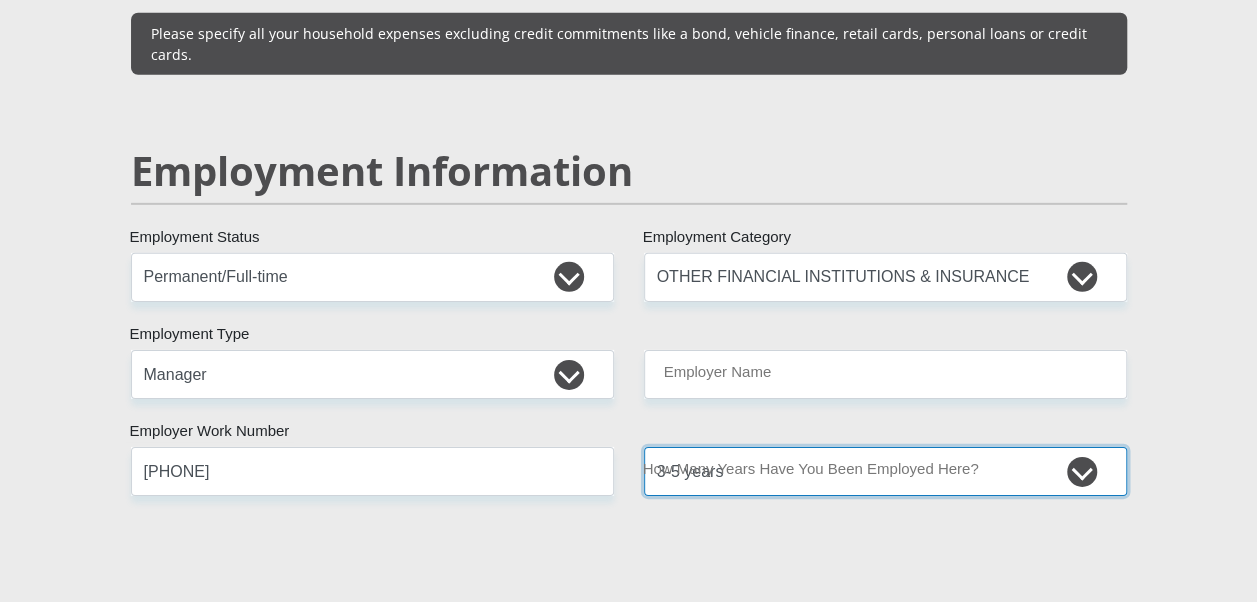 click on "less than 1 year
1-3 years
3-5 years
5+ years" at bounding box center [885, 471] 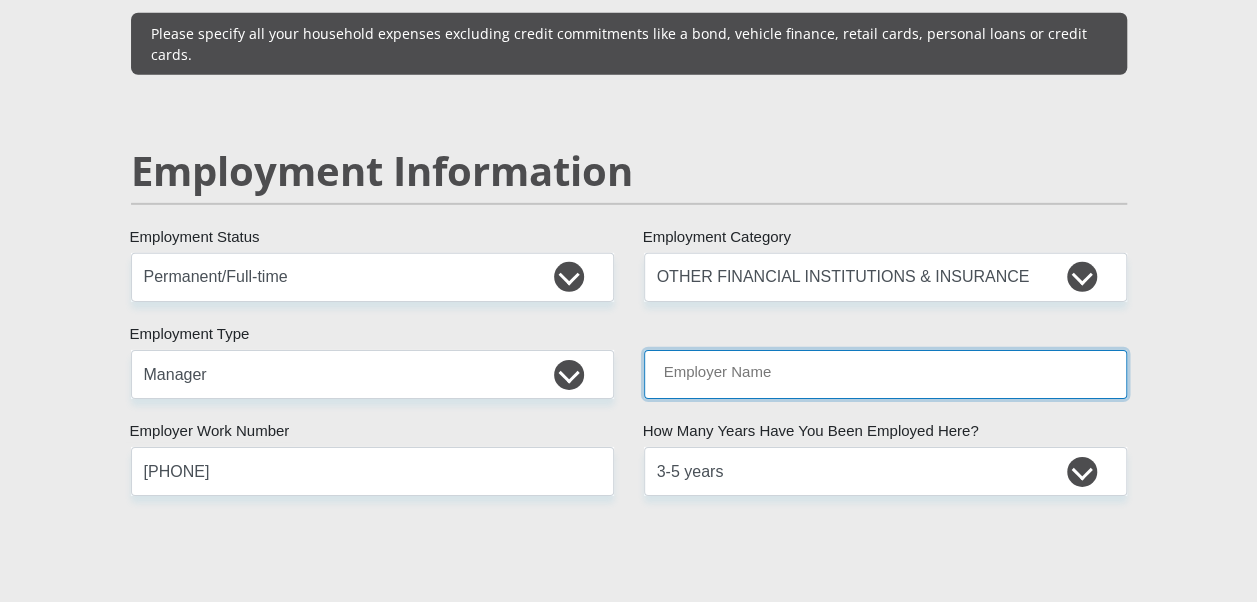 click on "Employer Name" at bounding box center [885, 374] 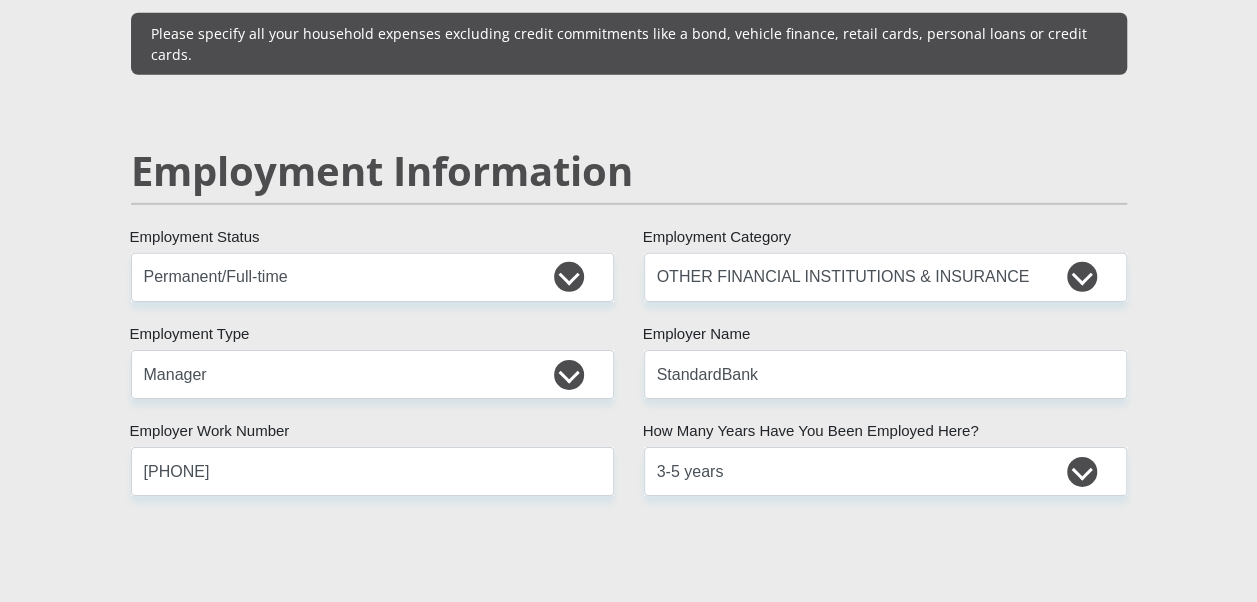 type on "StandardBank" 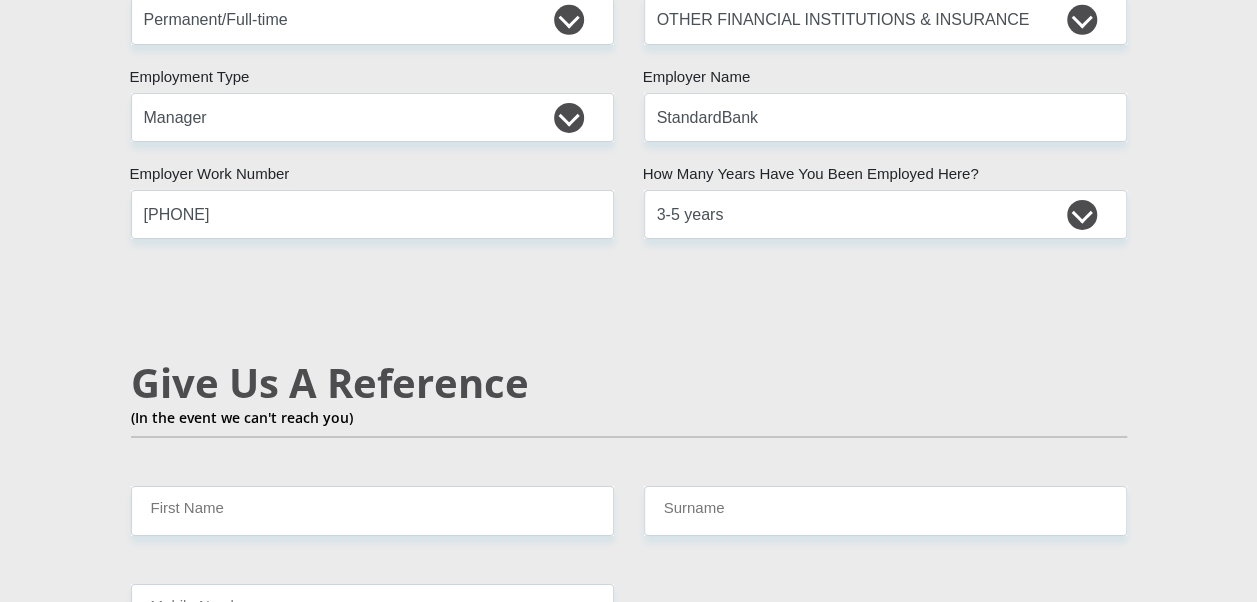 scroll, scrollTop: 3300, scrollLeft: 0, axis: vertical 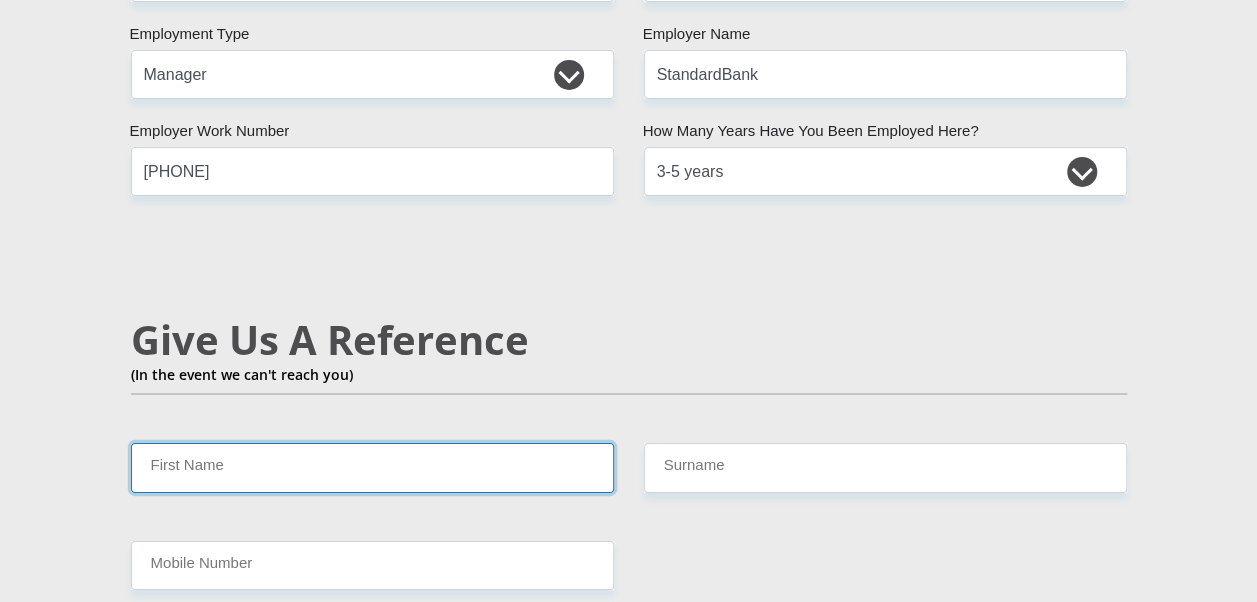 click on "First Name" at bounding box center (372, 467) 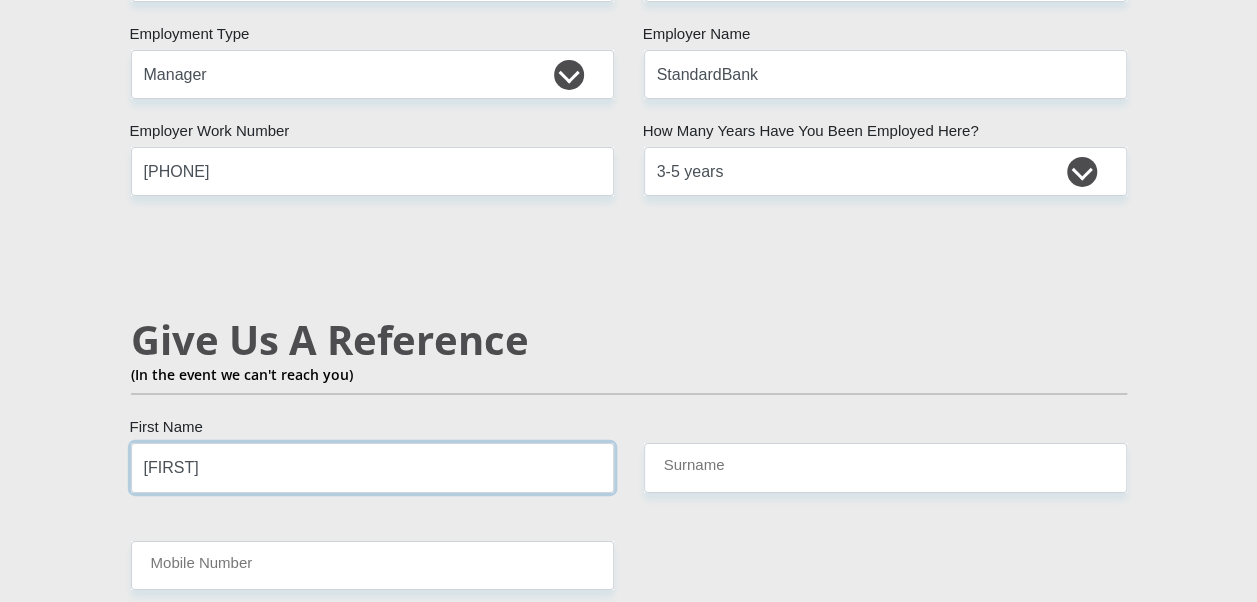 type on "Ronnie" 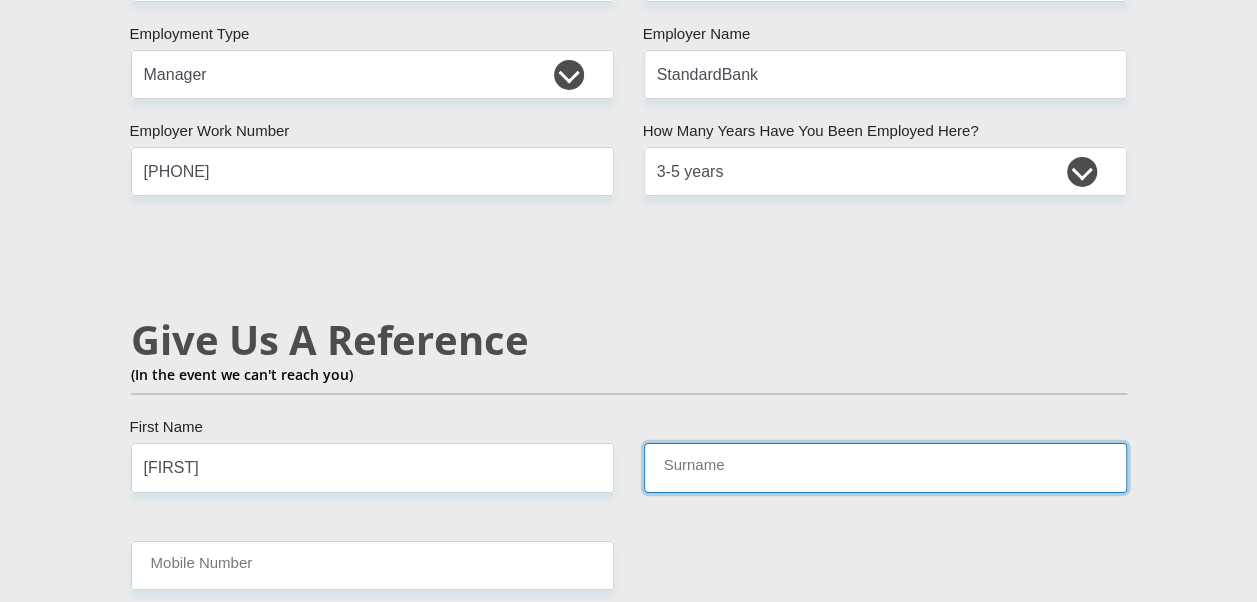 click on "Surname" at bounding box center (885, 467) 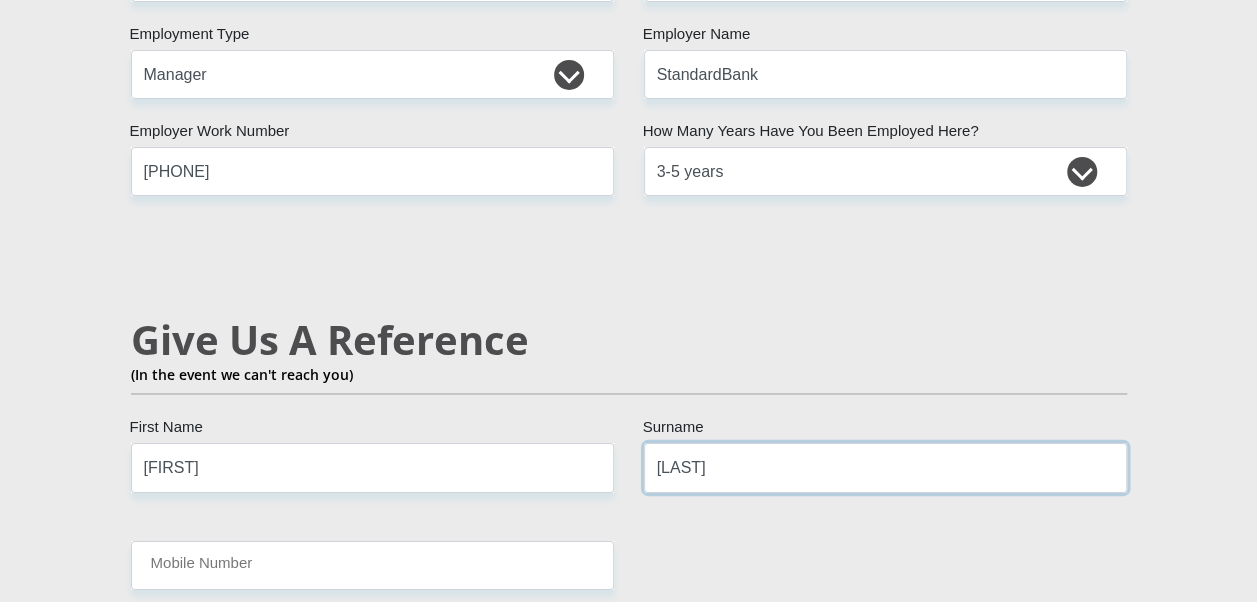 type on "Maphutha" 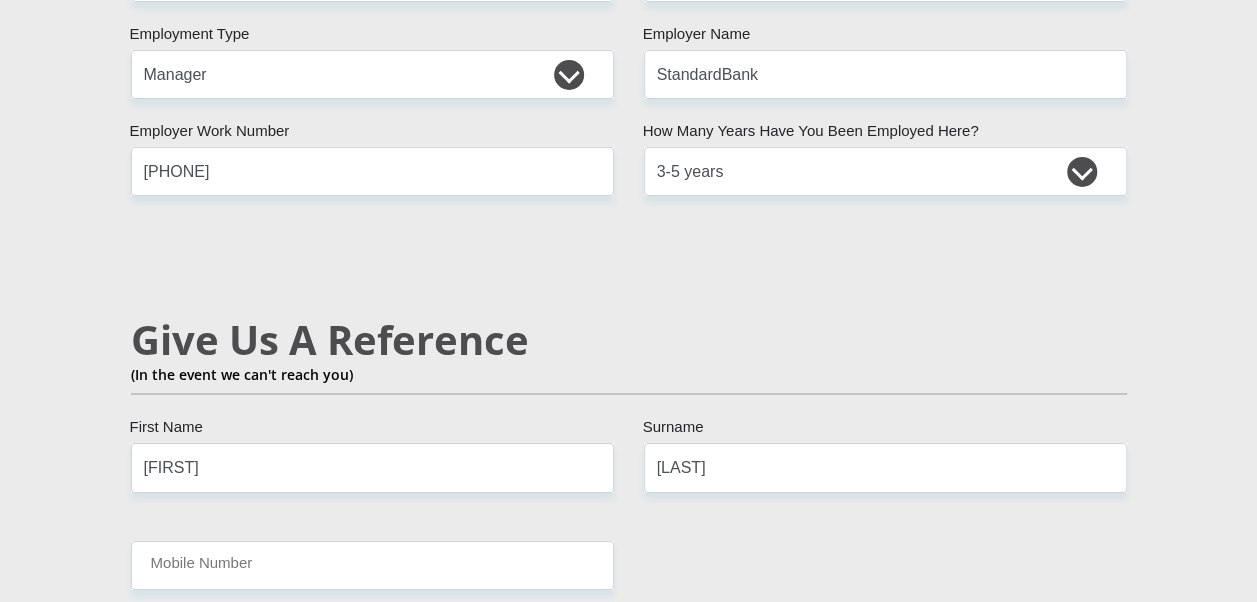 click on "Mr
Ms
Mrs
Dr
Other
Title
Brenda
First Name
Maphutha
Surname
8108030722089
South African ID Number
Please input valid ID number
South Africa
Afghanistan
Aland Islands
Albania
Algeria
America Samoa
American Virgin Islands
Andorra
Angola
Anguilla
Antarctica
Antigua and Barbuda
Argentina" at bounding box center (629, -56) 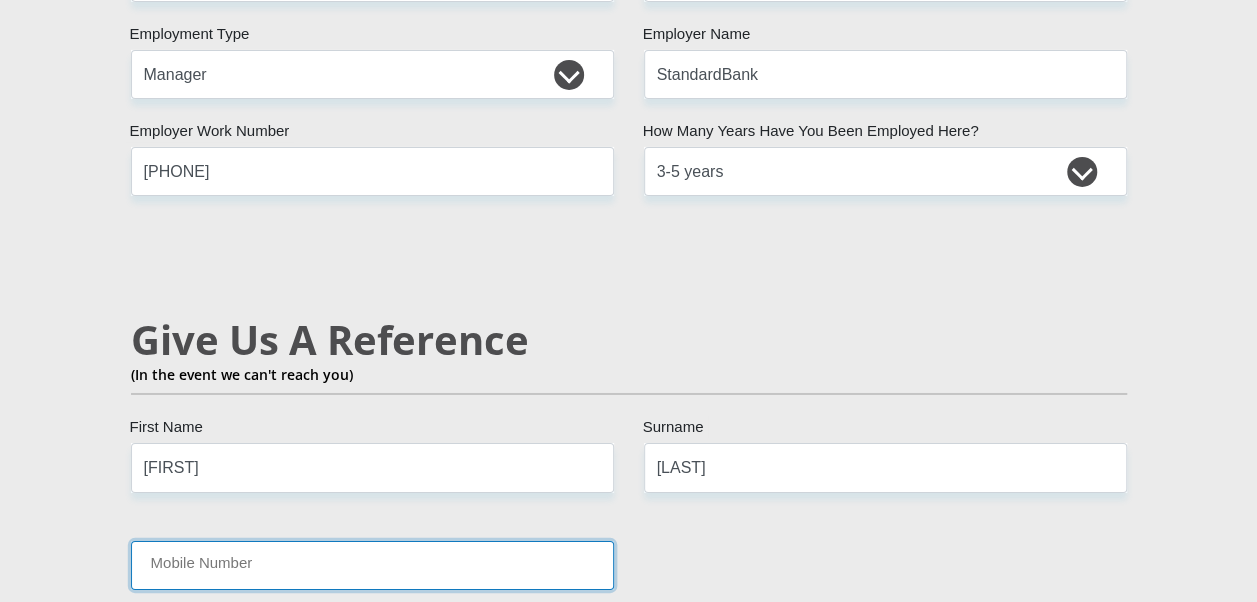 click on "Mobile Number" at bounding box center (372, 565) 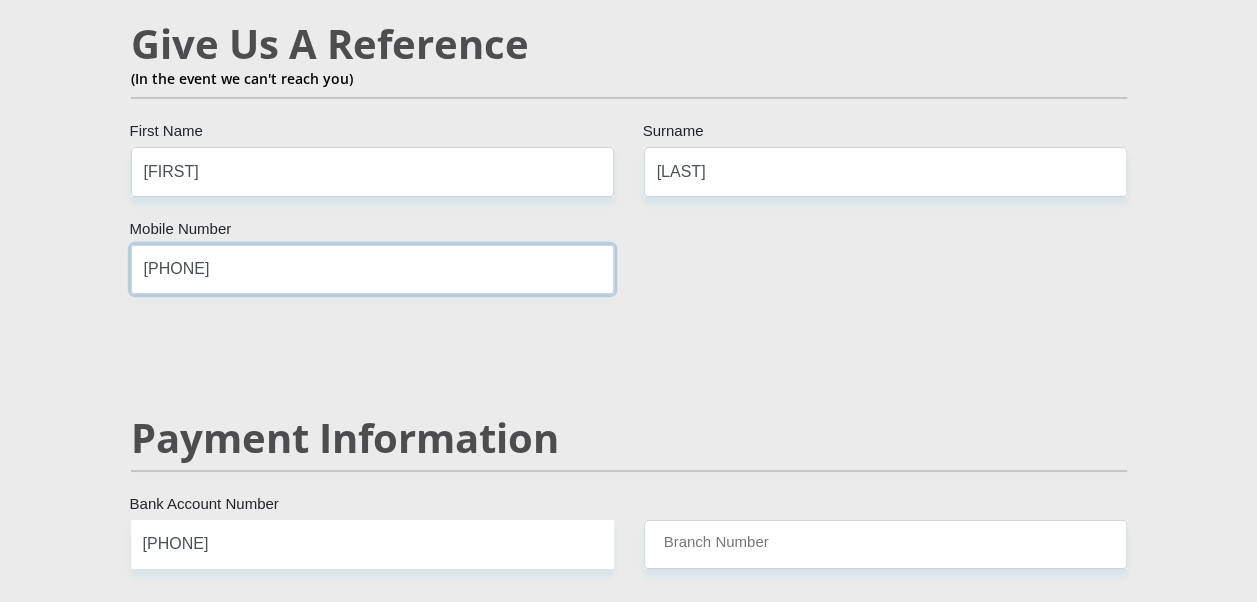 scroll, scrollTop: 3600, scrollLeft: 0, axis: vertical 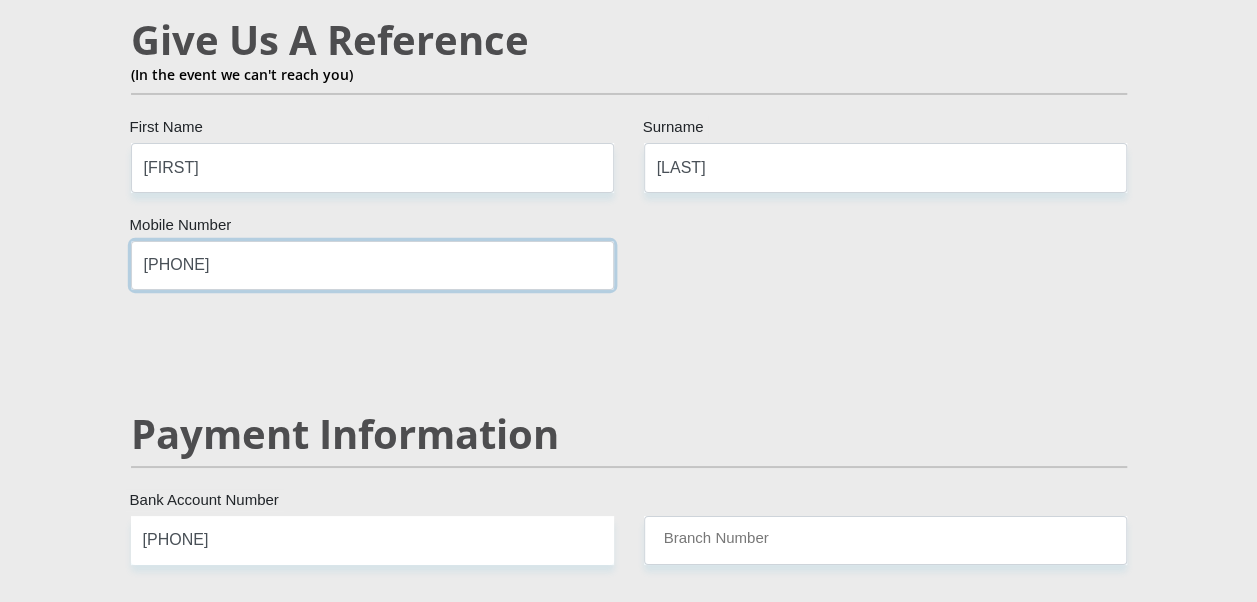type on "0790345837" 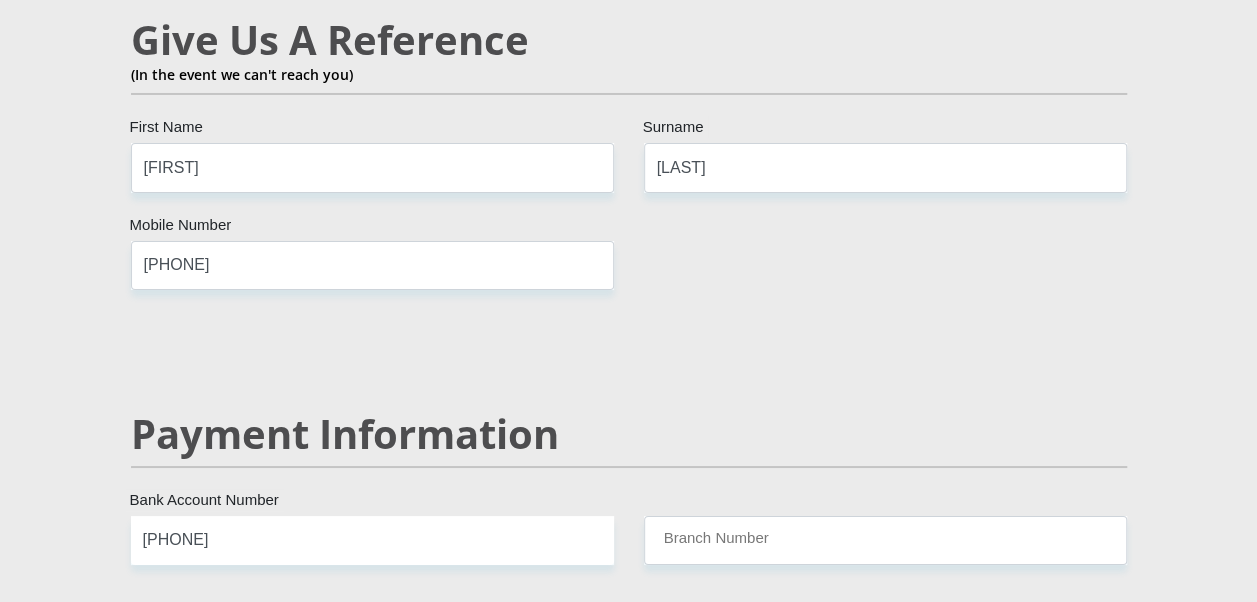 click on "Mr
Ms
Mrs
Dr
Other
Title
Brenda
First Name
Maphutha
Surname
8108030722089
South African ID Number
Please input valid ID number
South Africa
Afghanistan
Aland Islands
Albania
Algeria
America Samoa
American Virgin Islands
Andorra
Angola
Anguilla
Antarctica
Antigua and Barbuda
Argentina" at bounding box center (629, -356) 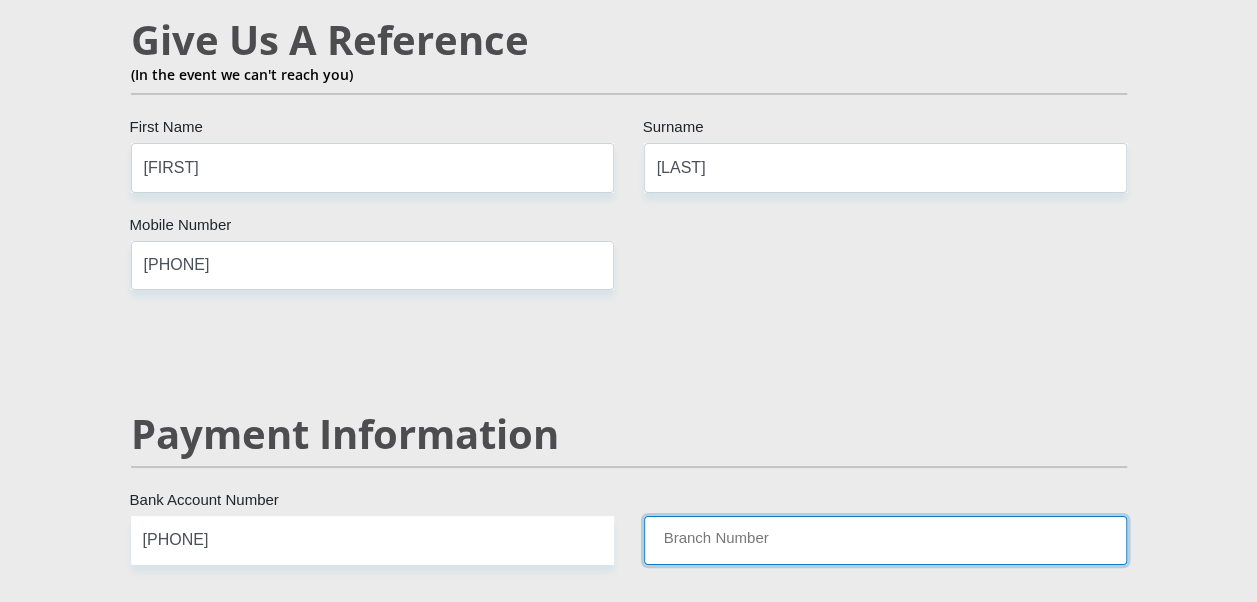 click on "Branch Number" at bounding box center [885, 540] 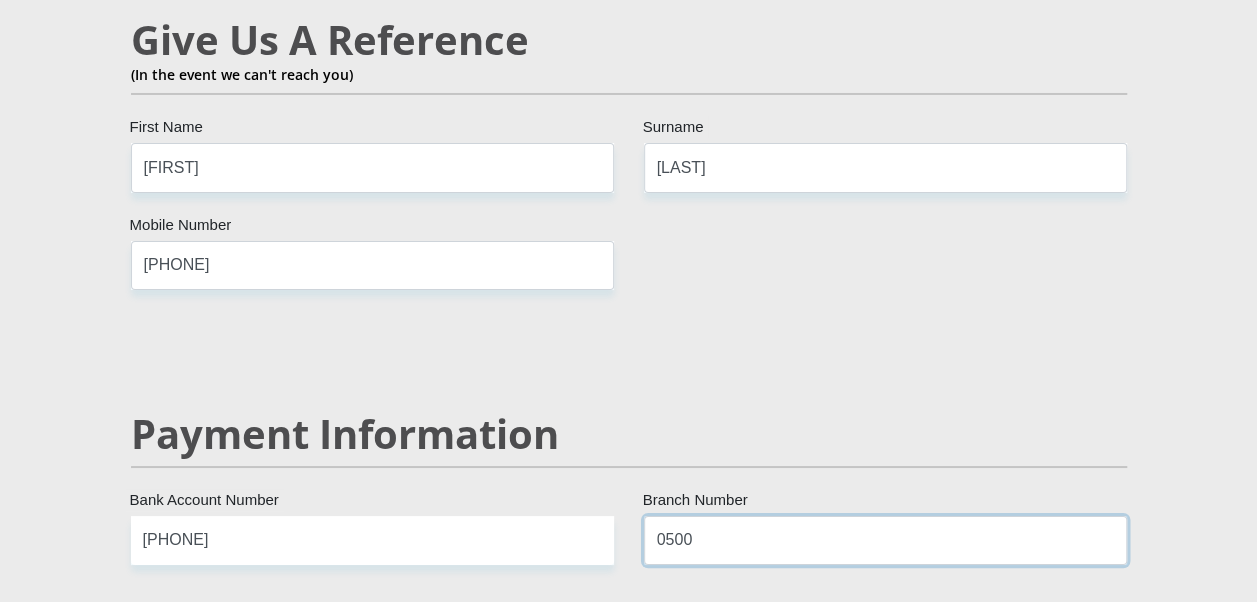click on "0500" at bounding box center (885, 540) 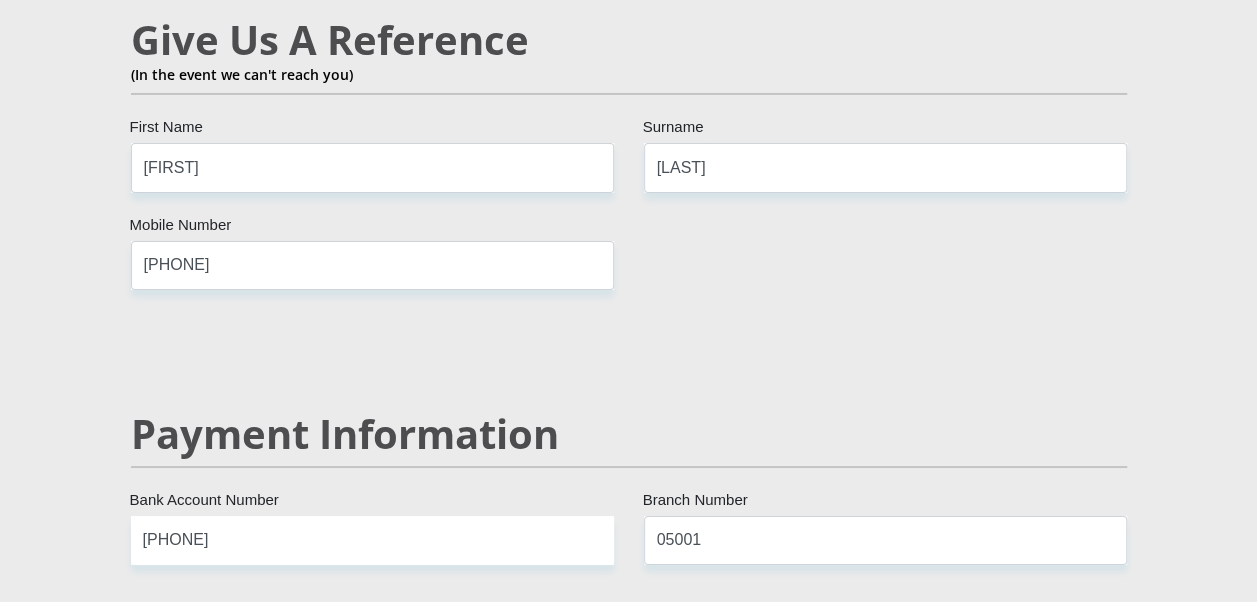 click on "Payment Information" at bounding box center [629, 434] 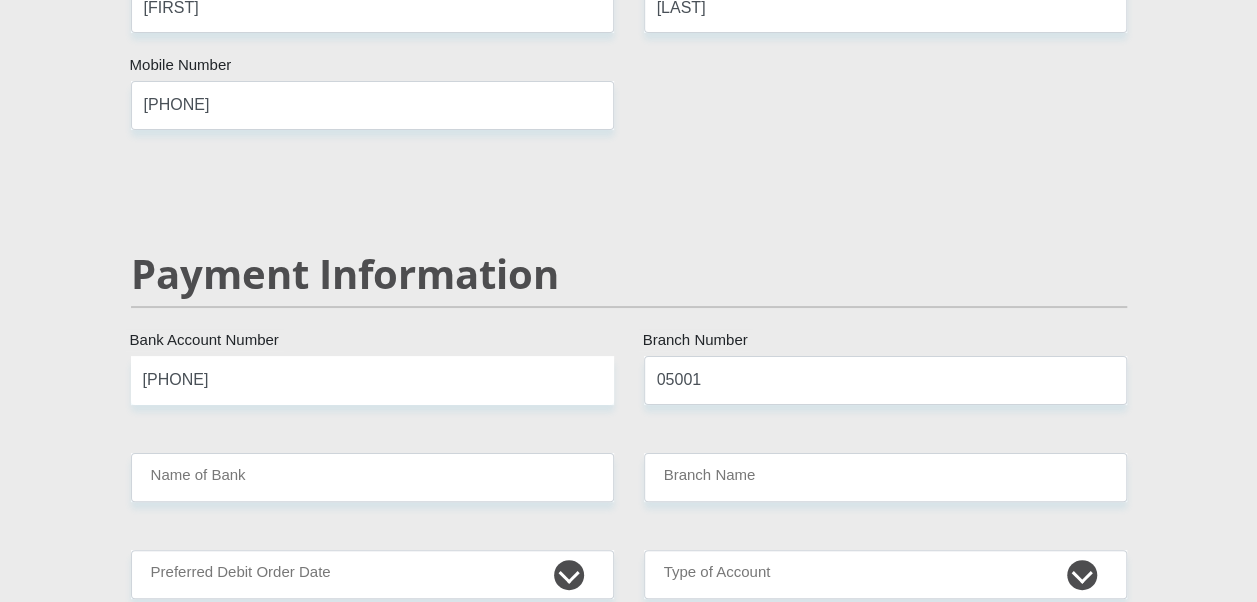 scroll, scrollTop: 3900, scrollLeft: 0, axis: vertical 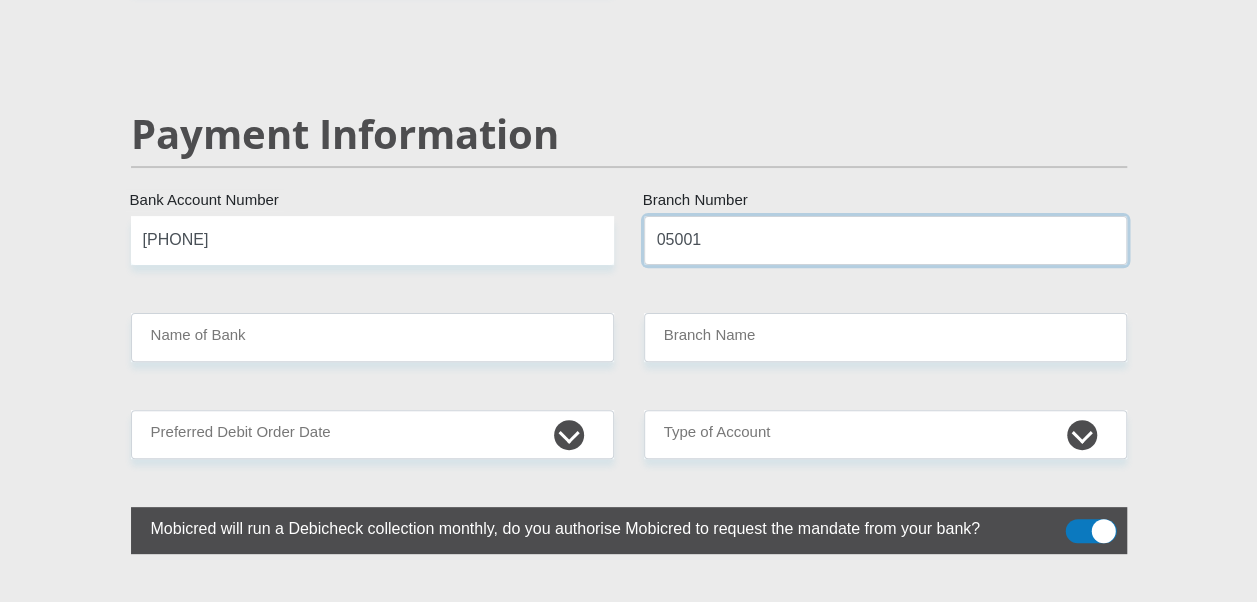 click on "05001" at bounding box center (885, 240) 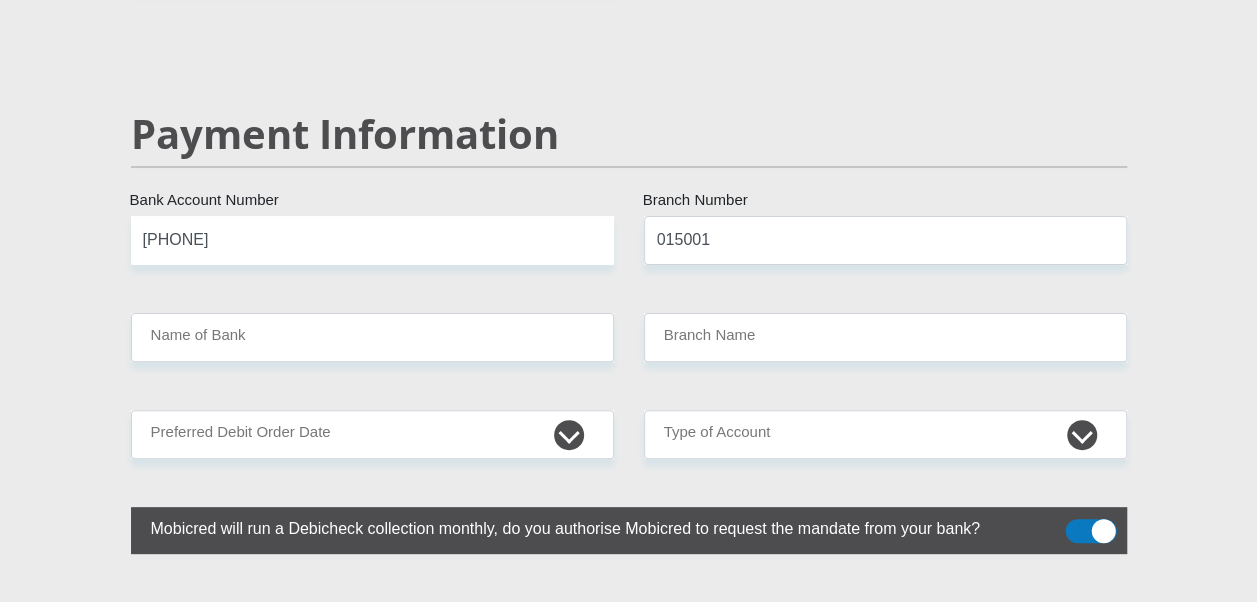 click on "Mr
Ms
Mrs
Dr
Other
Title
Brenda
First Name
Maphutha
Surname
8108030722089
South African ID Number
Please input valid ID number
South Africa
Afghanistan
Aland Islands
Albania
Algeria
America Samoa
American Virgin Islands
Andorra
Angola
Anguilla
Antarctica
Antigua and Barbuda
Argentina" at bounding box center [629, -656] 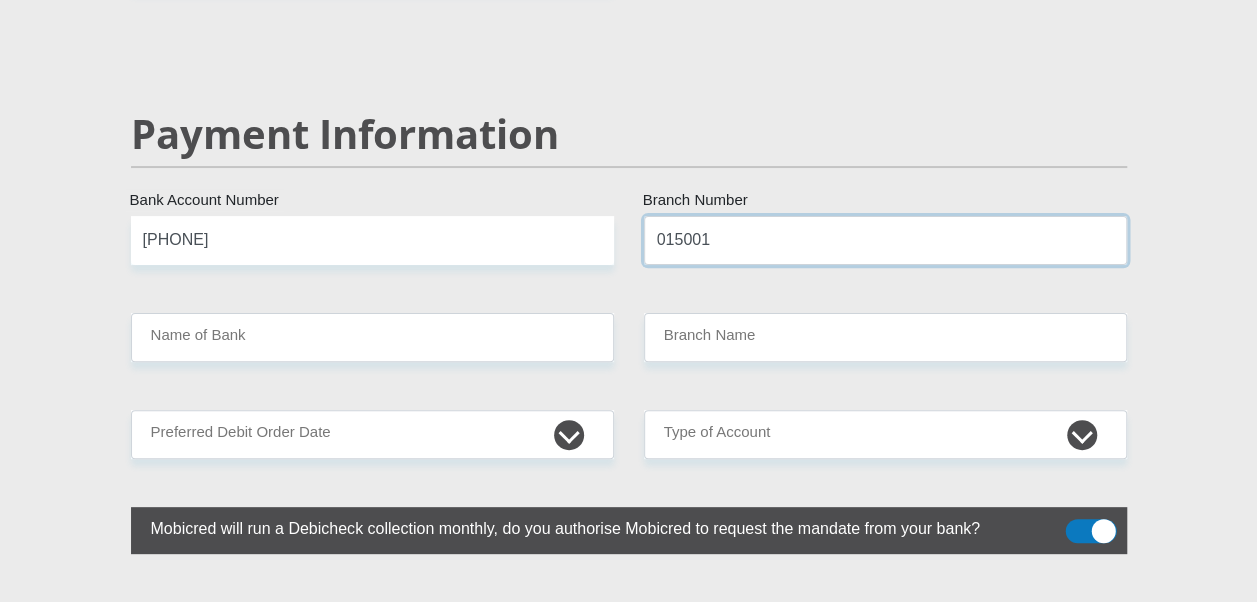 click on "015001" at bounding box center [885, 240] 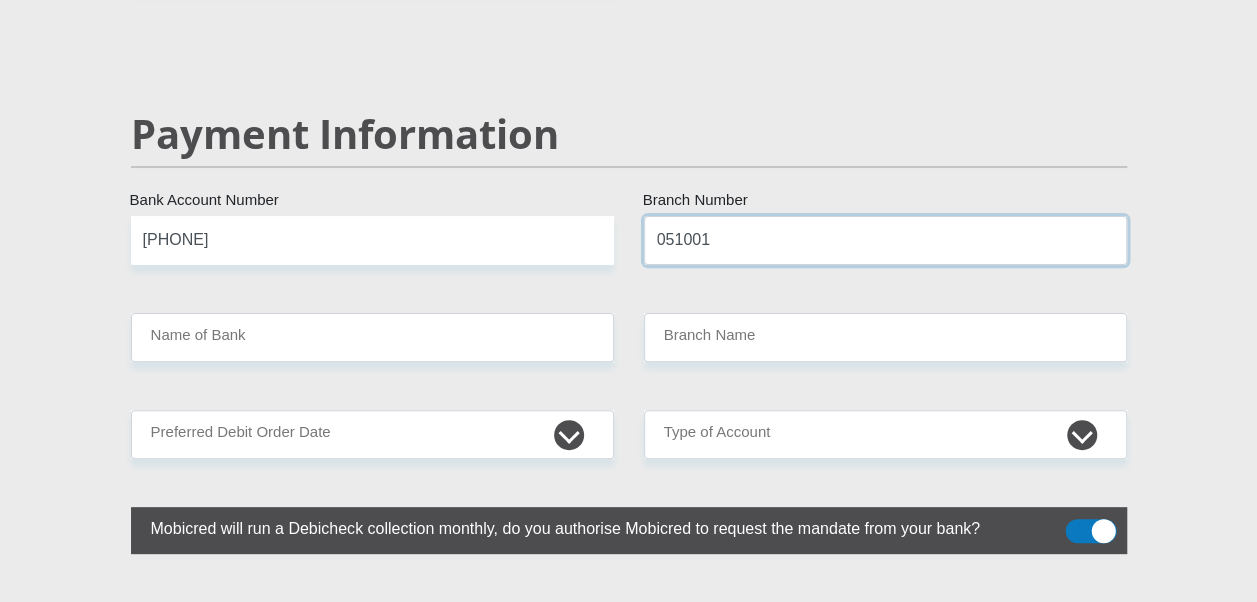 type on "051001" 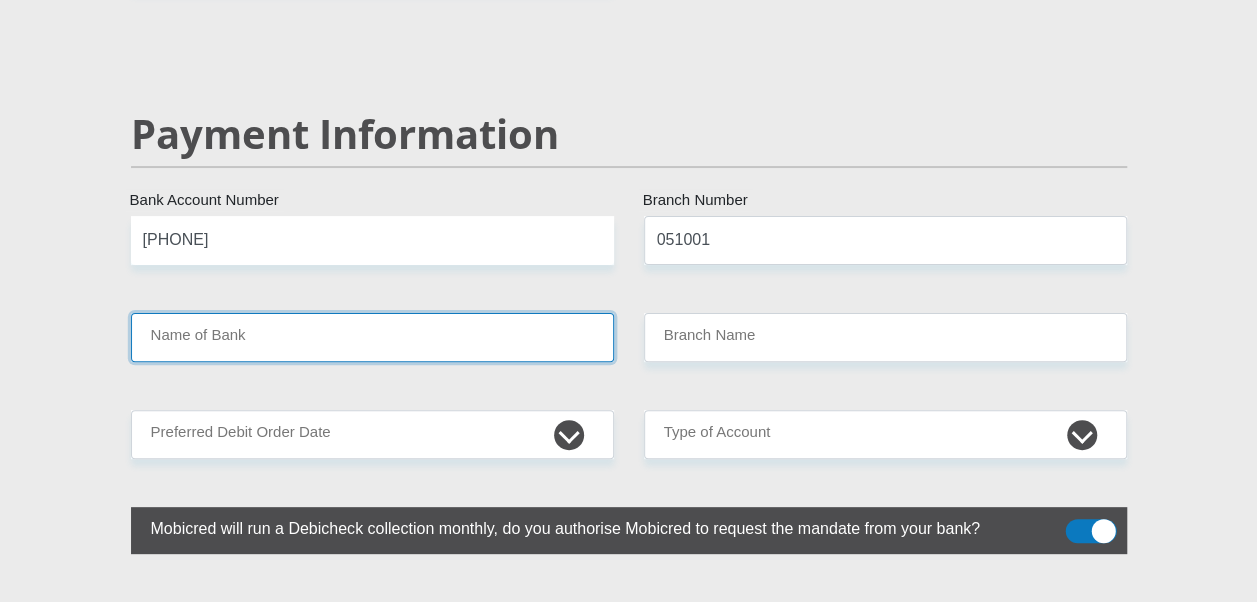 click on "Name of Bank" at bounding box center (372, 337) 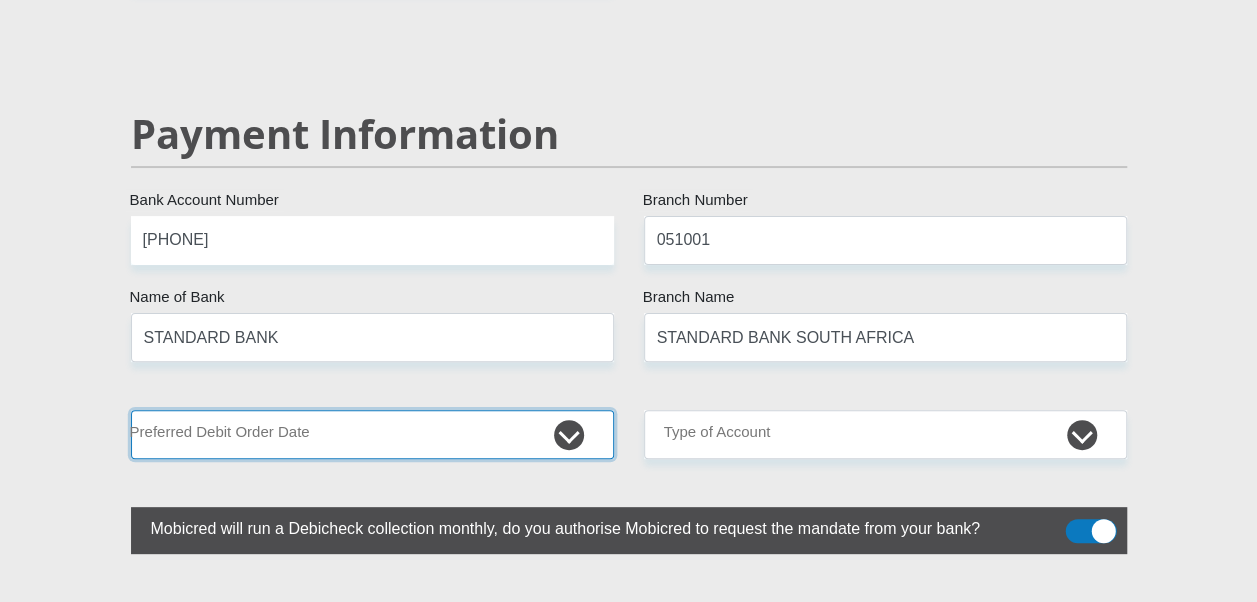 click on "1st
2nd
3rd
4th
5th
7th
18th
19th
20th
21st
22nd
23rd
24th
25th
26th
27th
28th
29th
30th" at bounding box center (372, 434) 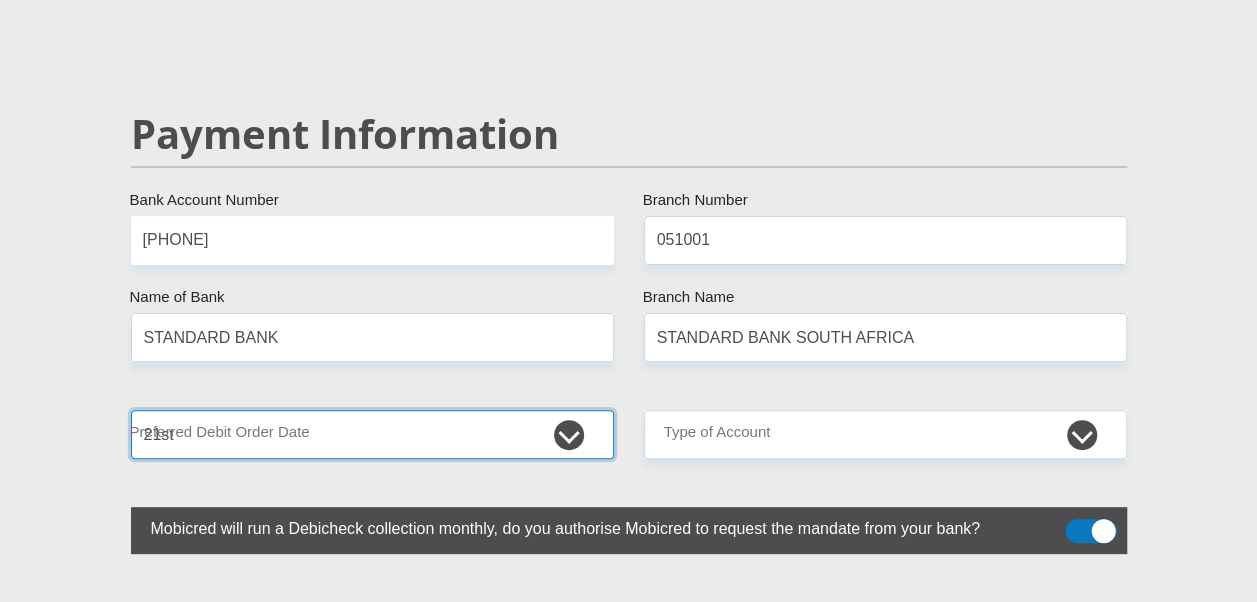 click on "1st
2nd
3rd
4th
5th
7th
18th
19th
20th
21st
22nd
23rd
24th
25th
26th
27th
28th
29th
30th" at bounding box center [372, 434] 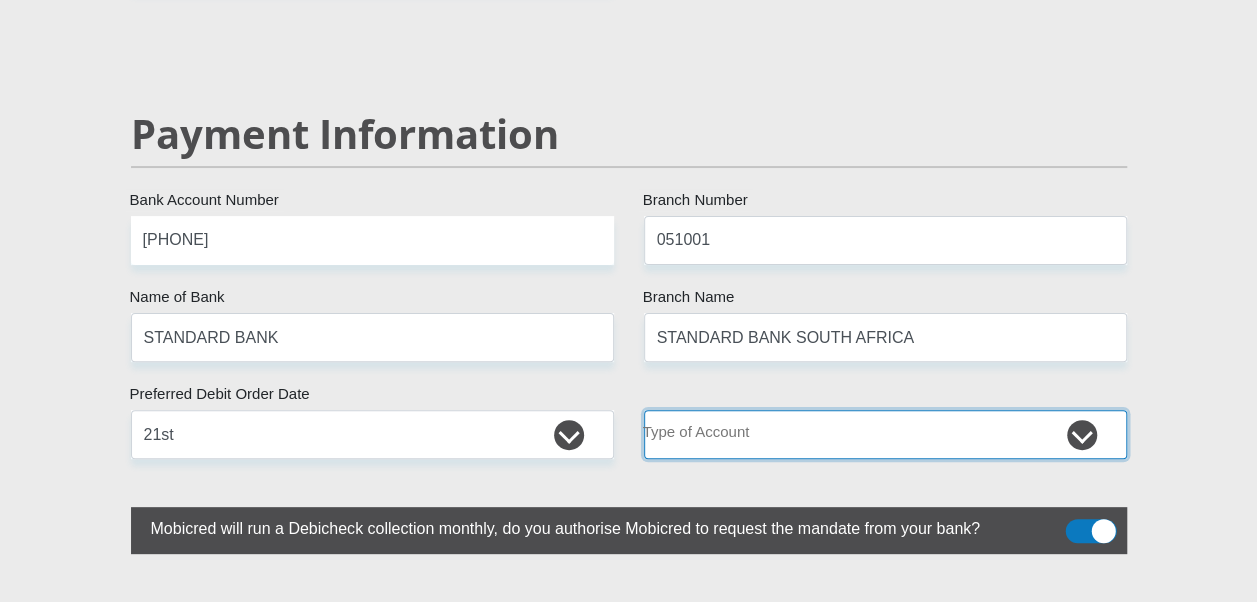 click on "Cheque
Savings" at bounding box center [885, 434] 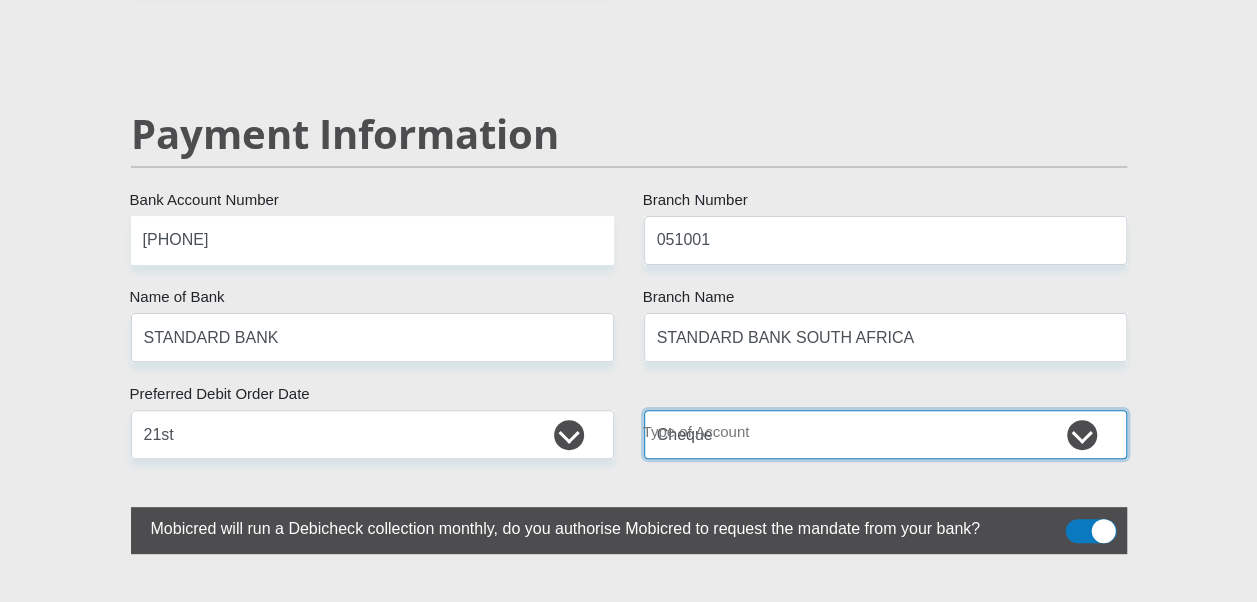 click on "Cheque
Savings" at bounding box center [885, 434] 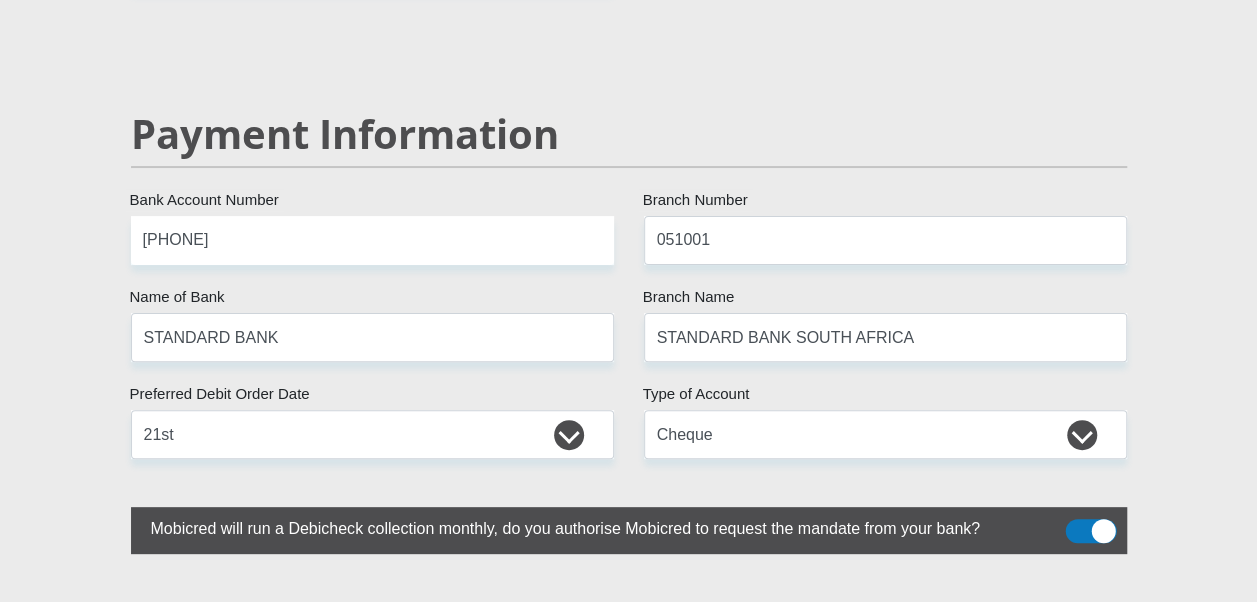 click on "Mr
Ms
Mrs
Dr
Other
Title
Brenda
First Name
Maphutha
Surname
8108030722089
South African ID Number
Please input valid ID number
South Africa
Afghanistan
Aland Islands
Albania
Algeria
America Samoa
American Virgin Islands
Andorra
Angola
Anguilla
Antarctica
Antigua and Barbuda
Argentina" at bounding box center (629, -656) 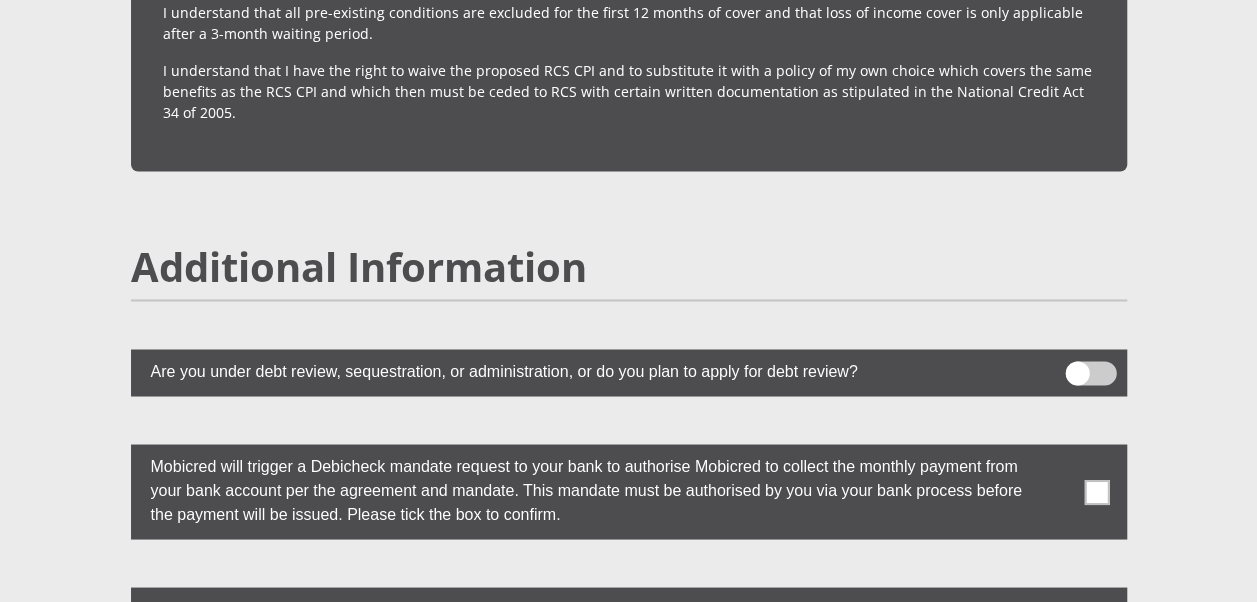 scroll, scrollTop: 5600, scrollLeft: 0, axis: vertical 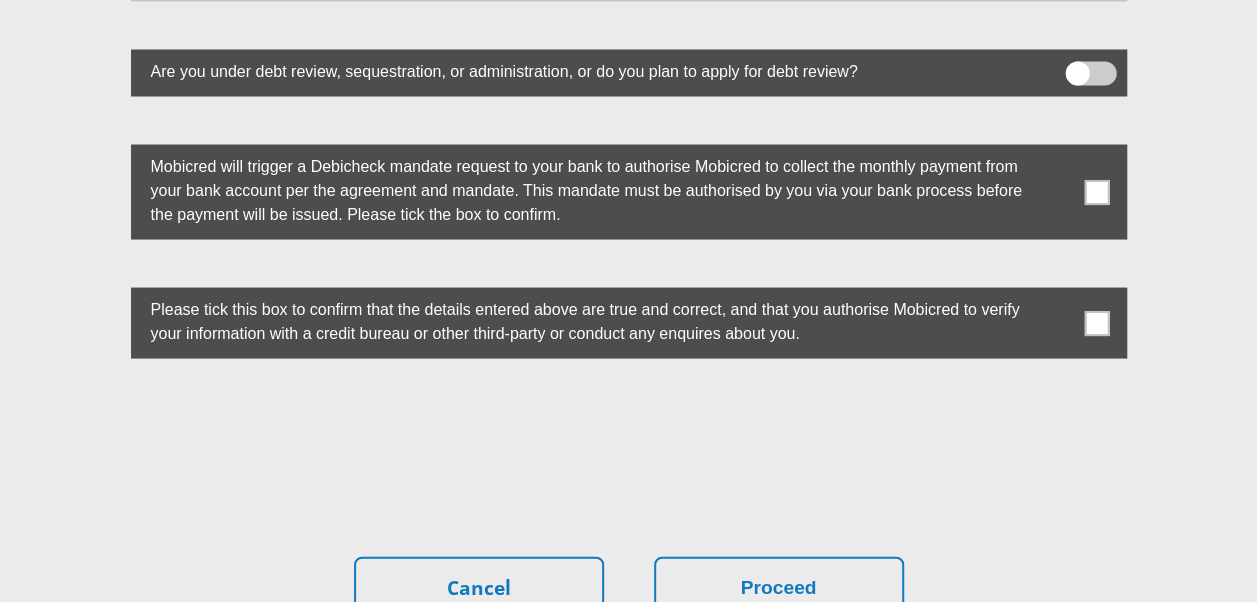 click at bounding box center [1096, 191] 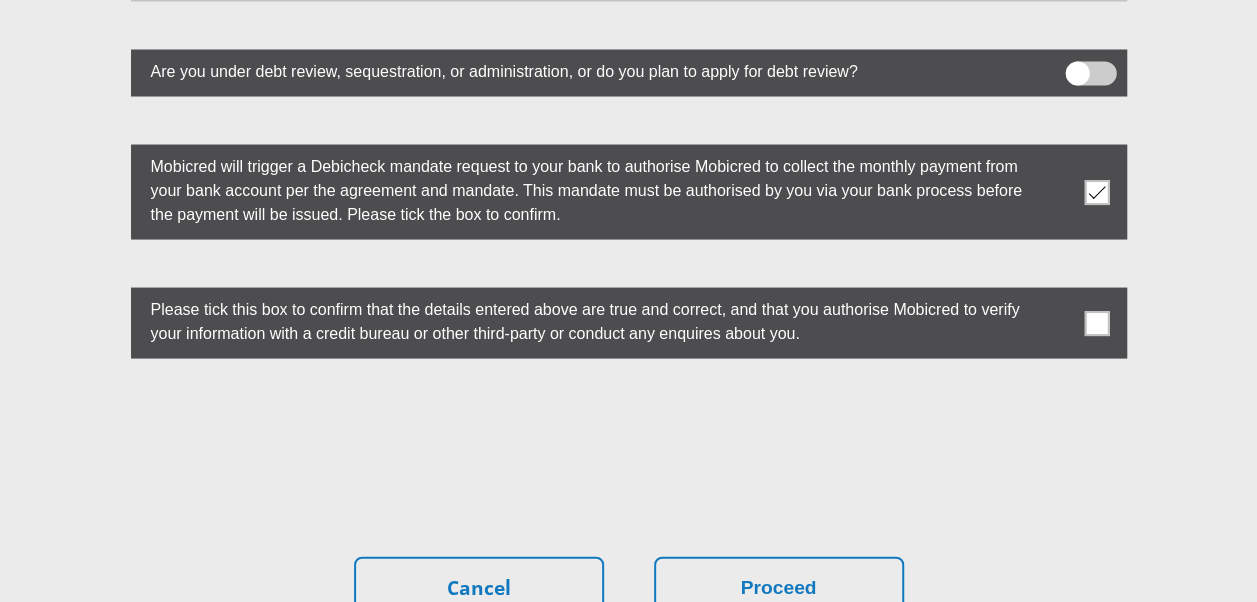 click at bounding box center [1096, 322] 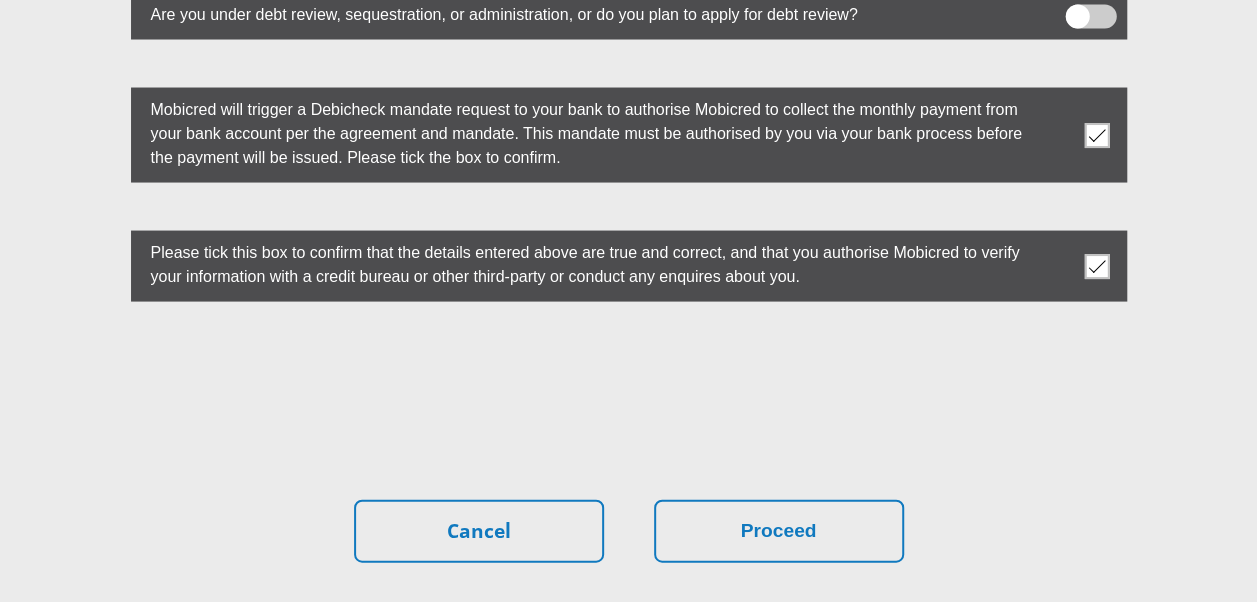 scroll, scrollTop: 5700, scrollLeft: 0, axis: vertical 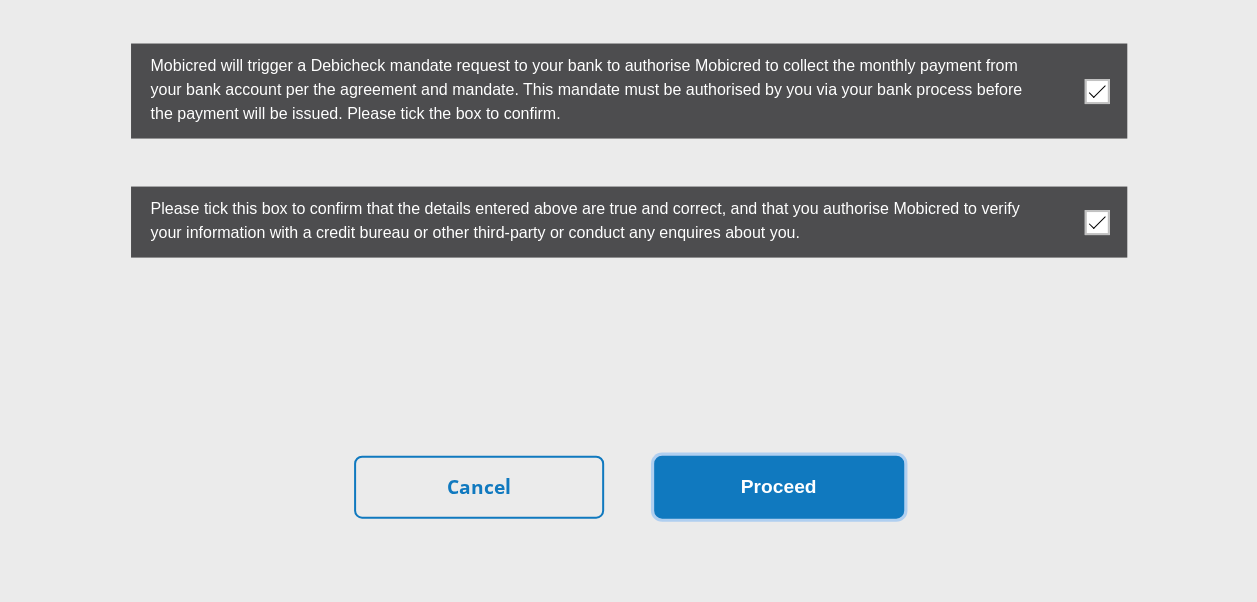click on "Proceed" at bounding box center [779, 487] 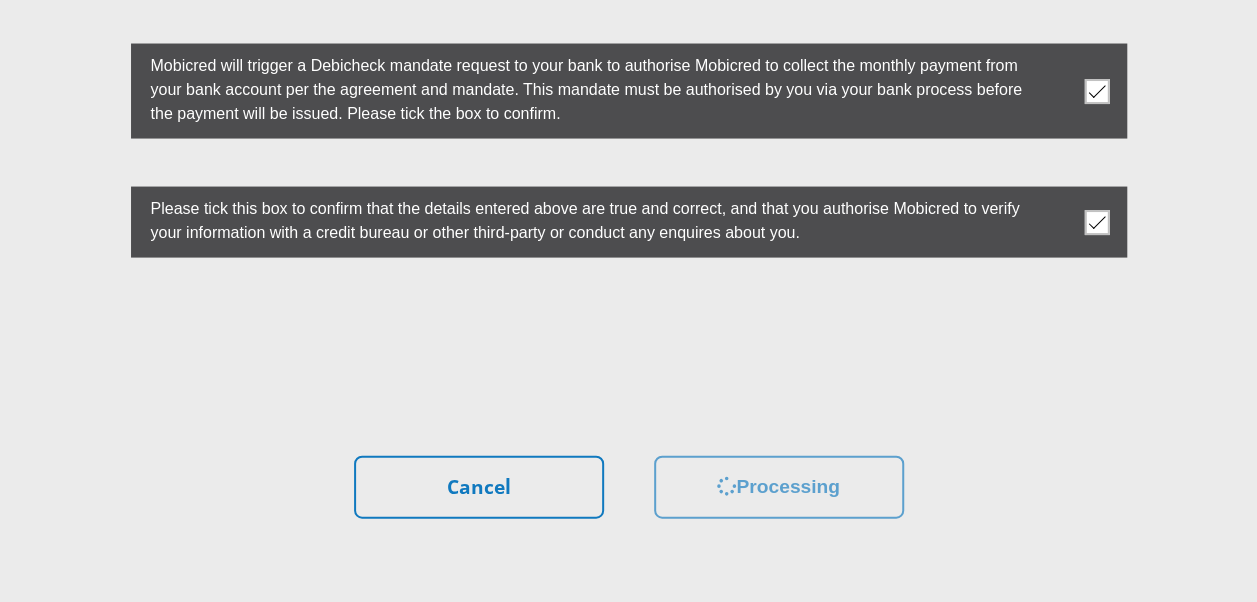 scroll, scrollTop: 0, scrollLeft: 0, axis: both 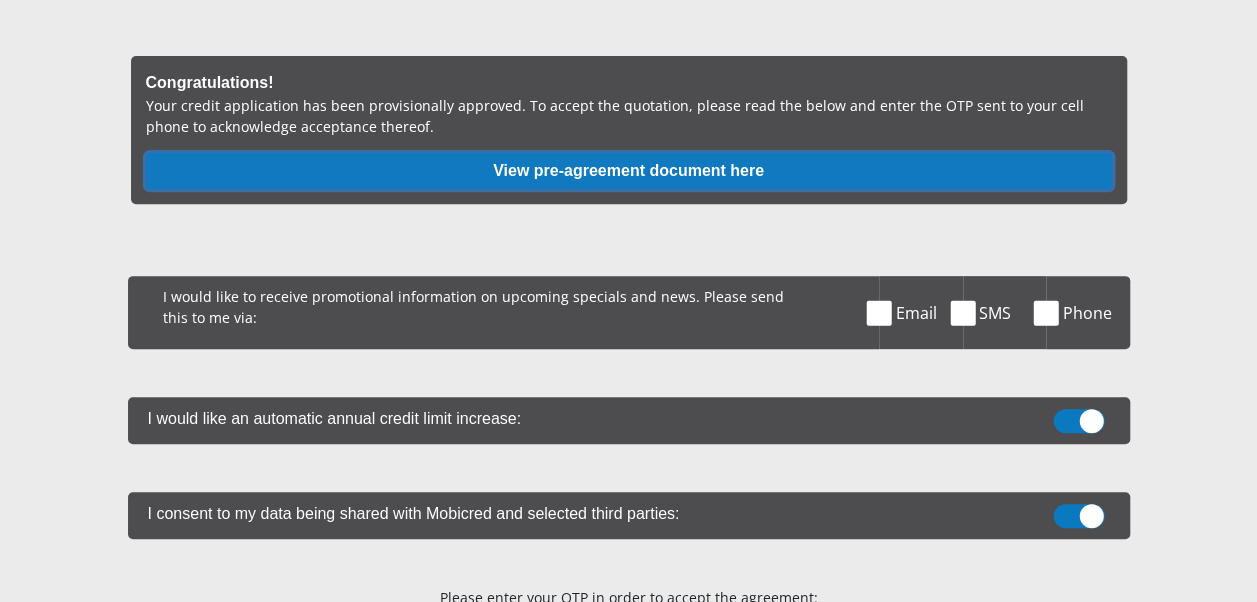 click on "View pre-agreement document here" at bounding box center [629, 171] 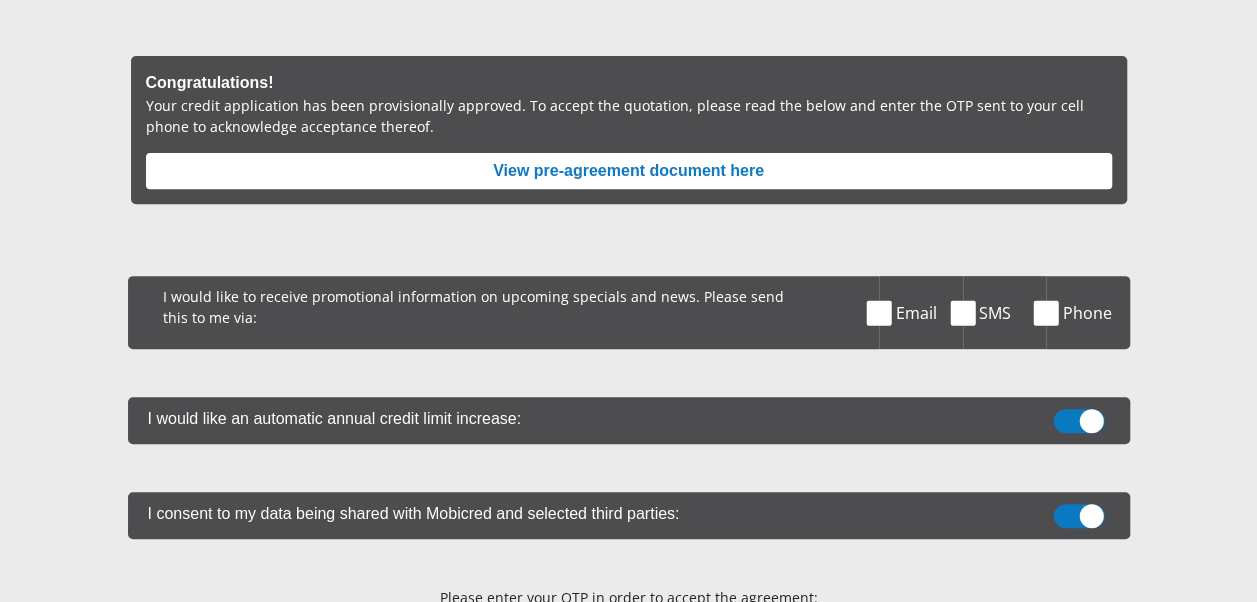 click at bounding box center (879, 312) 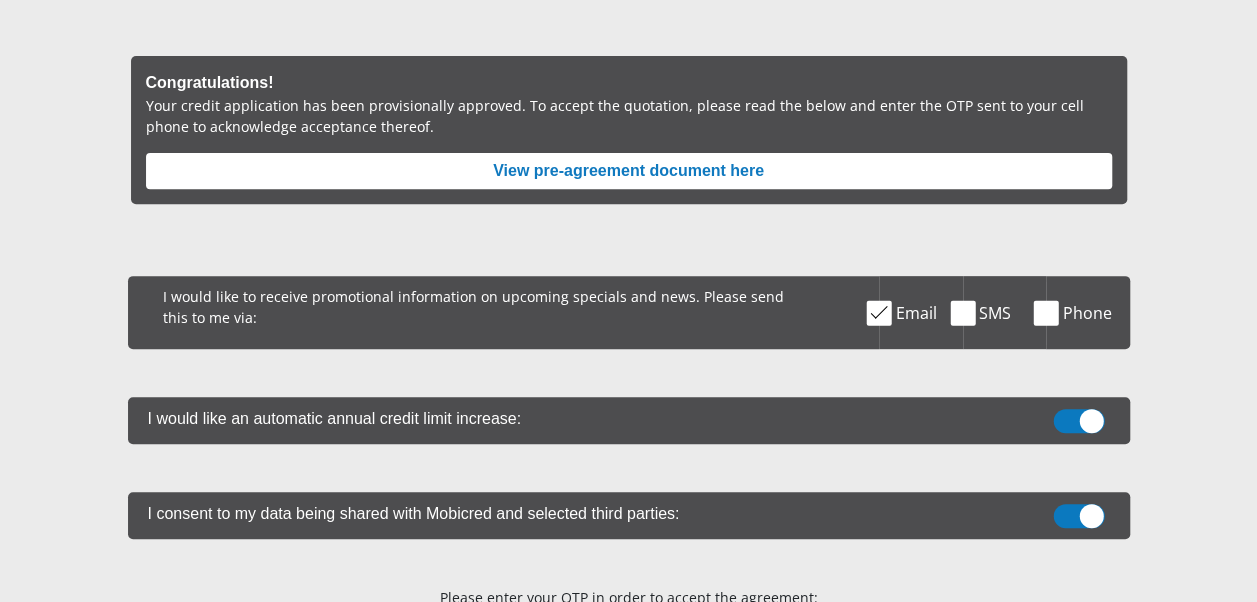 click at bounding box center [962, 312] 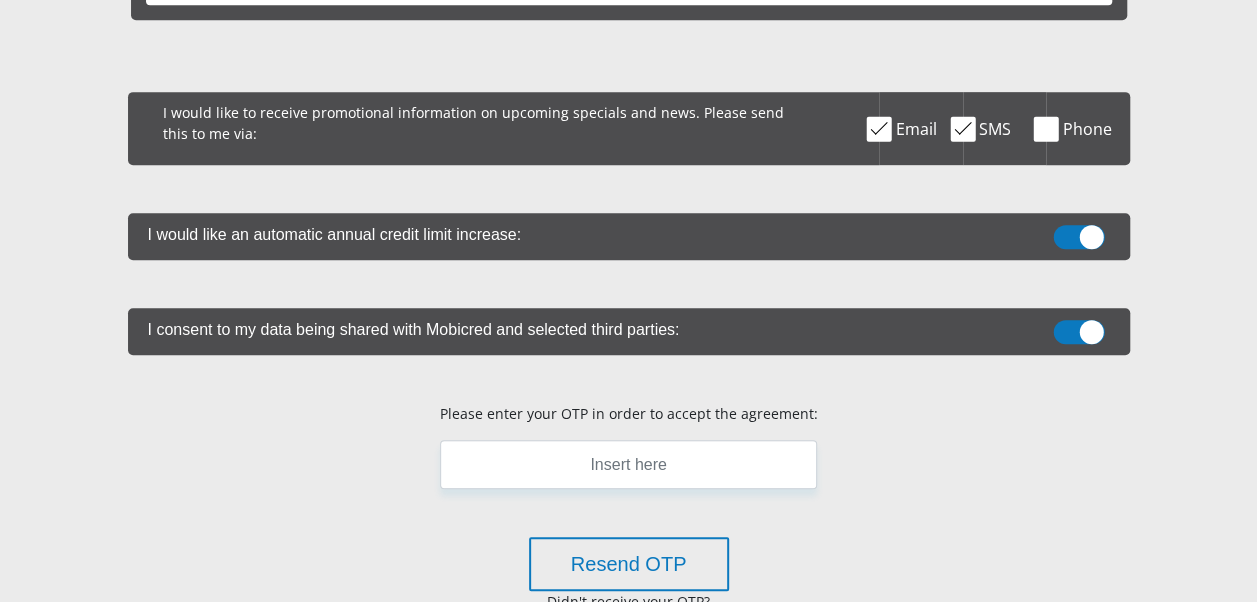 scroll, scrollTop: 600, scrollLeft: 0, axis: vertical 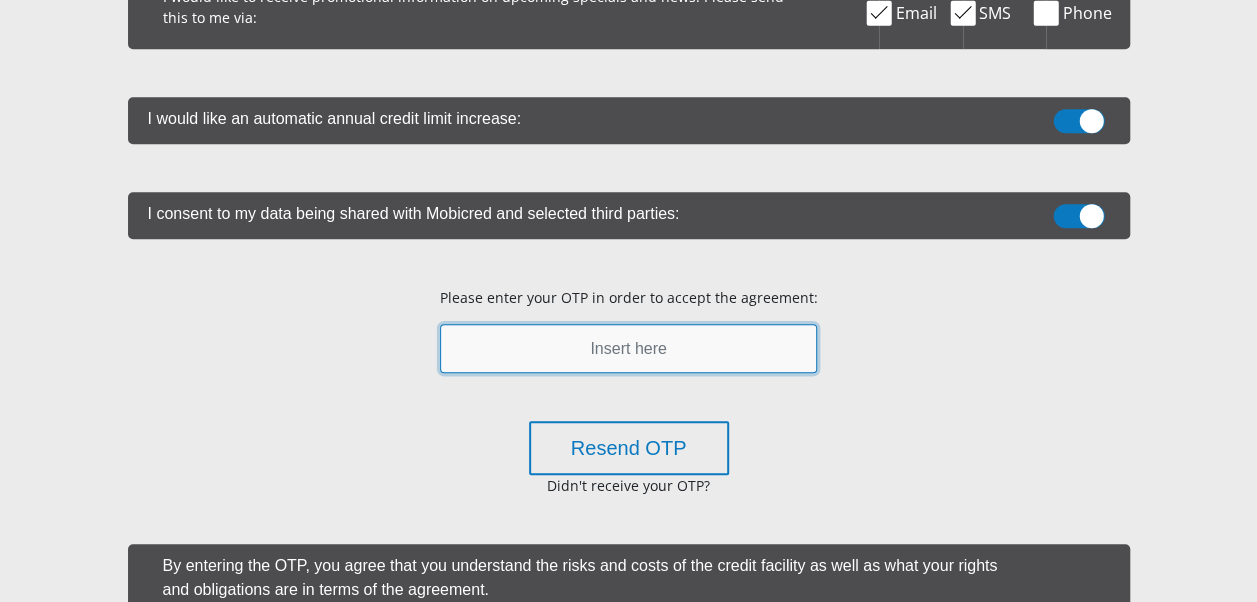 click at bounding box center [628, 348] 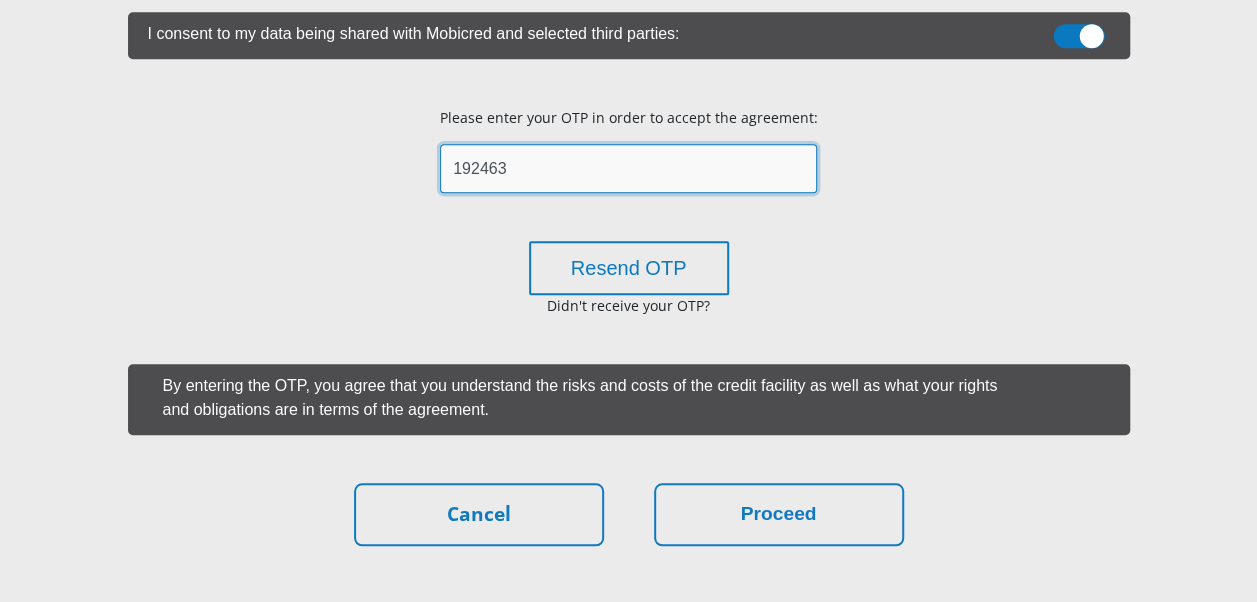 scroll, scrollTop: 800, scrollLeft: 0, axis: vertical 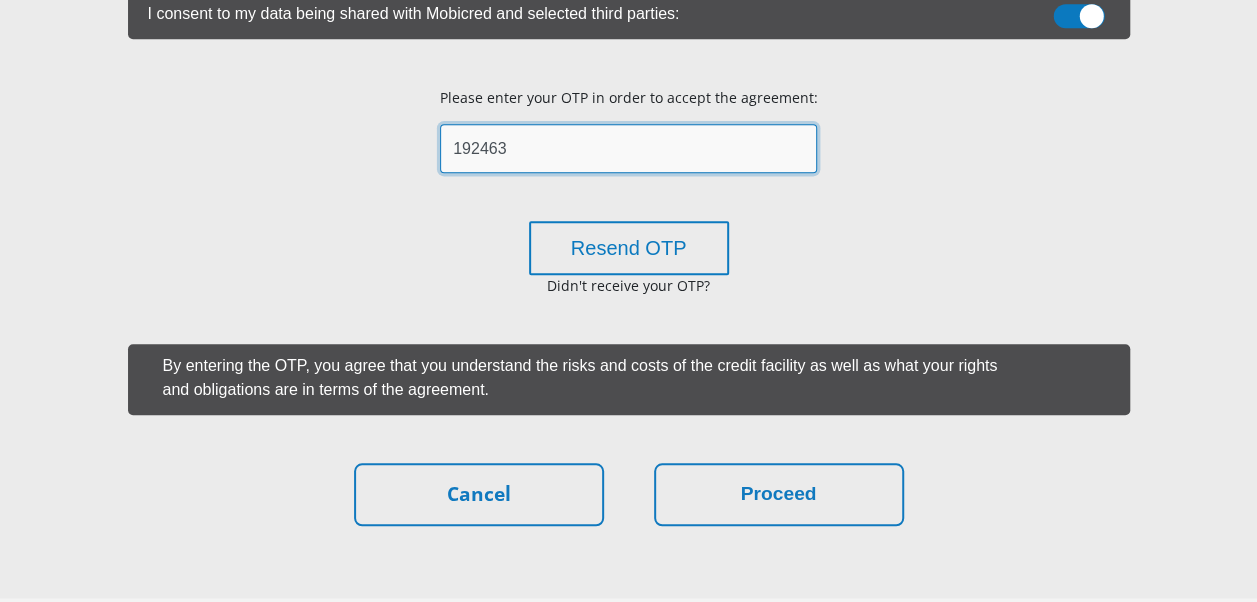 type on "192463" 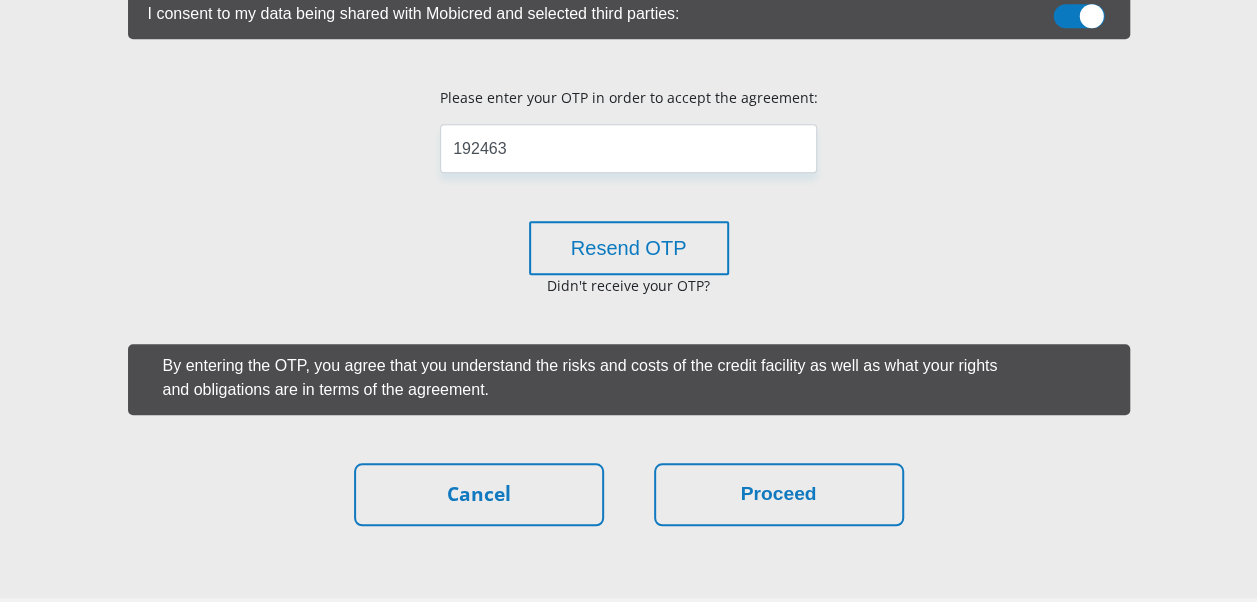 click on "Resend OTP
Didn't receive your OTP?" at bounding box center (628, 270) 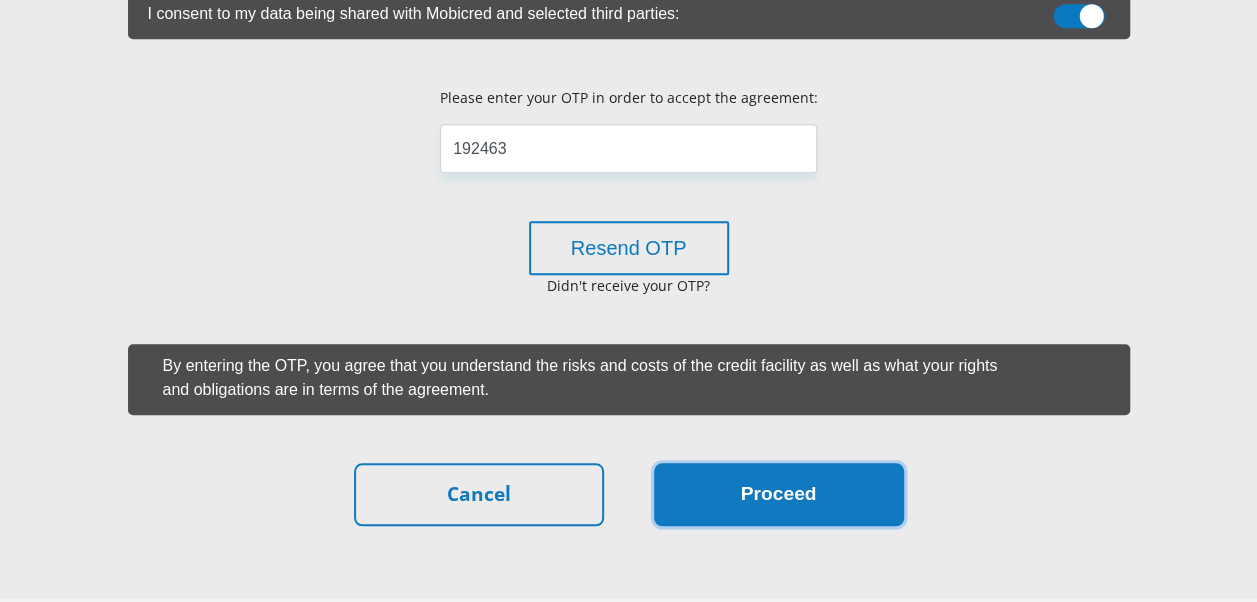 click on "Proceed" at bounding box center [779, 494] 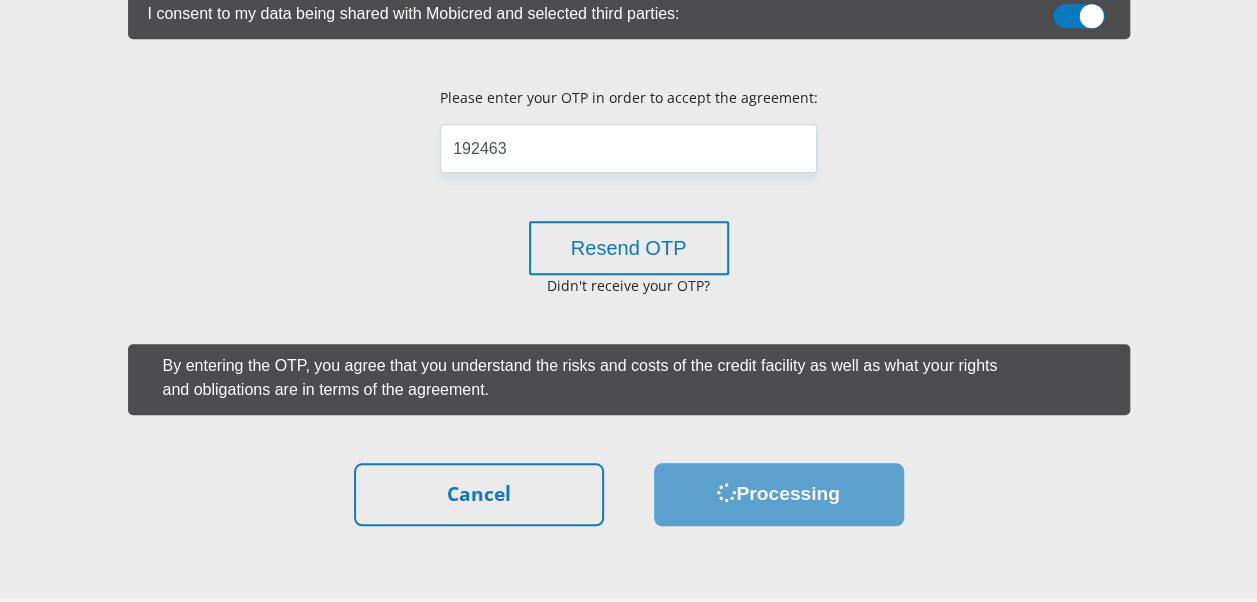 scroll, scrollTop: 0, scrollLeft: 0, axis: both 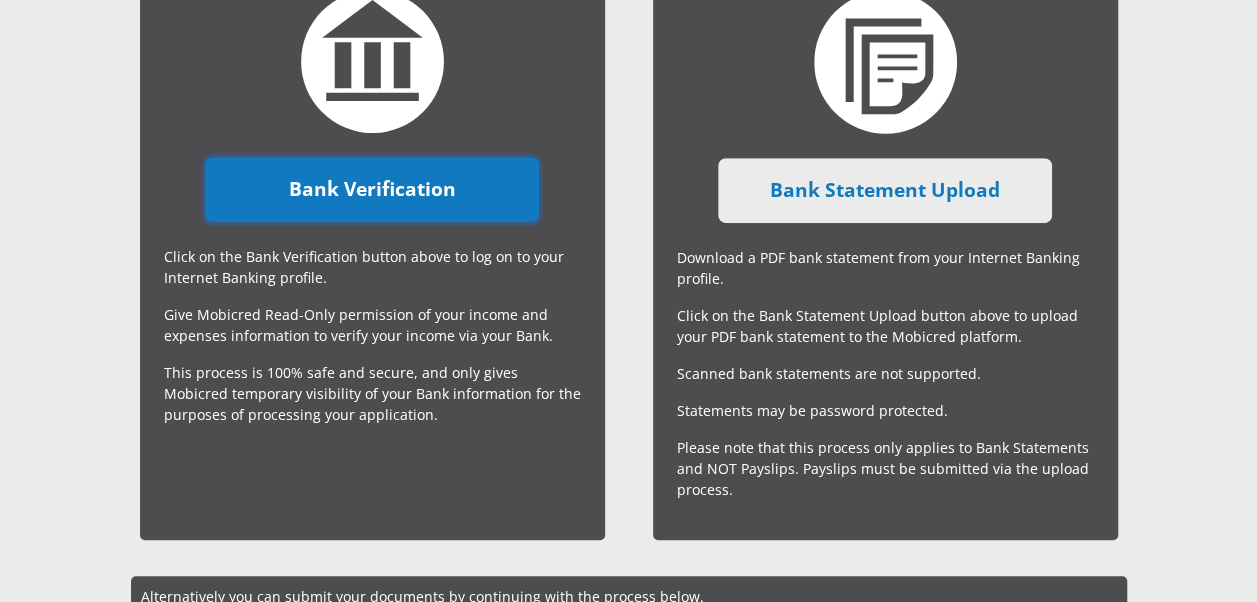 click on "Bank Verification" at bounding box center (372, 189) 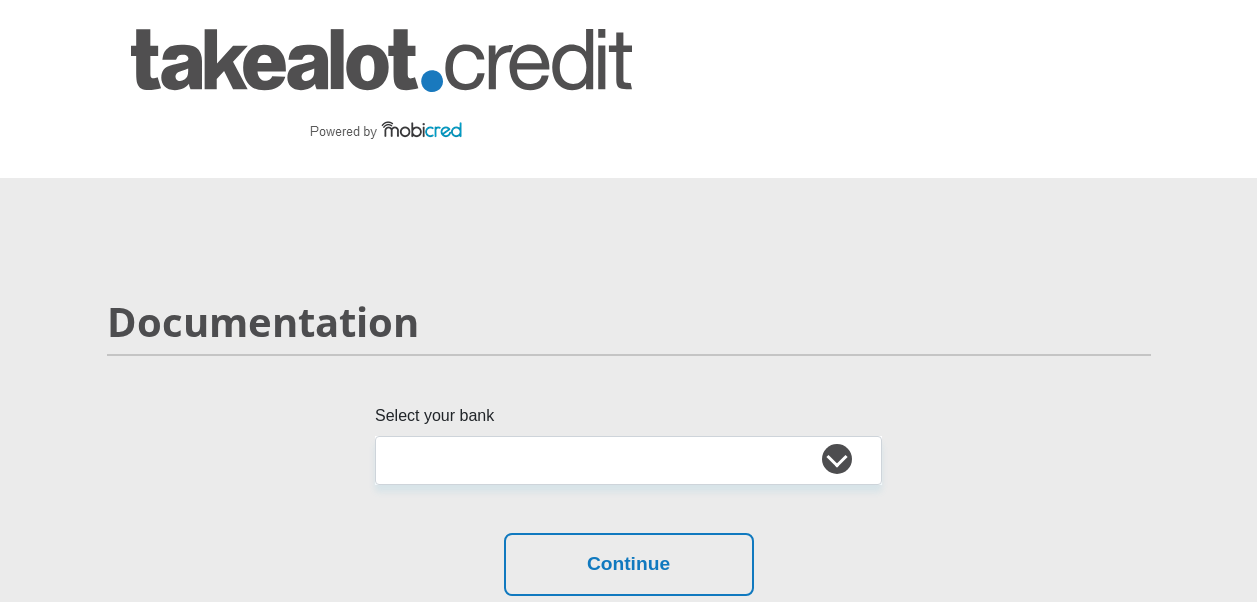 scroll, scrollTop: 0, scrollLeft: 0, axis: both 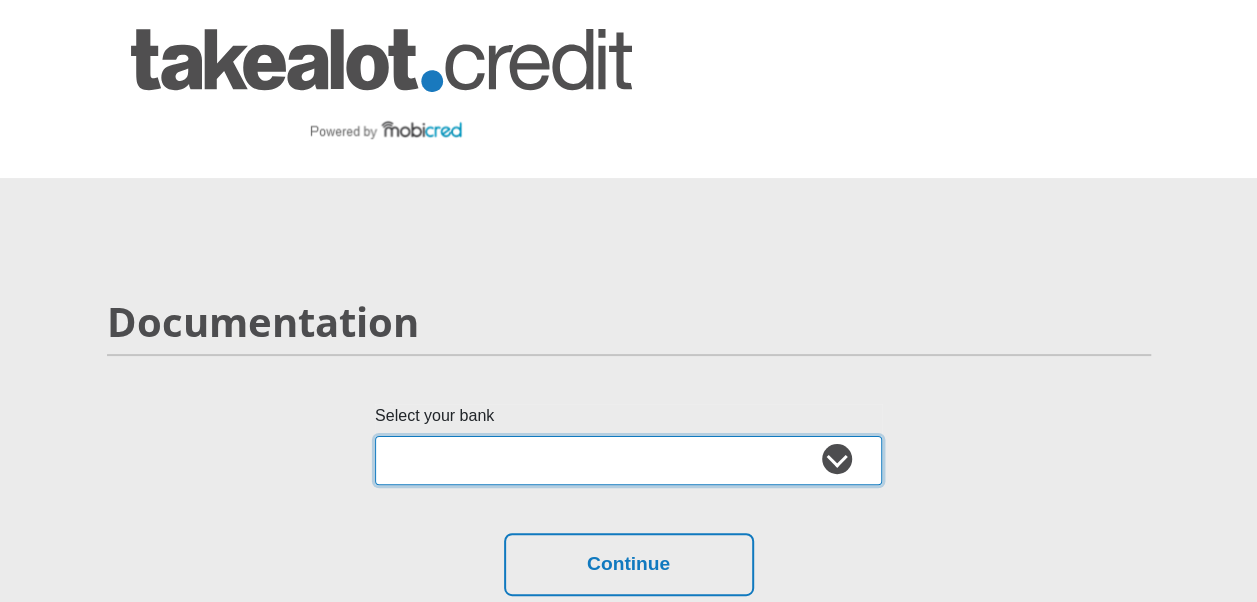 click on "Absa
Capitec Bank
Discovery Bank
First National Bank
Nedbank
Standard Bank
TymeBank" at bounding box center (628, 460) 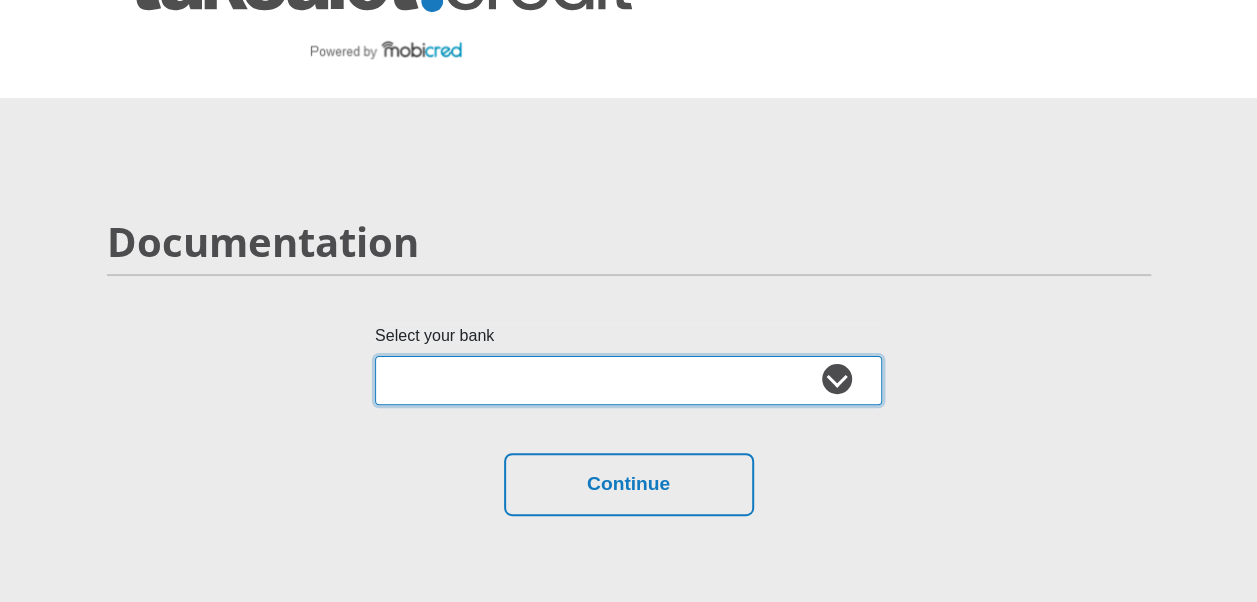scroll, scrollTop: 200, scrollLeft: 0, axis: vertical 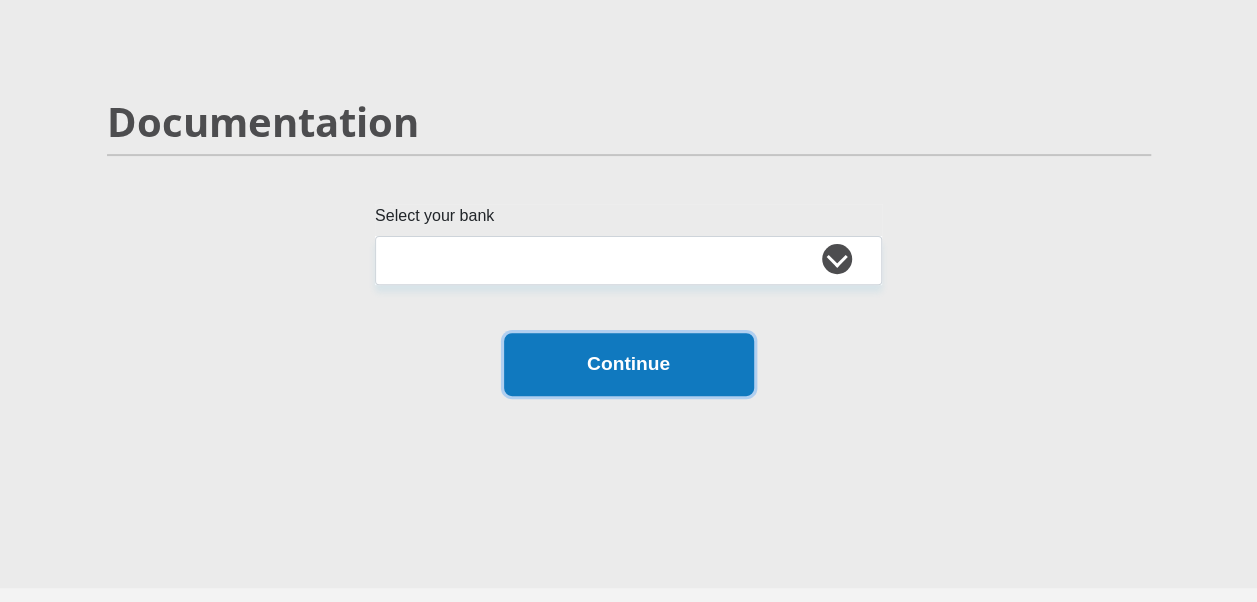 click on "Continue" at bounding box center (629, 364) 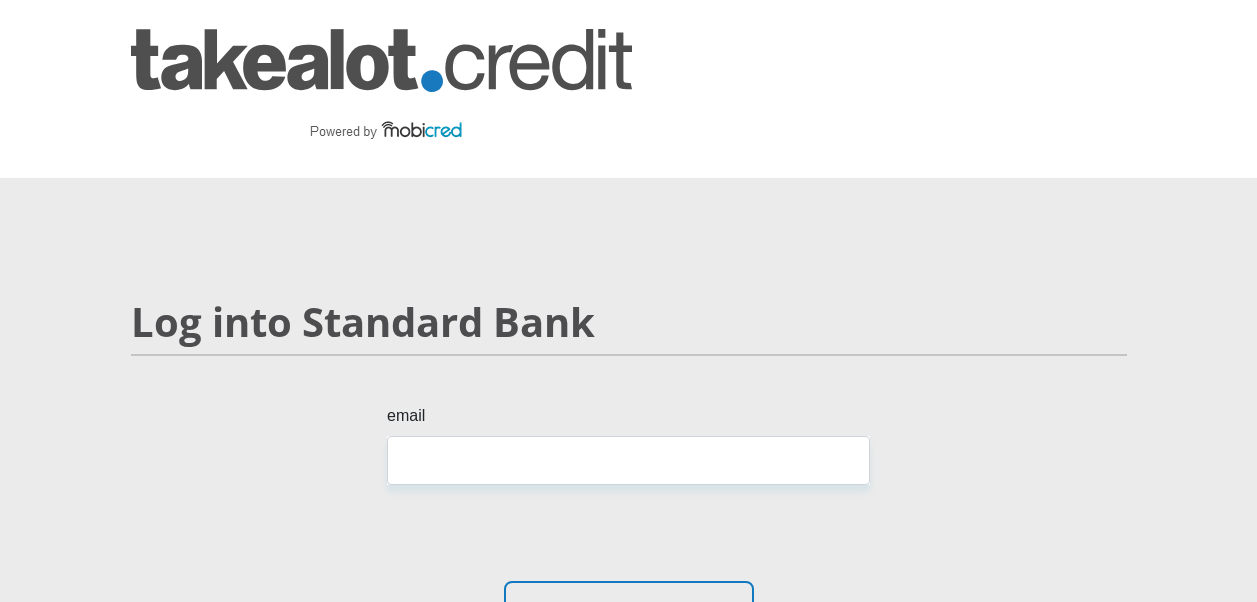 scroll, scrollTop: 0, scrollLeft: 0, axis: both 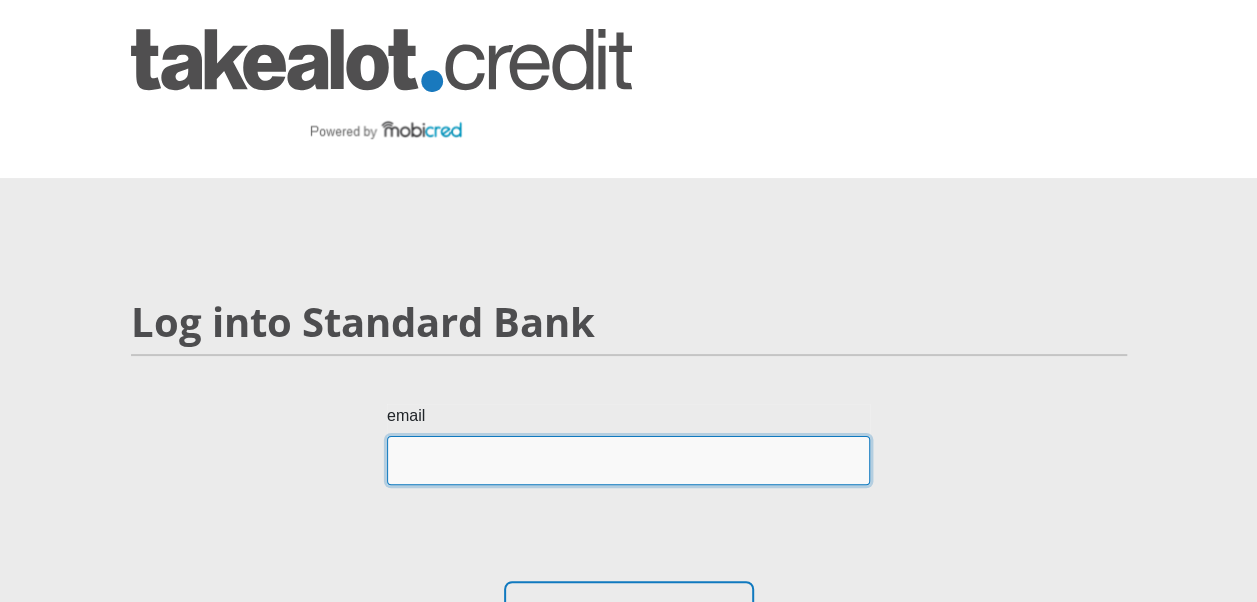 click on "email" at bounding box center [628, 460] 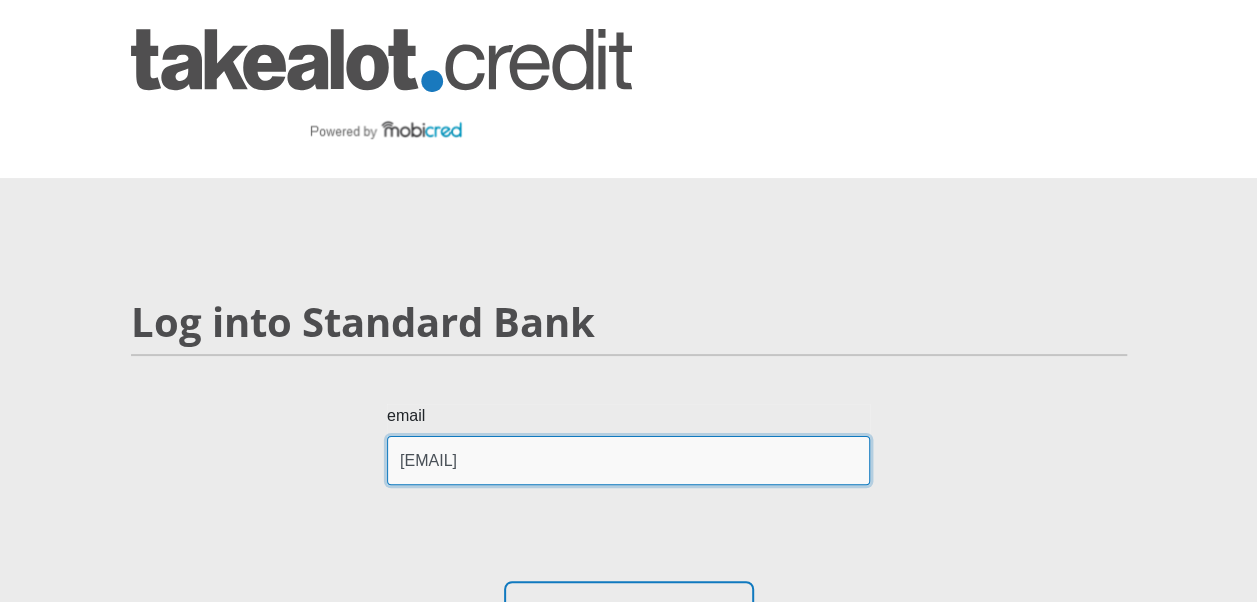 type on "[EMAIL]" 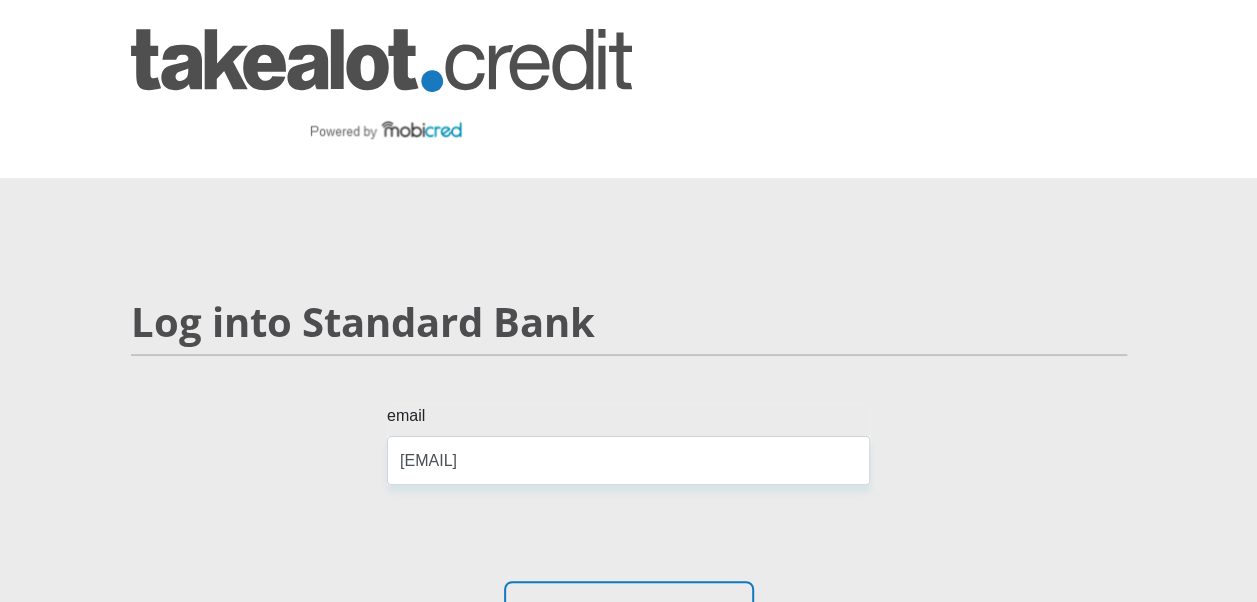 click on "email
maphuthaba@gmail.com" at bounding box center (629, 492) 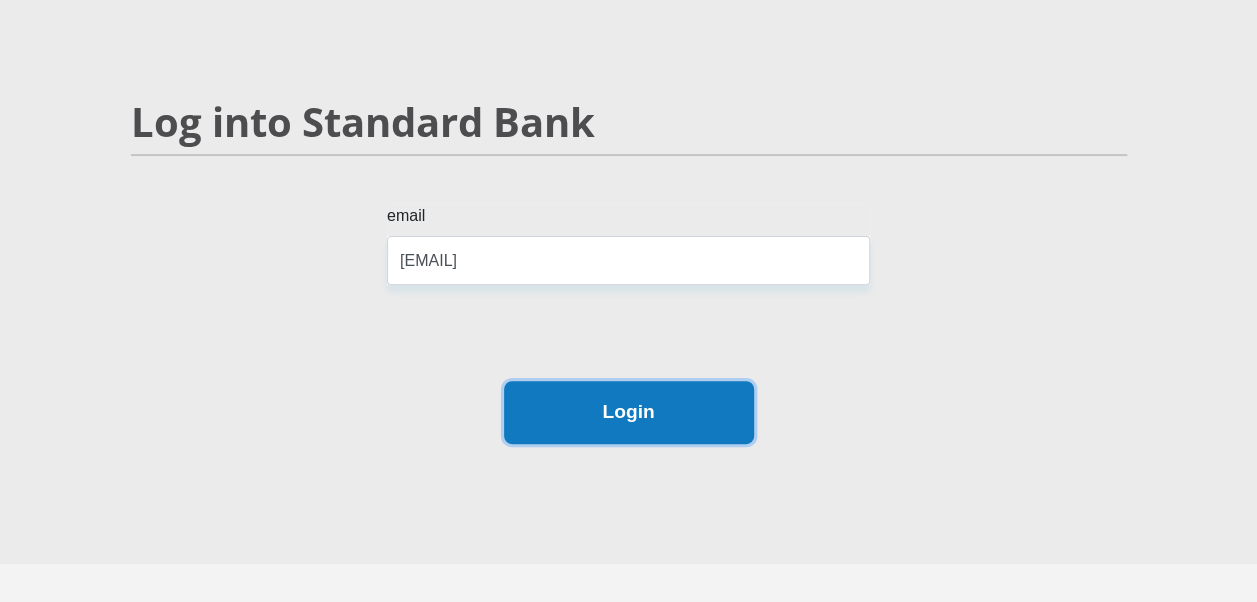 click on "Login" at bounding box center [629, 412] 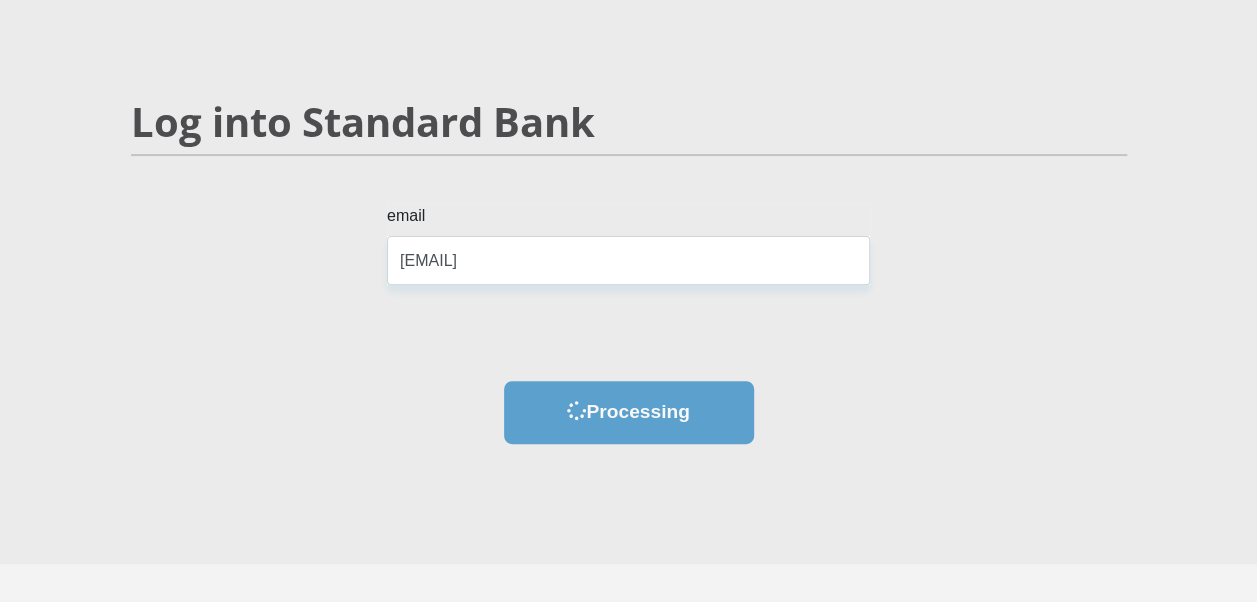 scroll, scrollTop: 0, scrollLeft: 0, axis: both 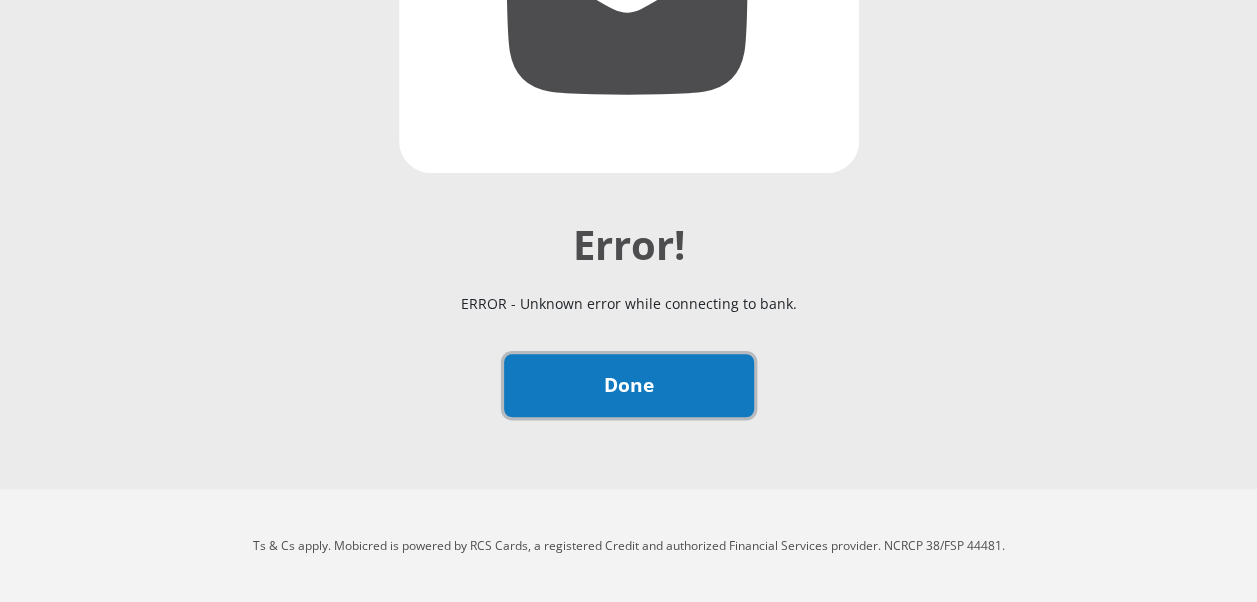 click on "Done" at bounding box center [629, 385] 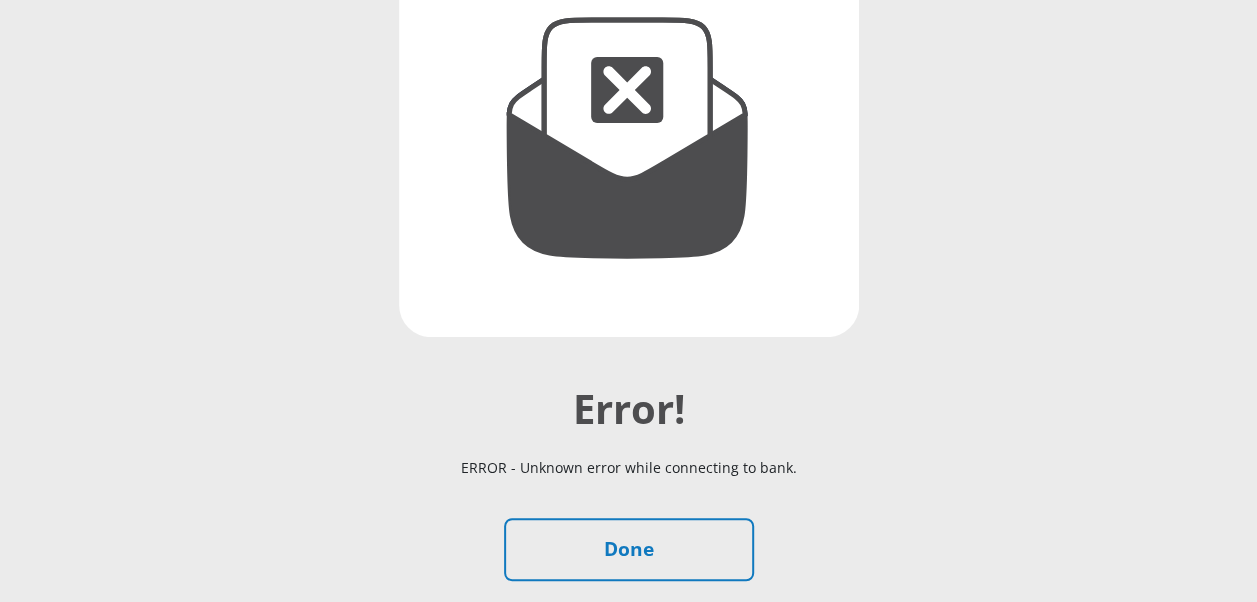 scroll, scrollTop: 36, scrollLeft: 0, axis: vertical 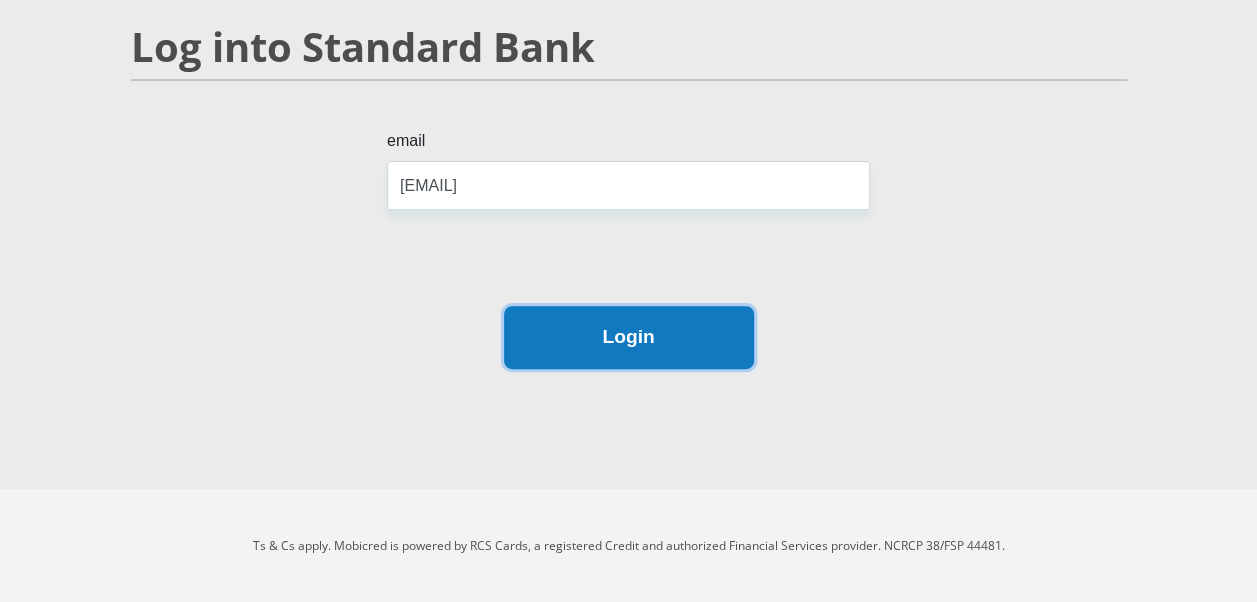 click on "Login" at bounding box center (629, 337) 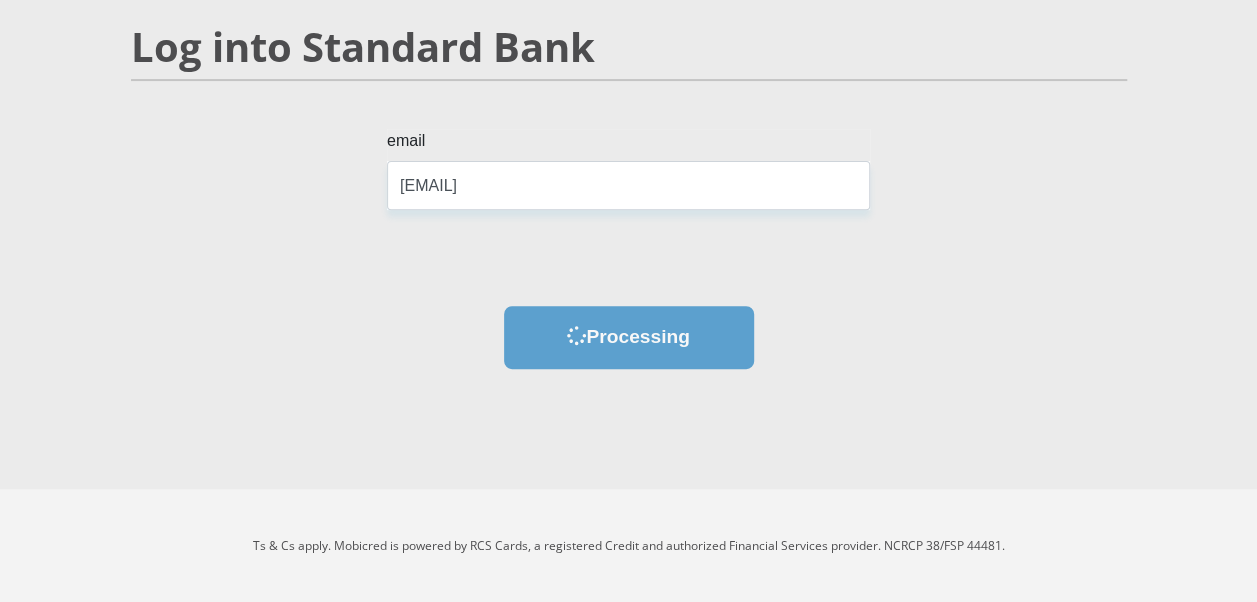 scroll, scrollTop: 0, scrollLeft: 0, axis: both 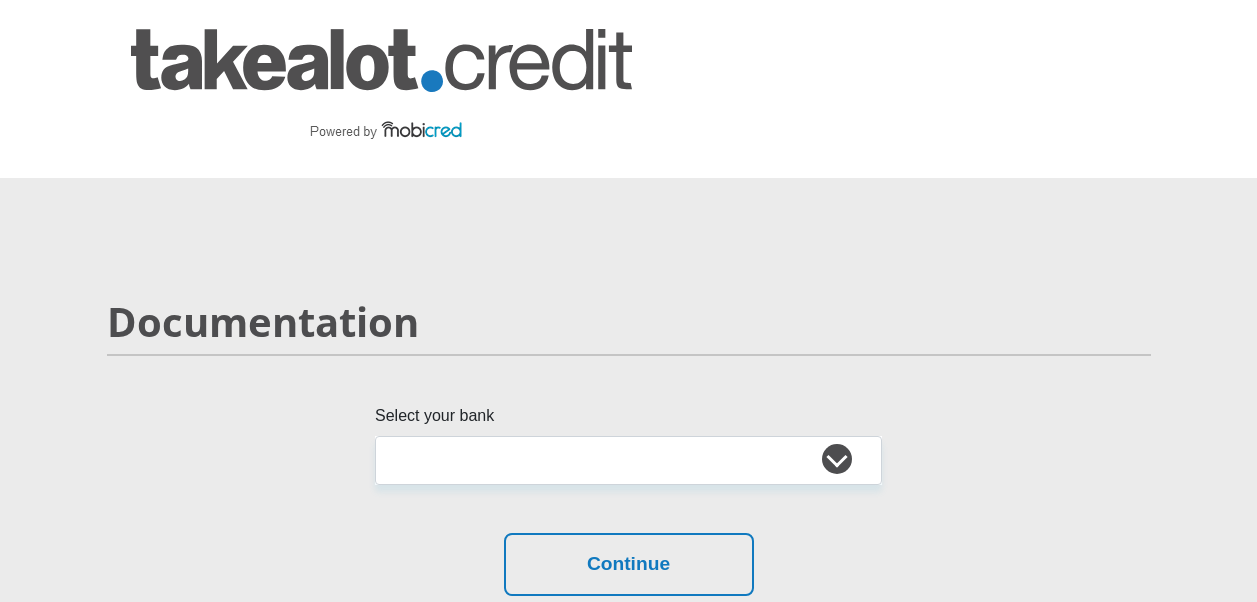 select on "{"id":"4","title":"Standard Bank","institution":"Standard Bank","alias":"standard_bank","country":"ZA","branch_code":51001,"login_fields":[{"title":"email","name":"field1","placeholder":"[EMAIL]"}]}" 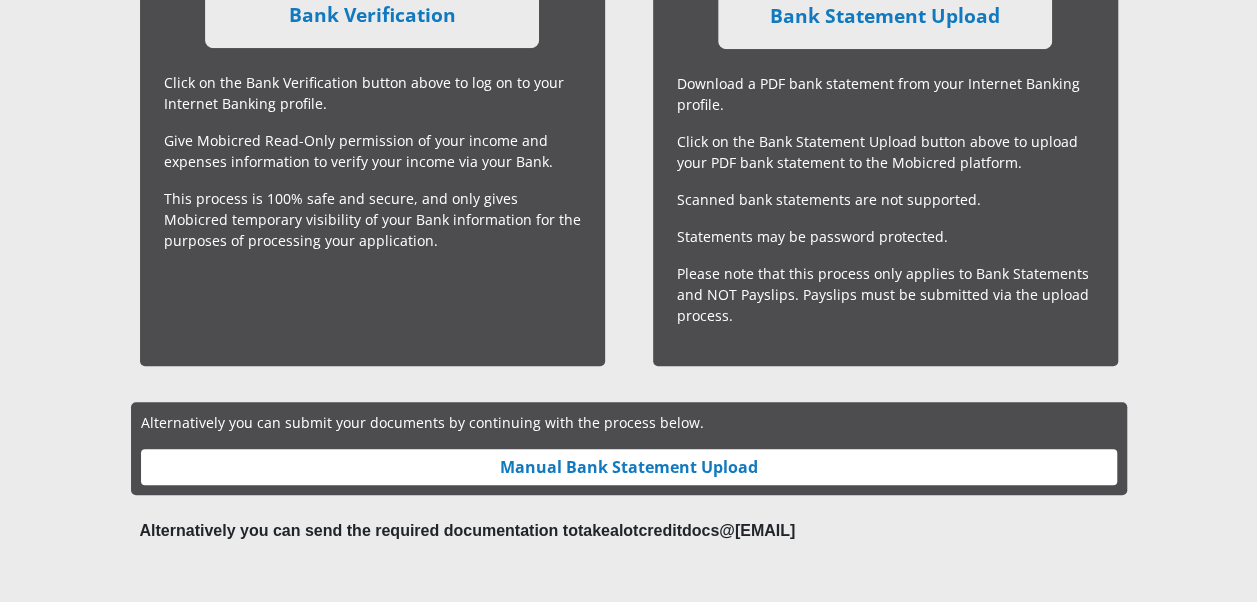 scroll, scrollTop: 687, scrollLeft: 0, axis: vertical 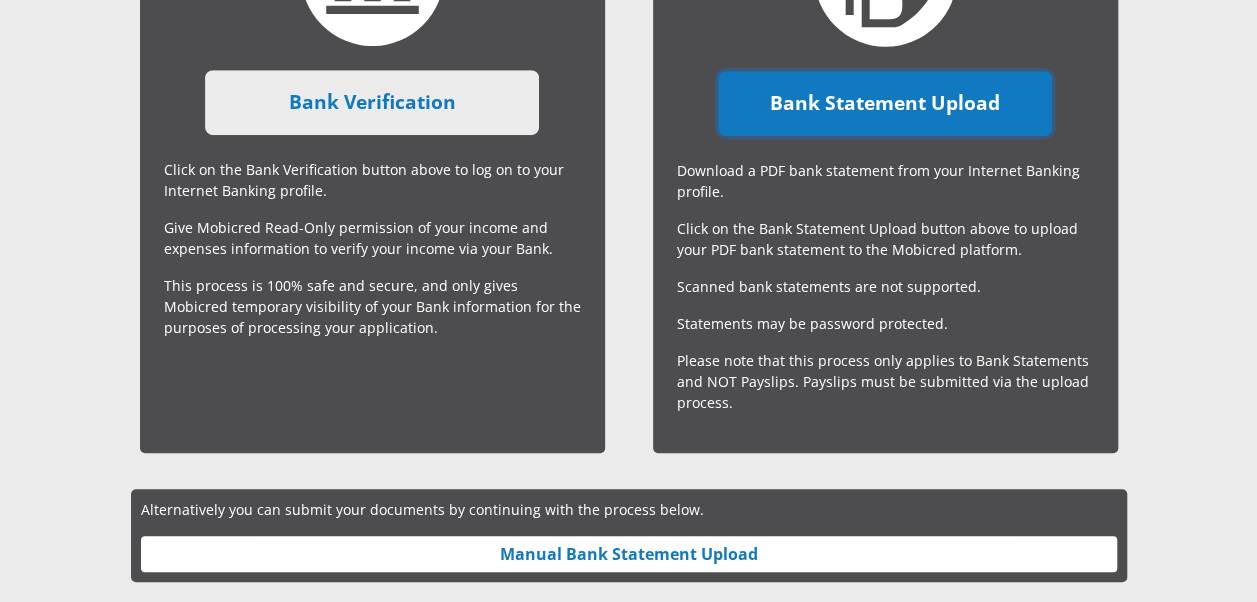 click on "Bank Statement Upload" at bounding box center [885, 103] 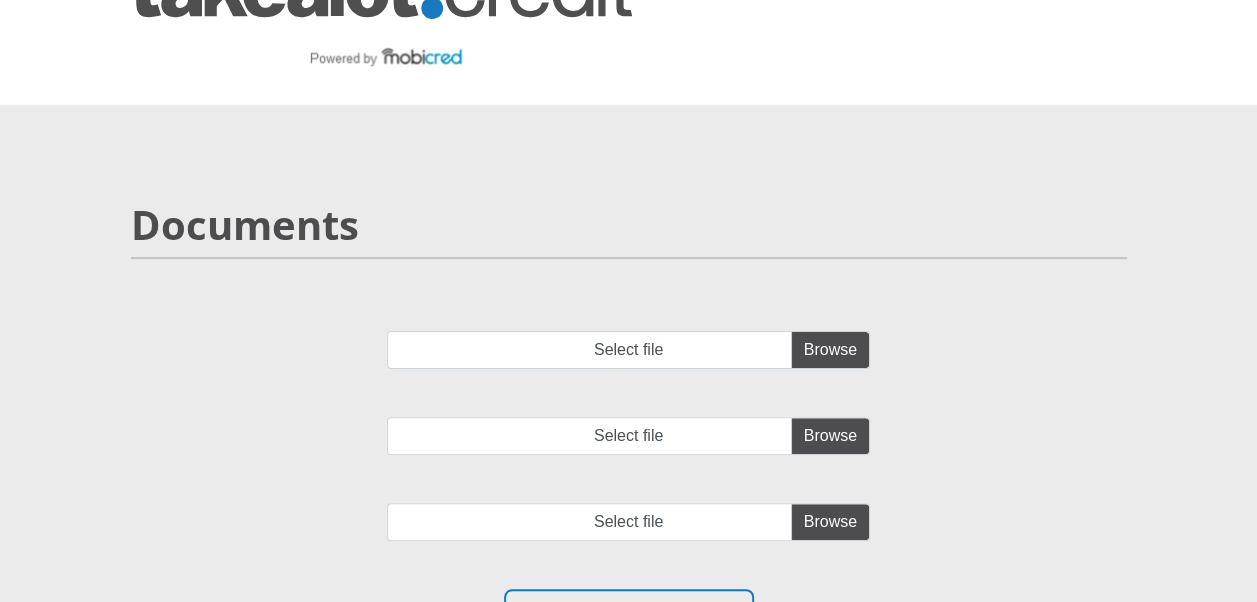 scroll, scrollTop: 200, scrollLeft: 0, axis: vertical 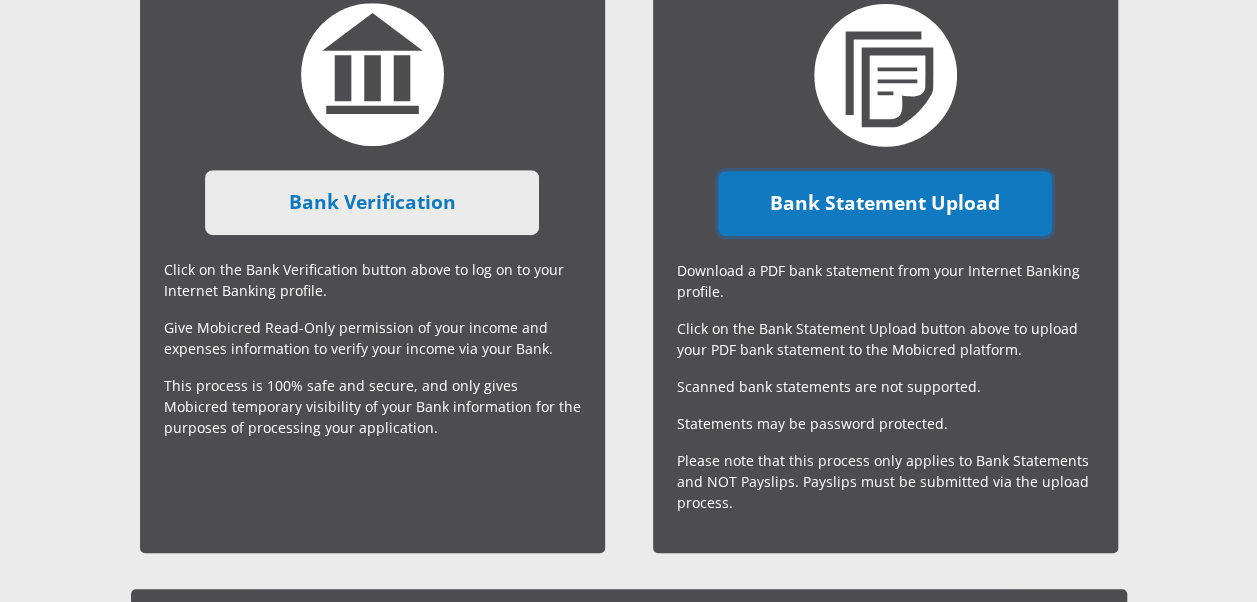 click on "Bank Statement Upload" at bounding box center (885, 203) 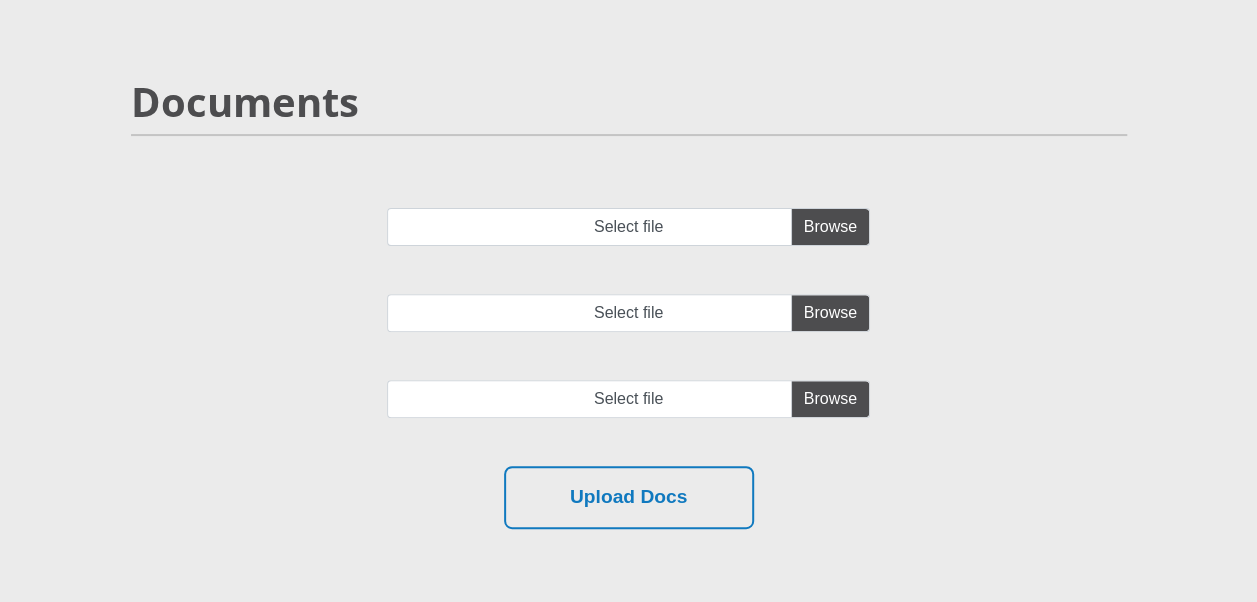 scroll, scrollTop: 200, scrollLeft: 0, axis: vertical 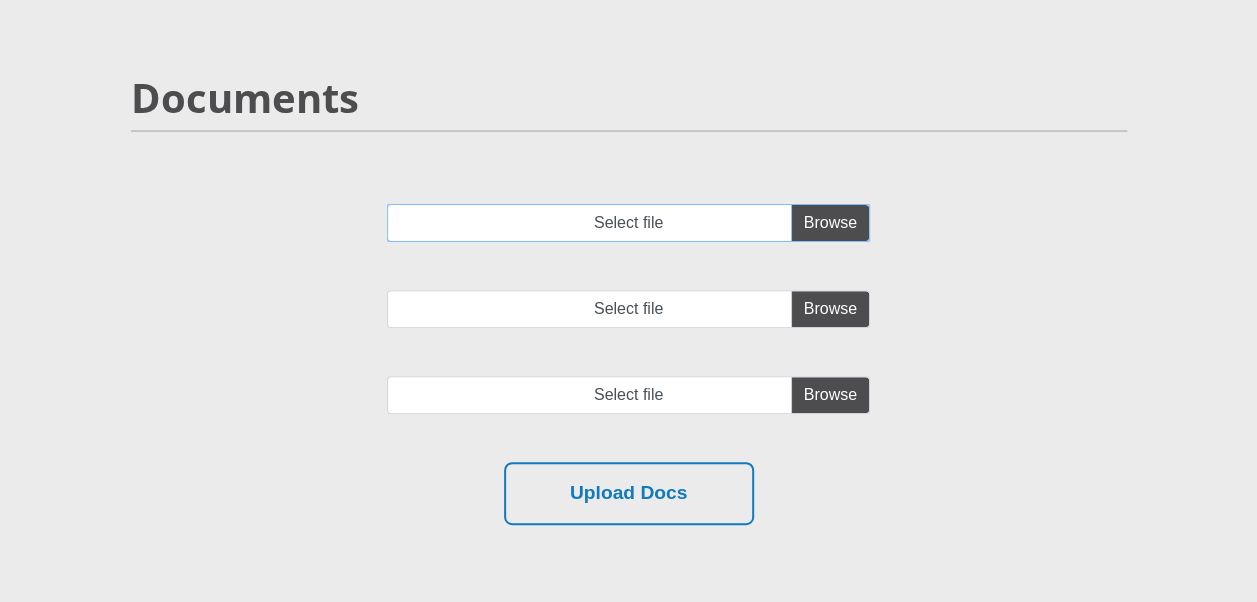 click on "Select file" at bounding box center (628, 223) 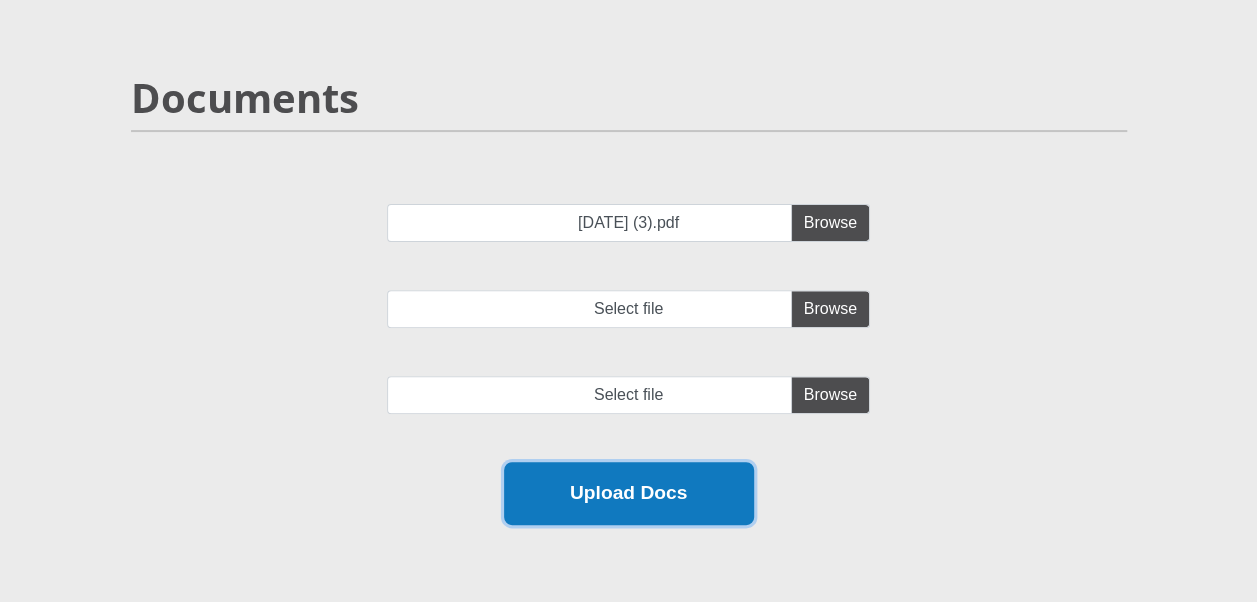 click on "Upload Docs" at bounding box center (629, 493) 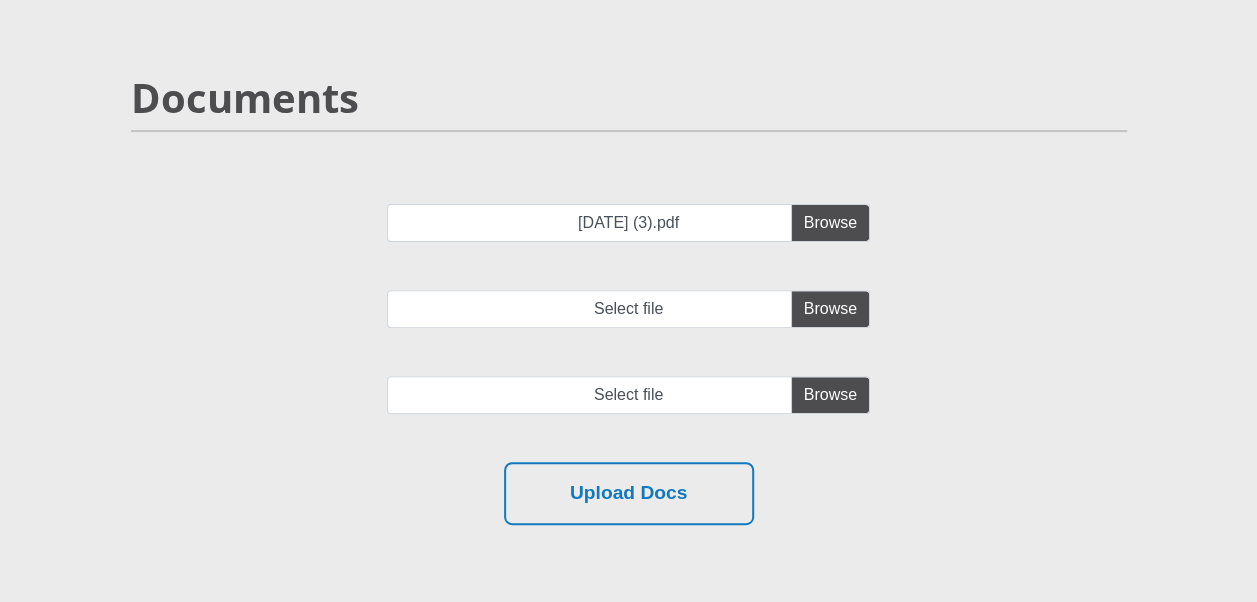 click on "xxxxxxx1950 (3).pdf
Select file
Select file" at bounding box center [629, 333] 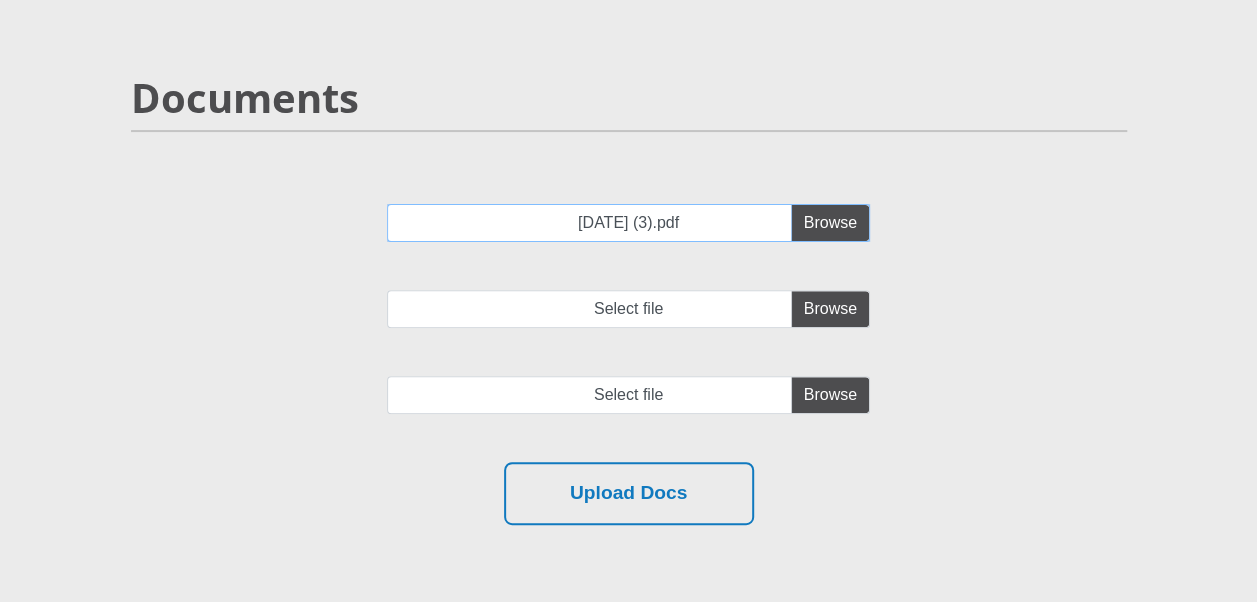 click on "xxxxxxx1950 (3).pdf" at bounding box center [628, 223] 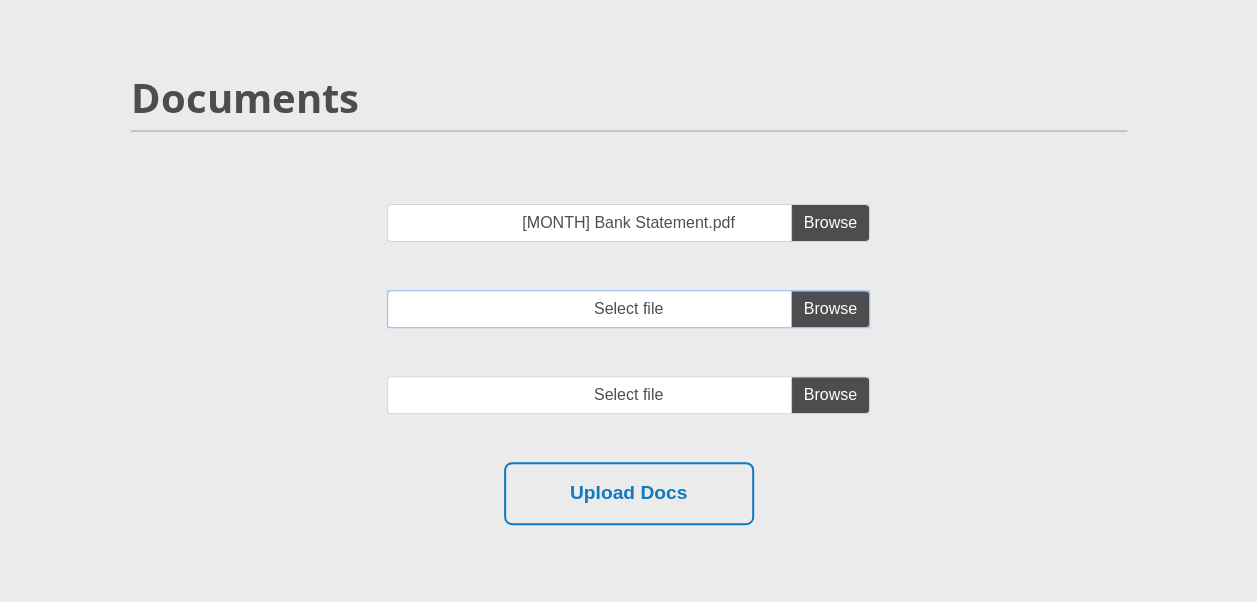click on "Select file" at bounding box center [628, 309] 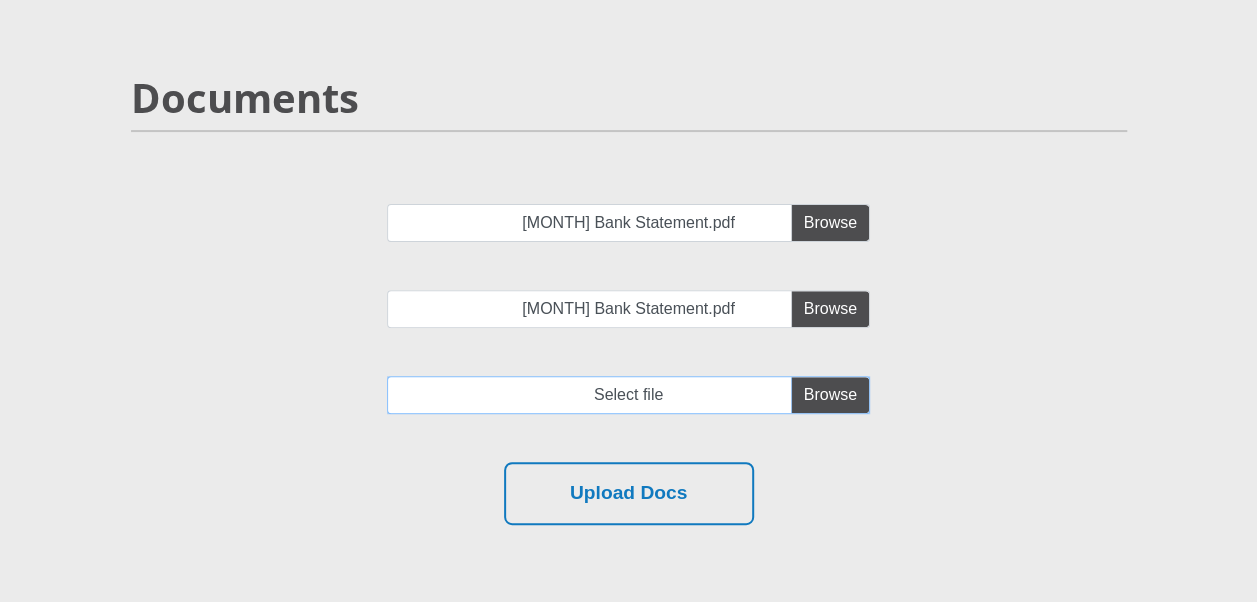click at bounding box center (628, 395) 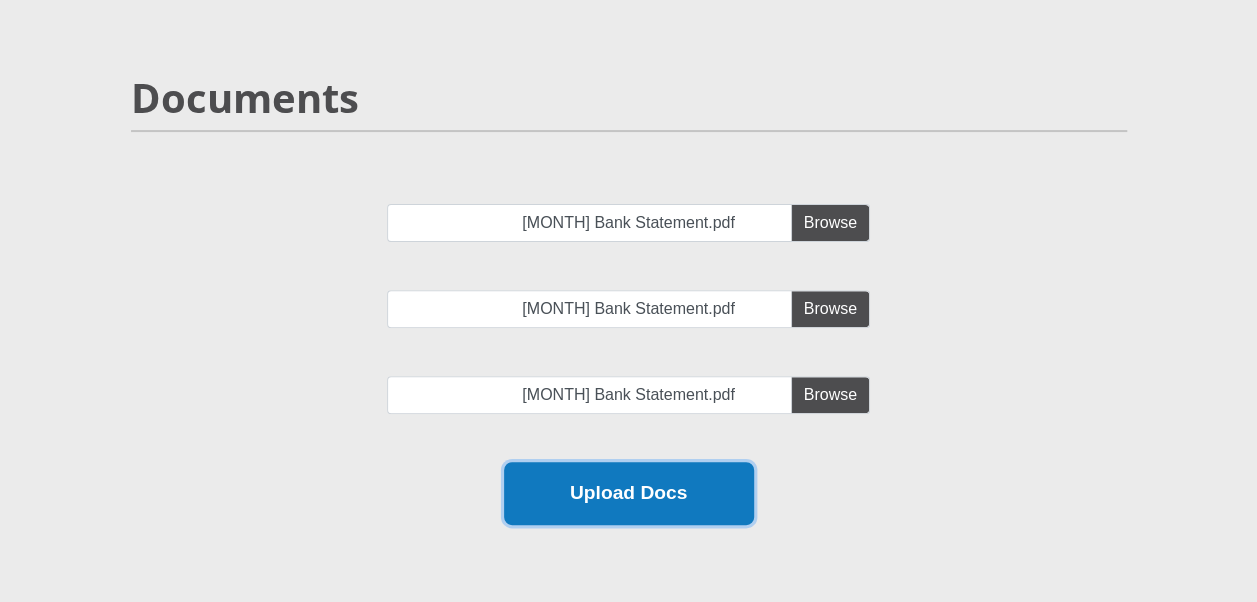 click on "Upload Docs" at bounding box center [629, 493] 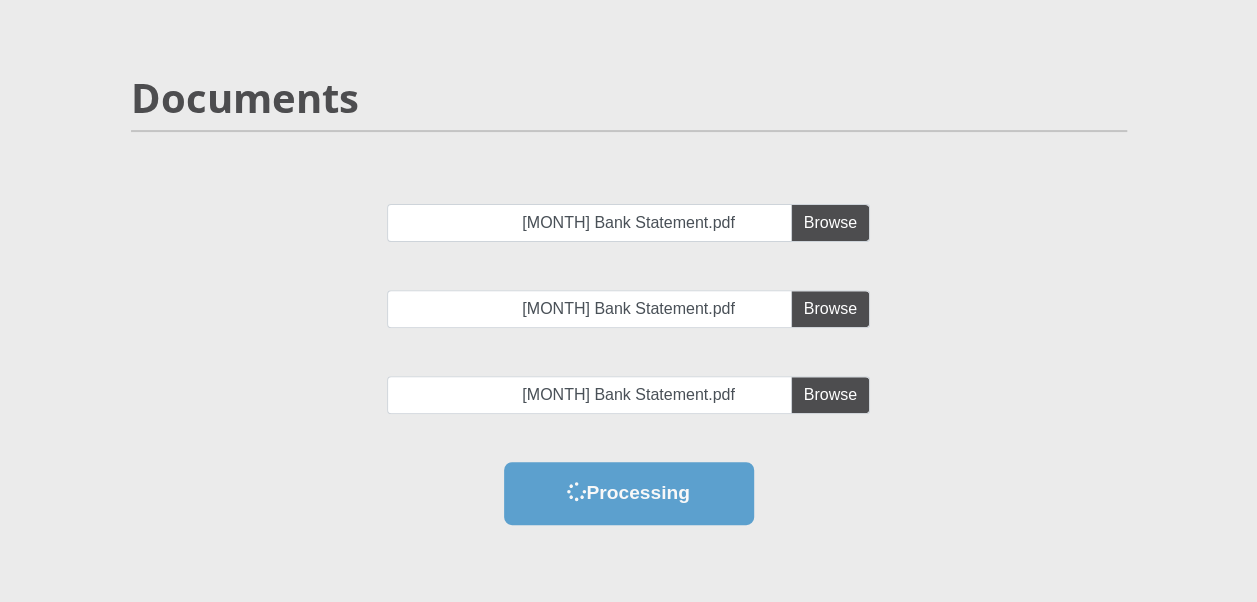 scroll, scrollTop: 0, scrollLeft: 0, axis: both 